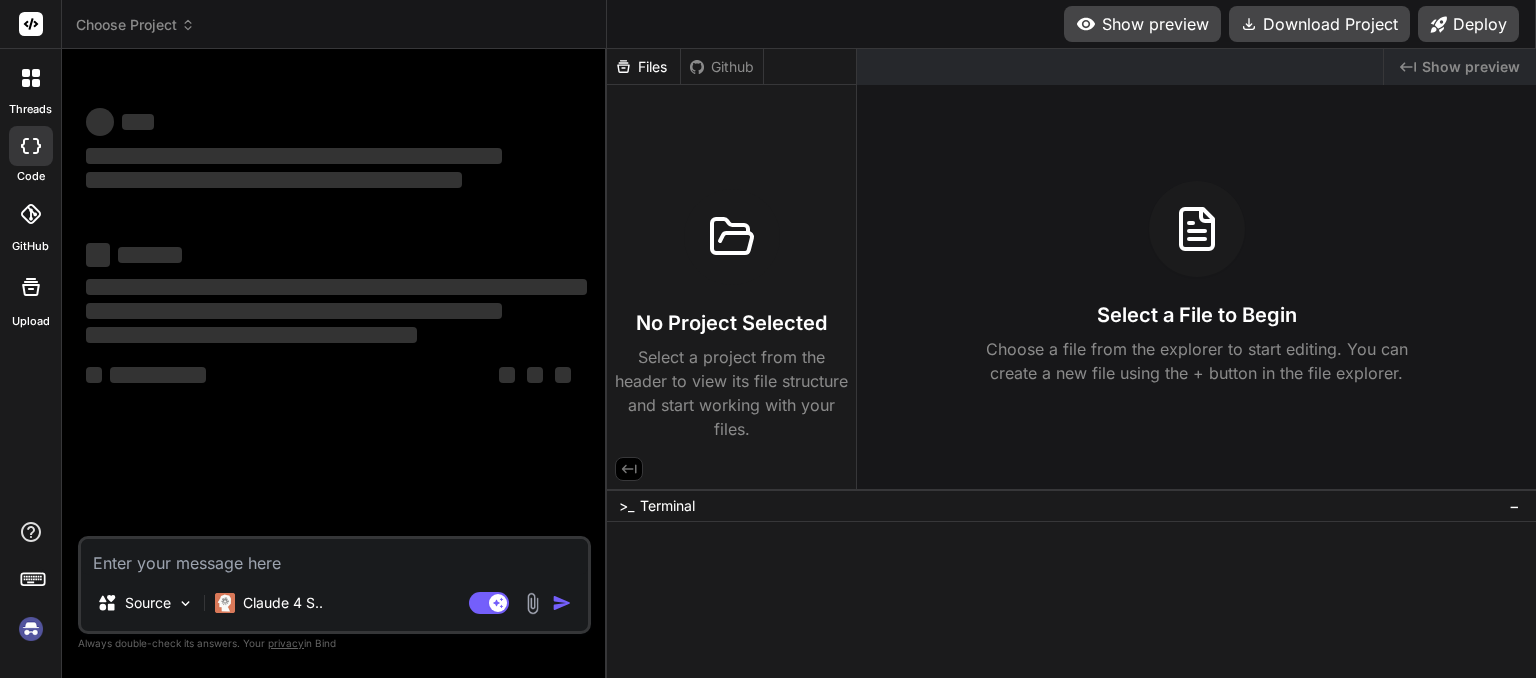 scroll, scrollTop: 0, scrollLeft: 0, axis: both 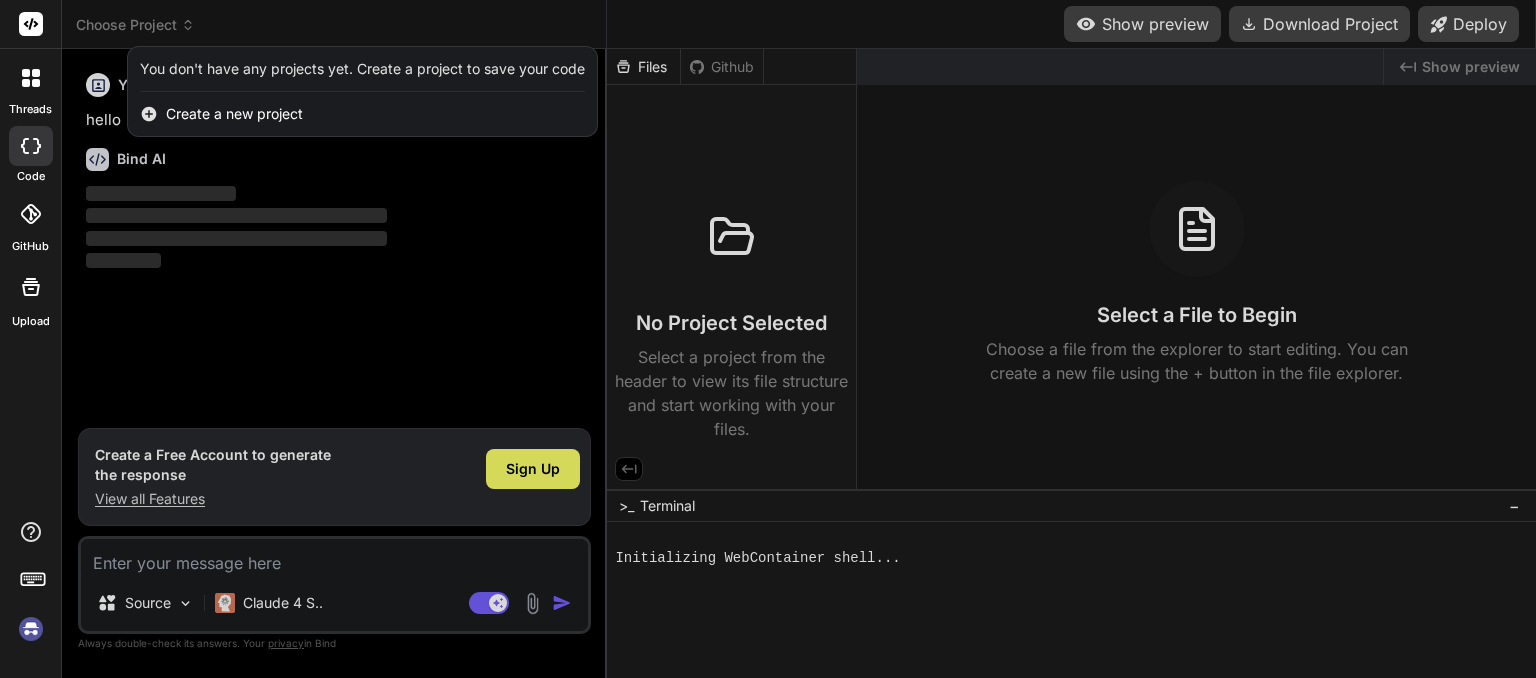 type on "x" 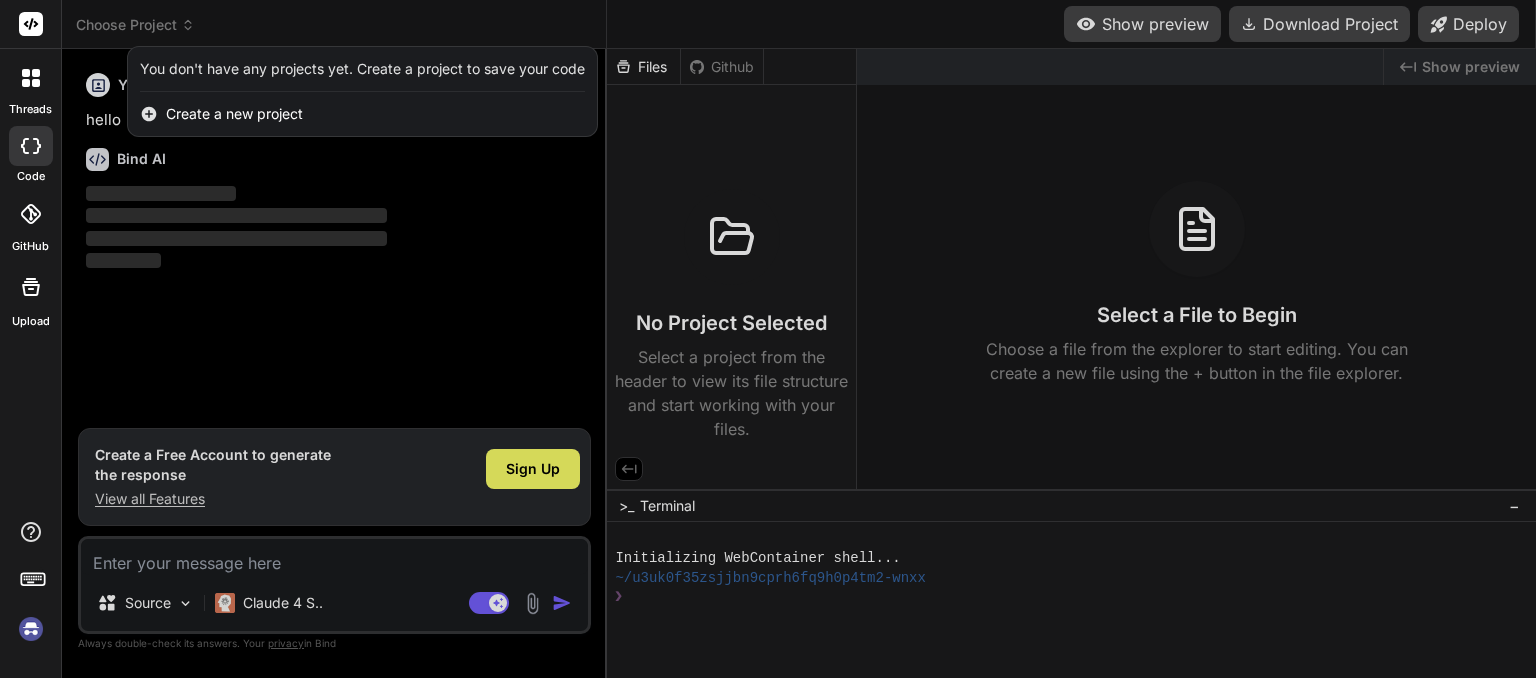 click at bounding box center [768, 339] 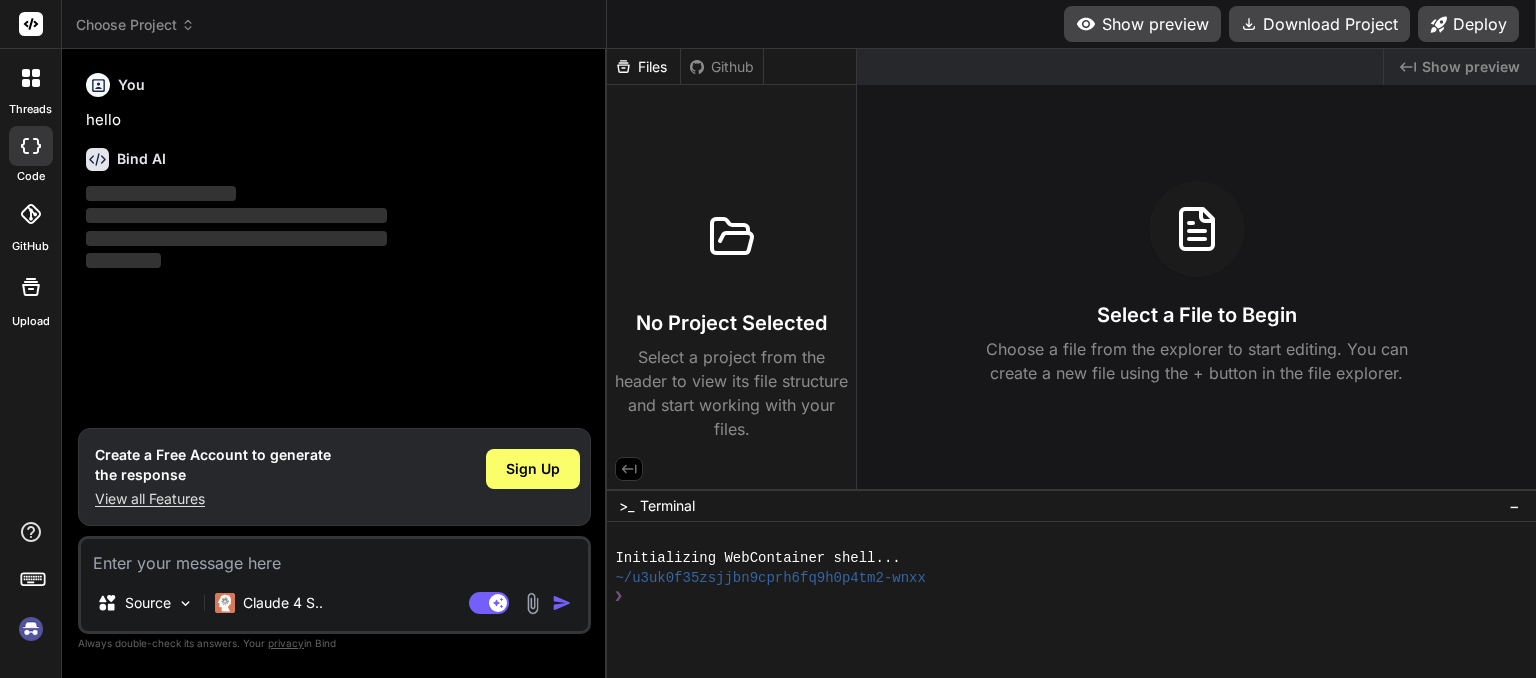 click at bounding box center (31, 629) 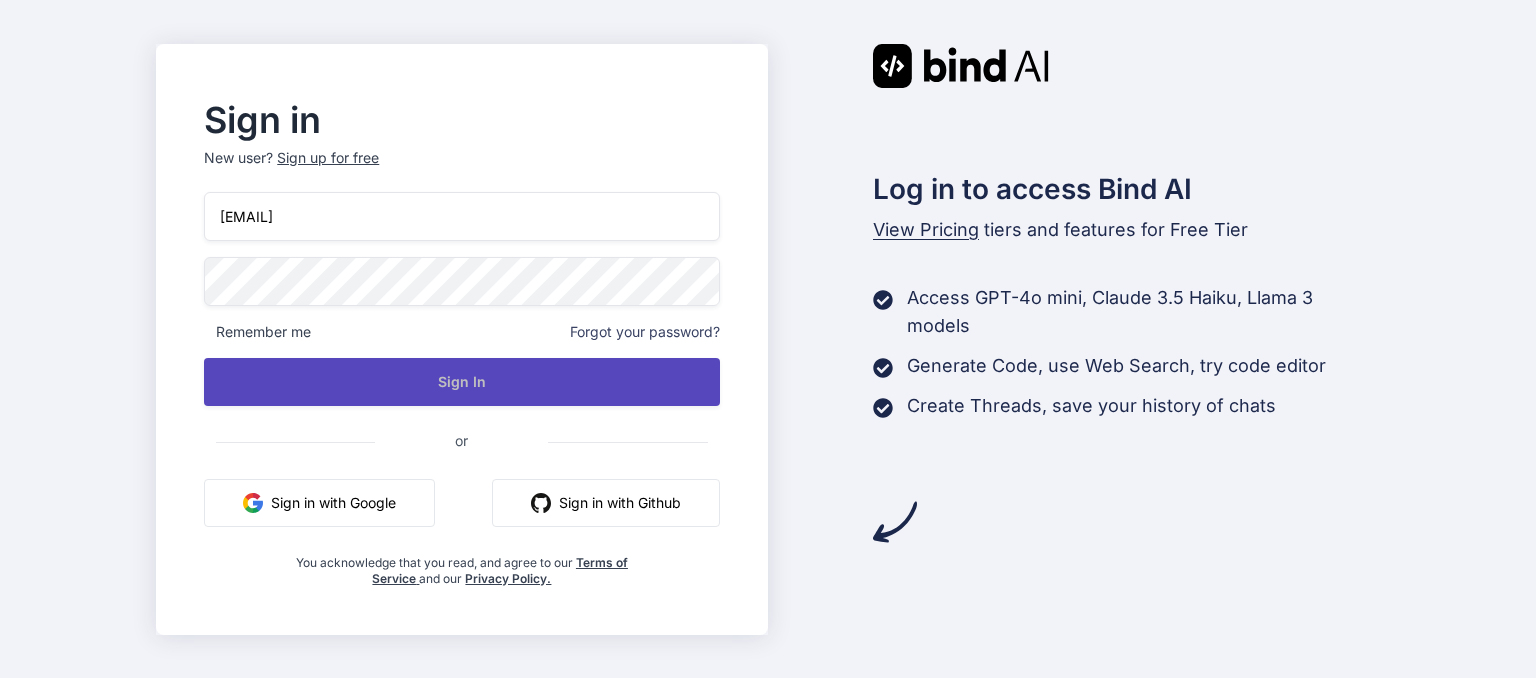 scroll, scrollTop: 0, scrollLeft: 0, axis: both 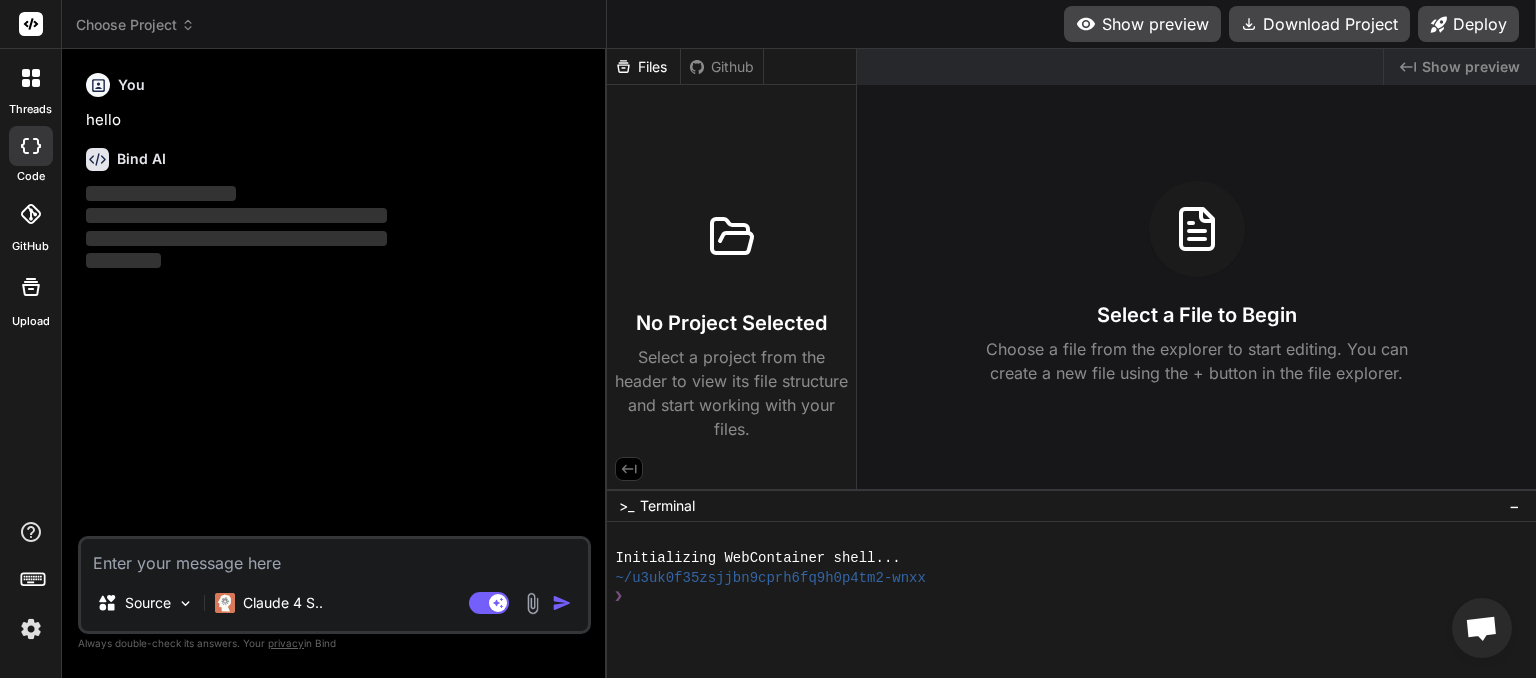 click 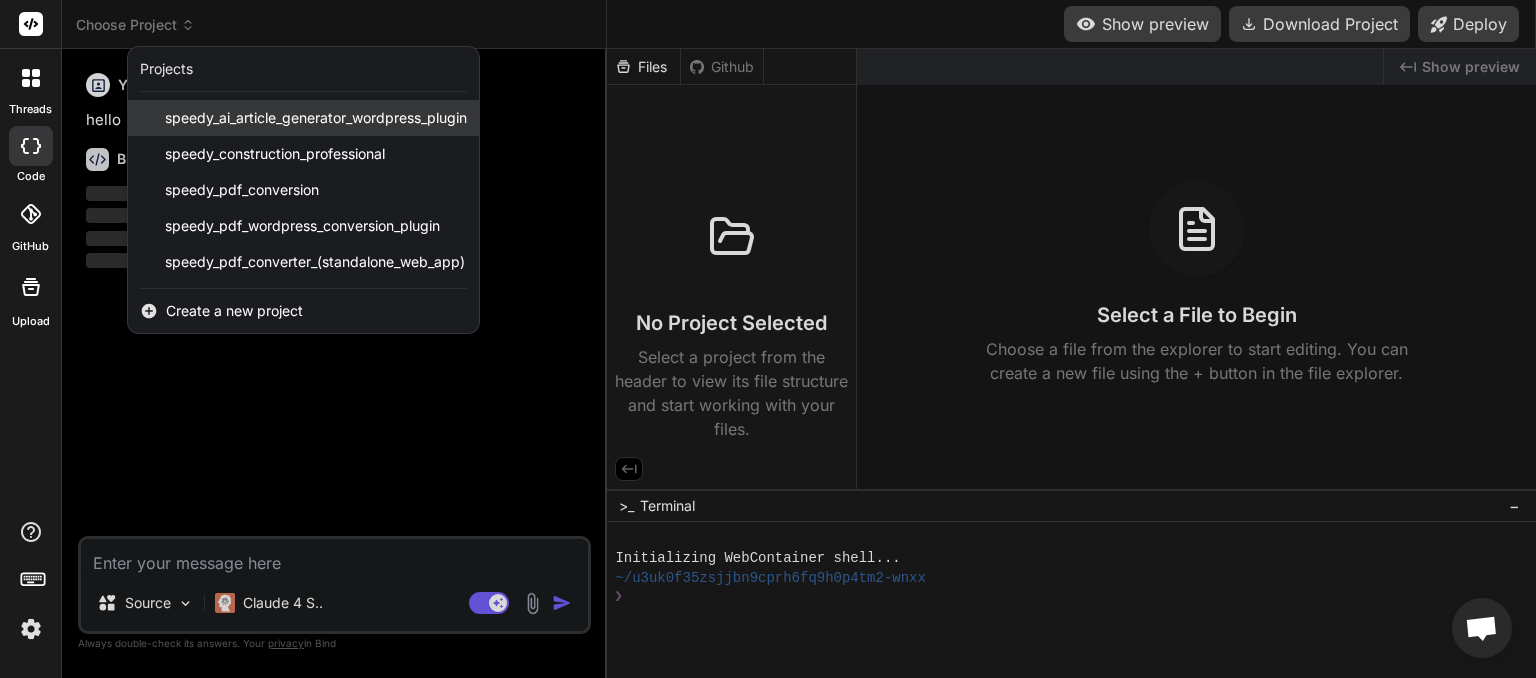 click on "speedy_ai_article_generator_wordpress_plugin" at bounding box center (316, 118) 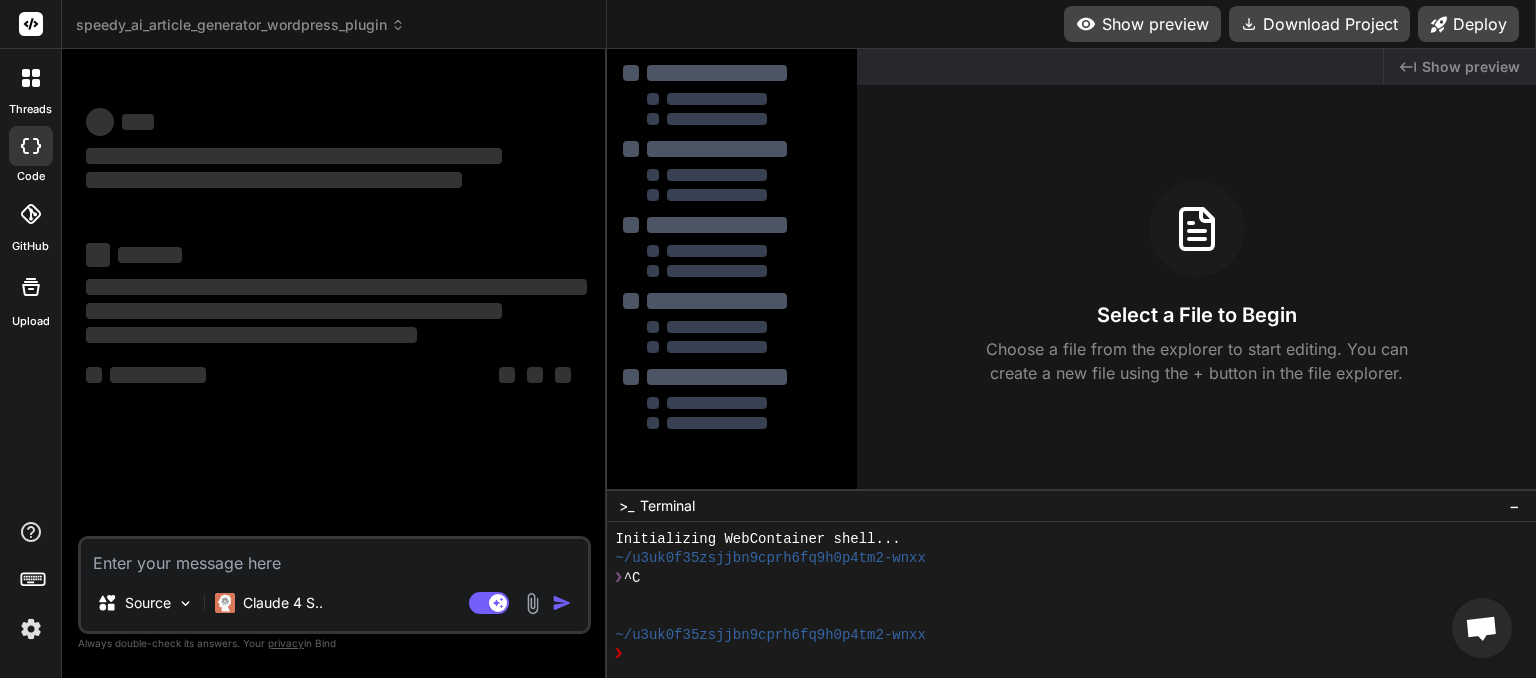 scroll, scrollTop: 19, scrollLeft: 0, axis: vertical 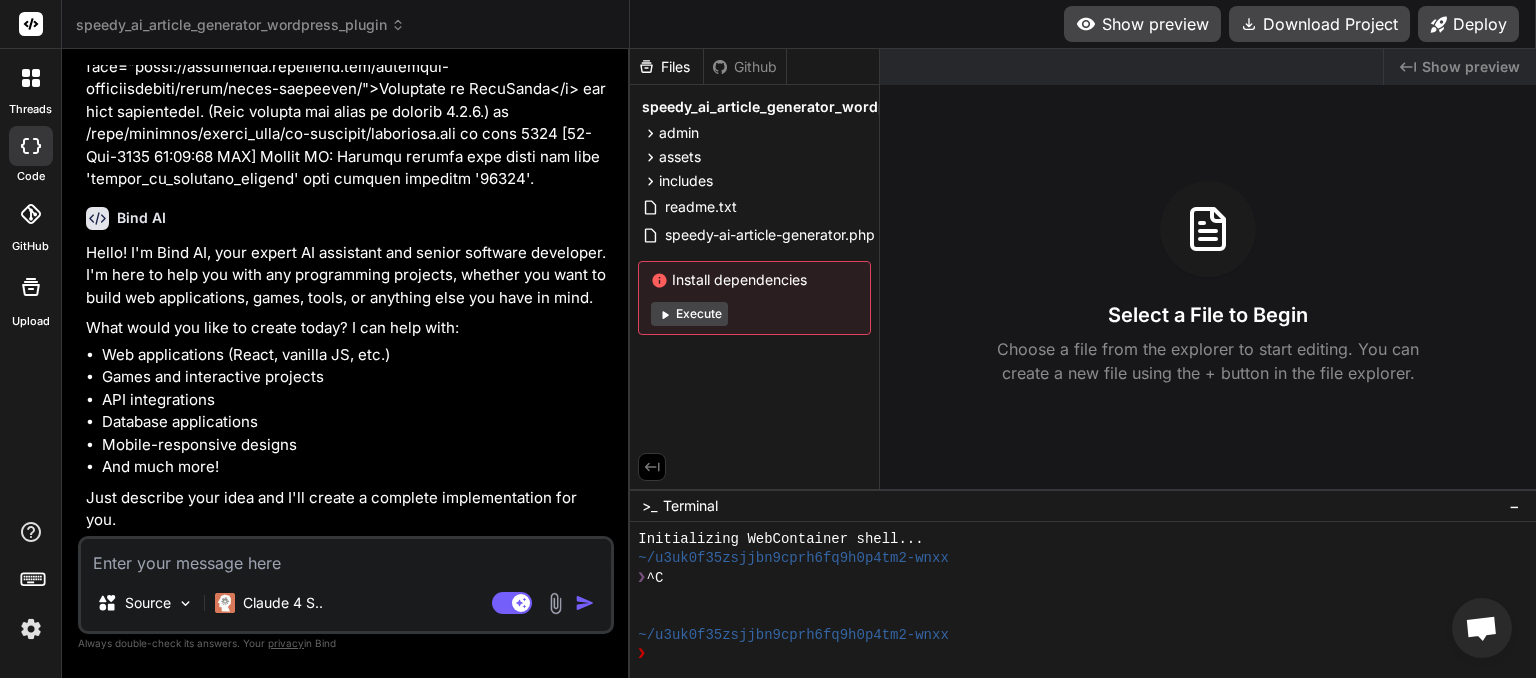 type on "x" 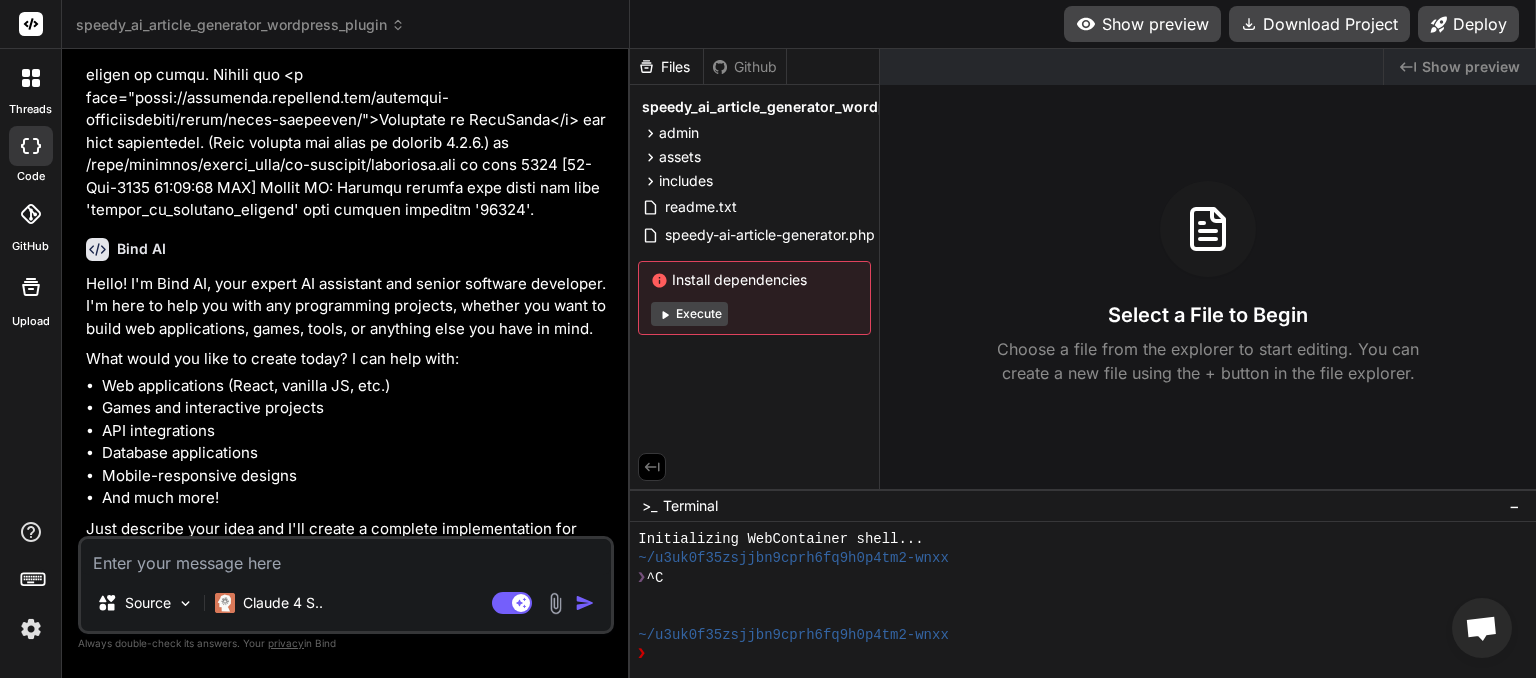 scroll, scrollTop: 11049, scrollLeft: 0, axis: vertical 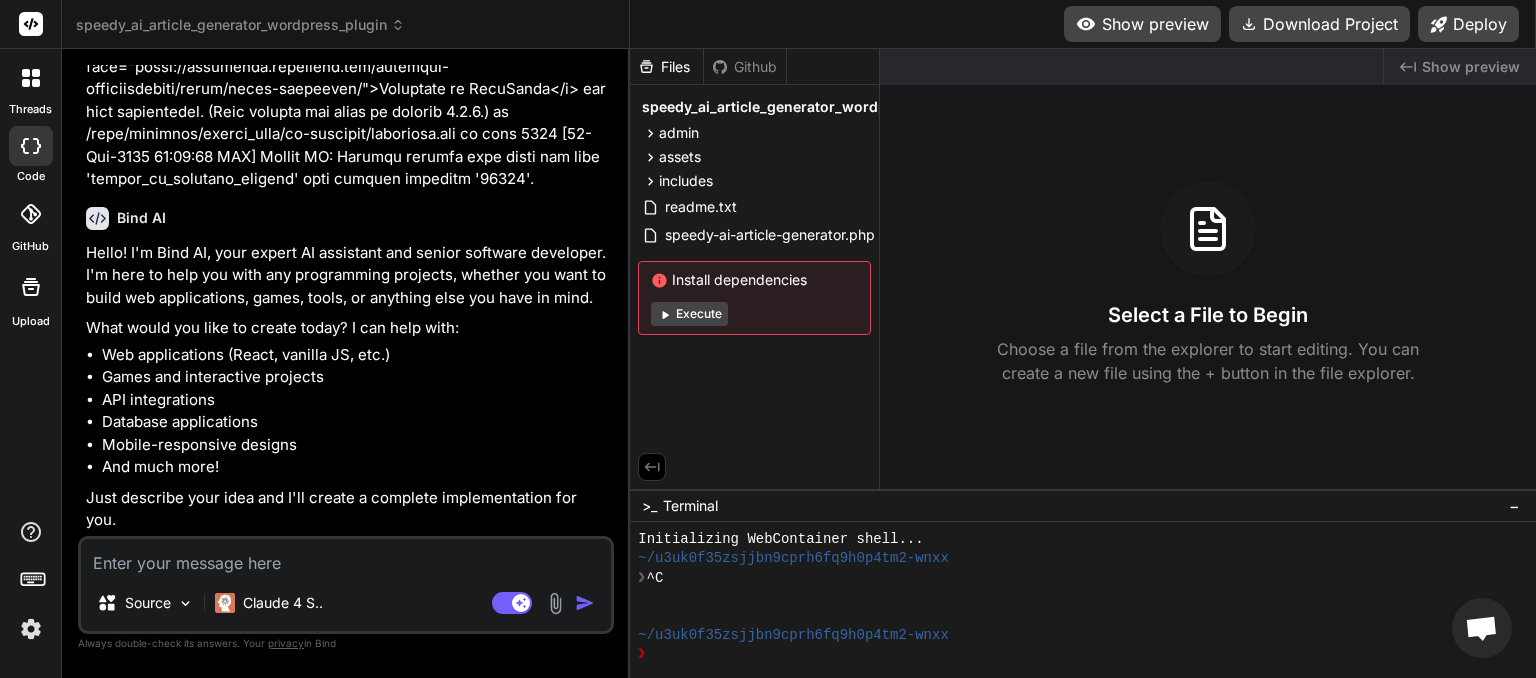 click at bounding box center [346, 557] 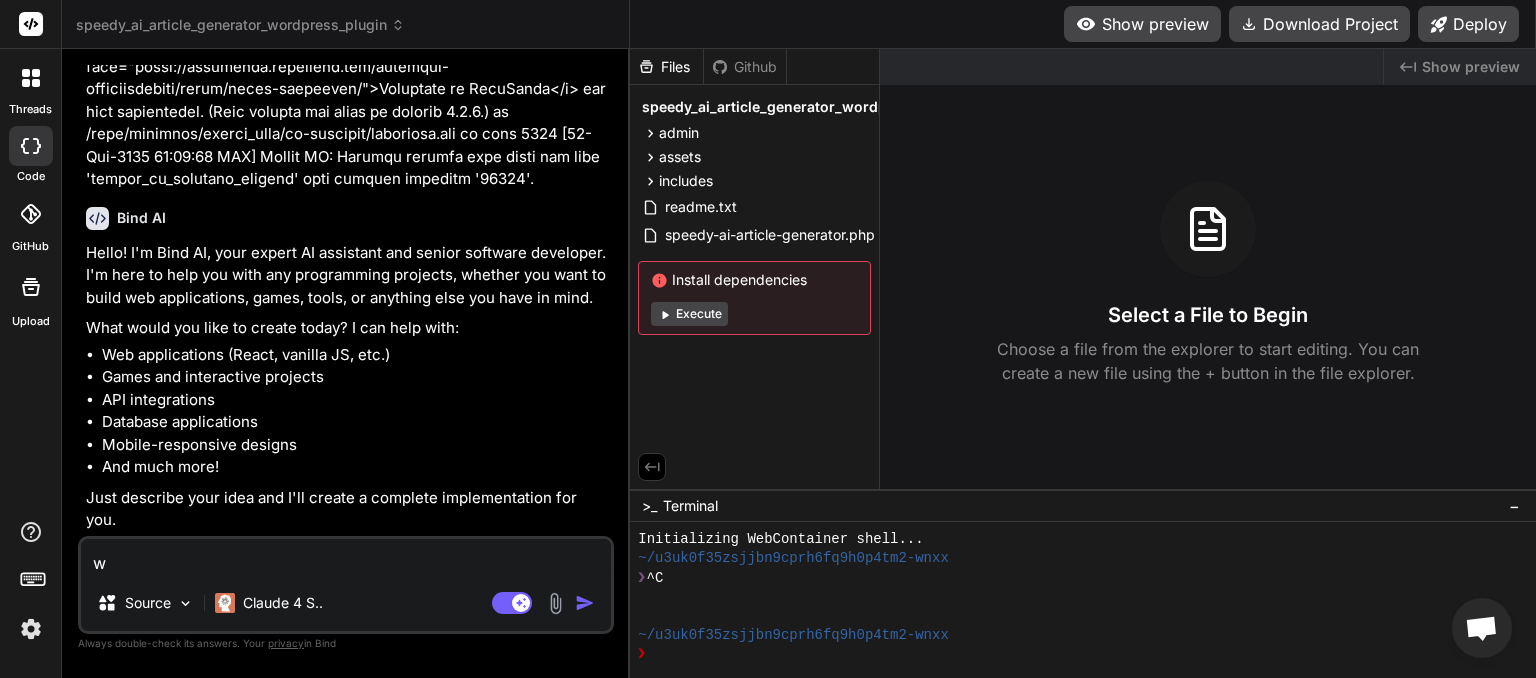 type on "ws" 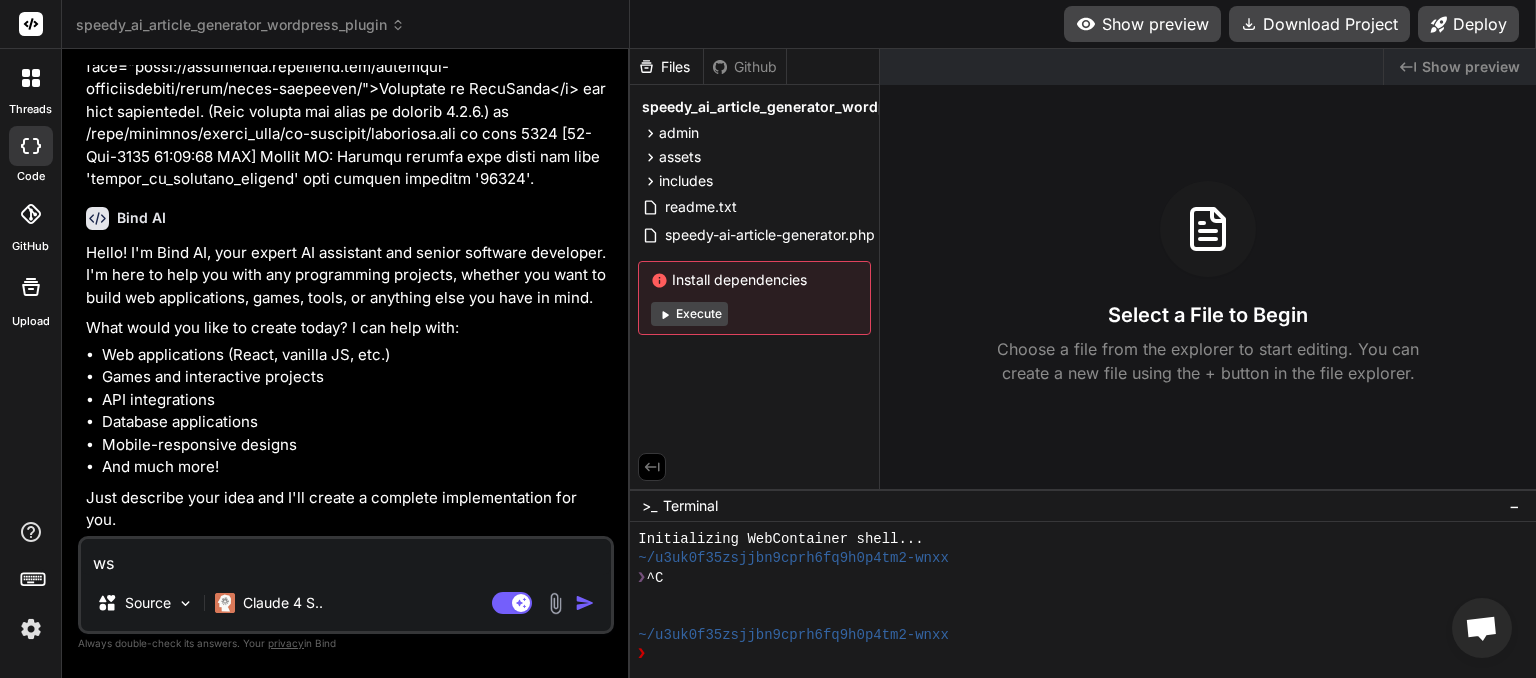 type on "wso" 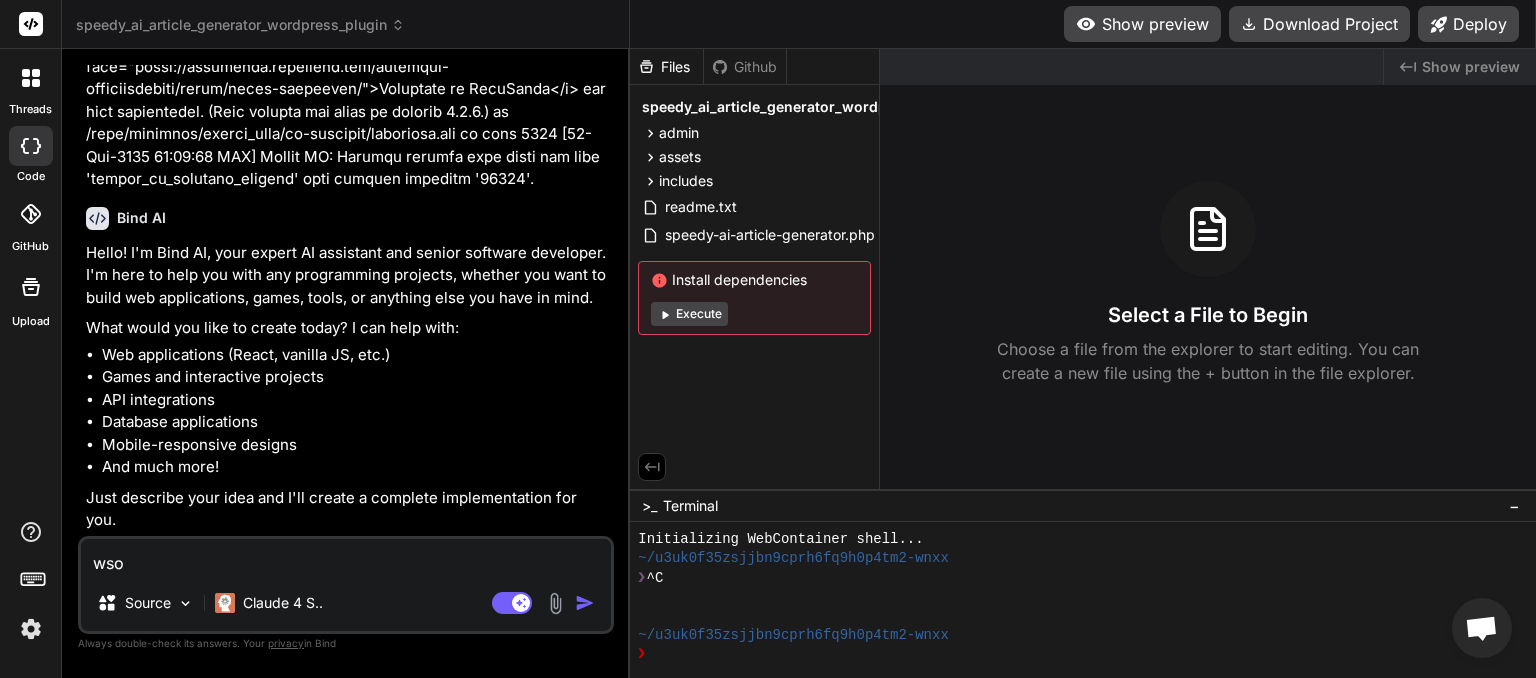 type on "wsod" 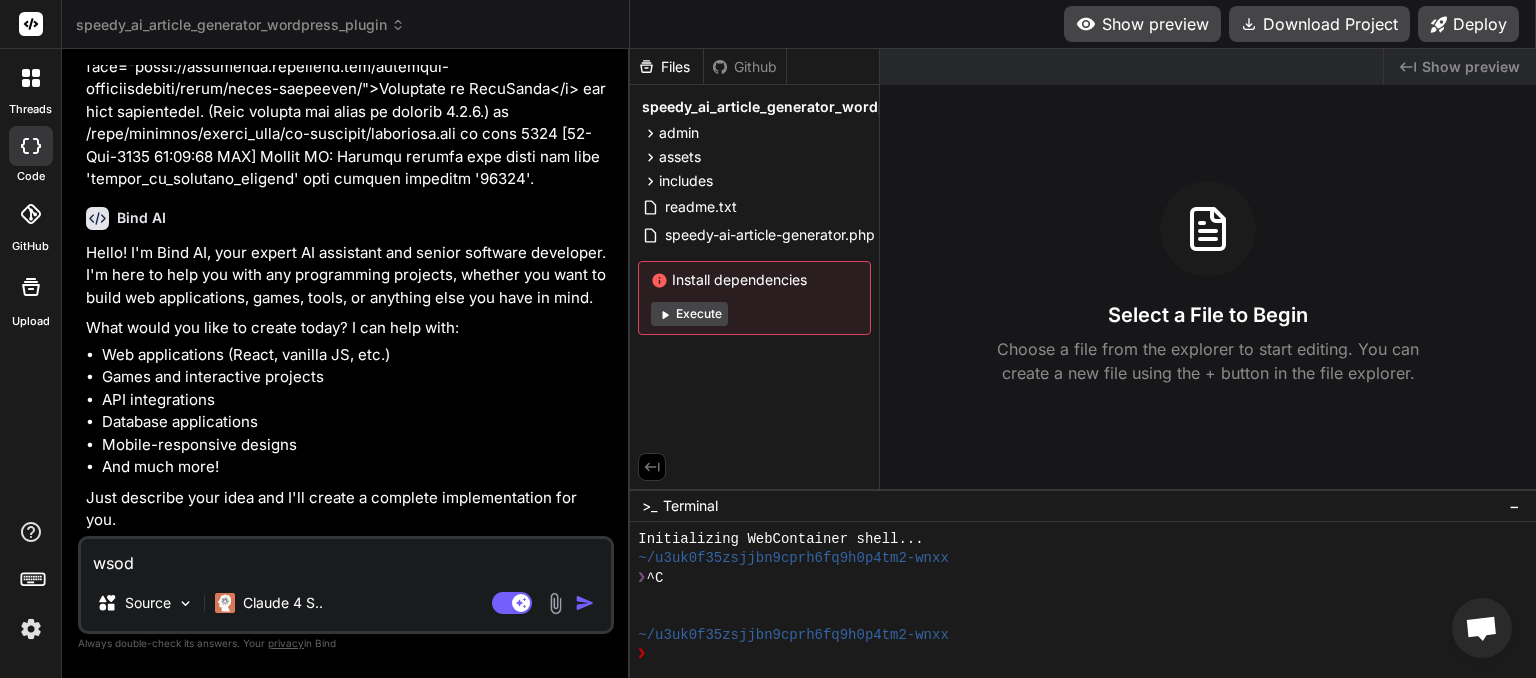 type on "x" 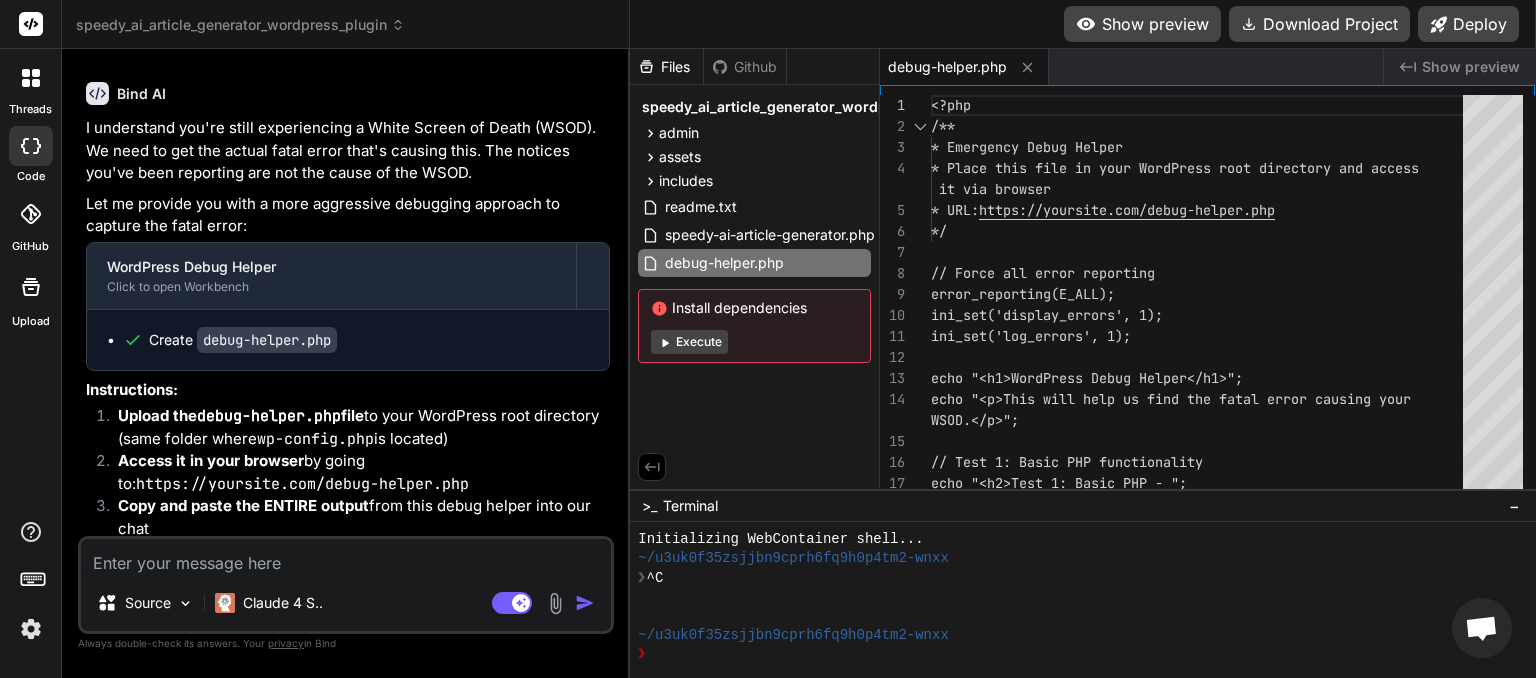 scroll, scrollTop: 11846, scrollLeft: 0, axis: vertical 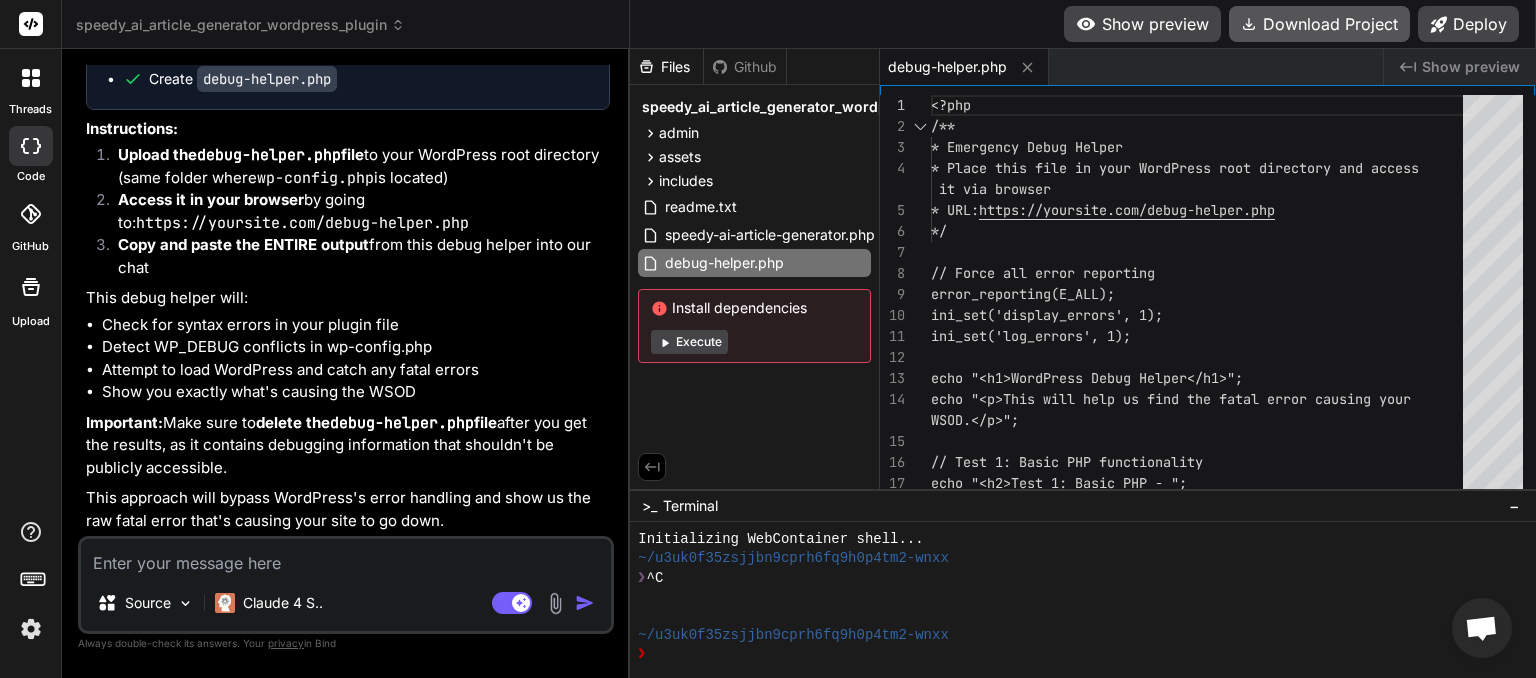 click on "Download Project" at bounding box center [1319, 24] 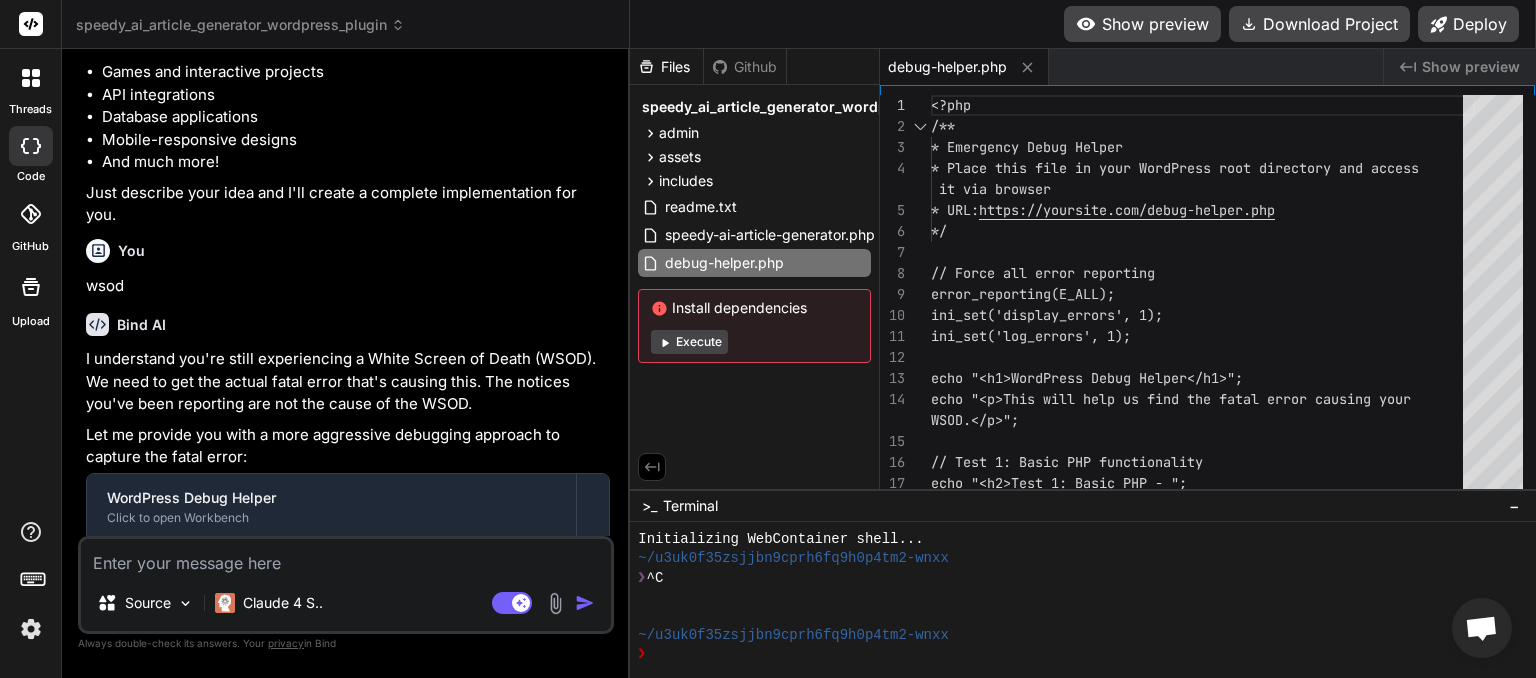 scroll, scrollTop: 11846, scrollLeft: 0, axis: vertical 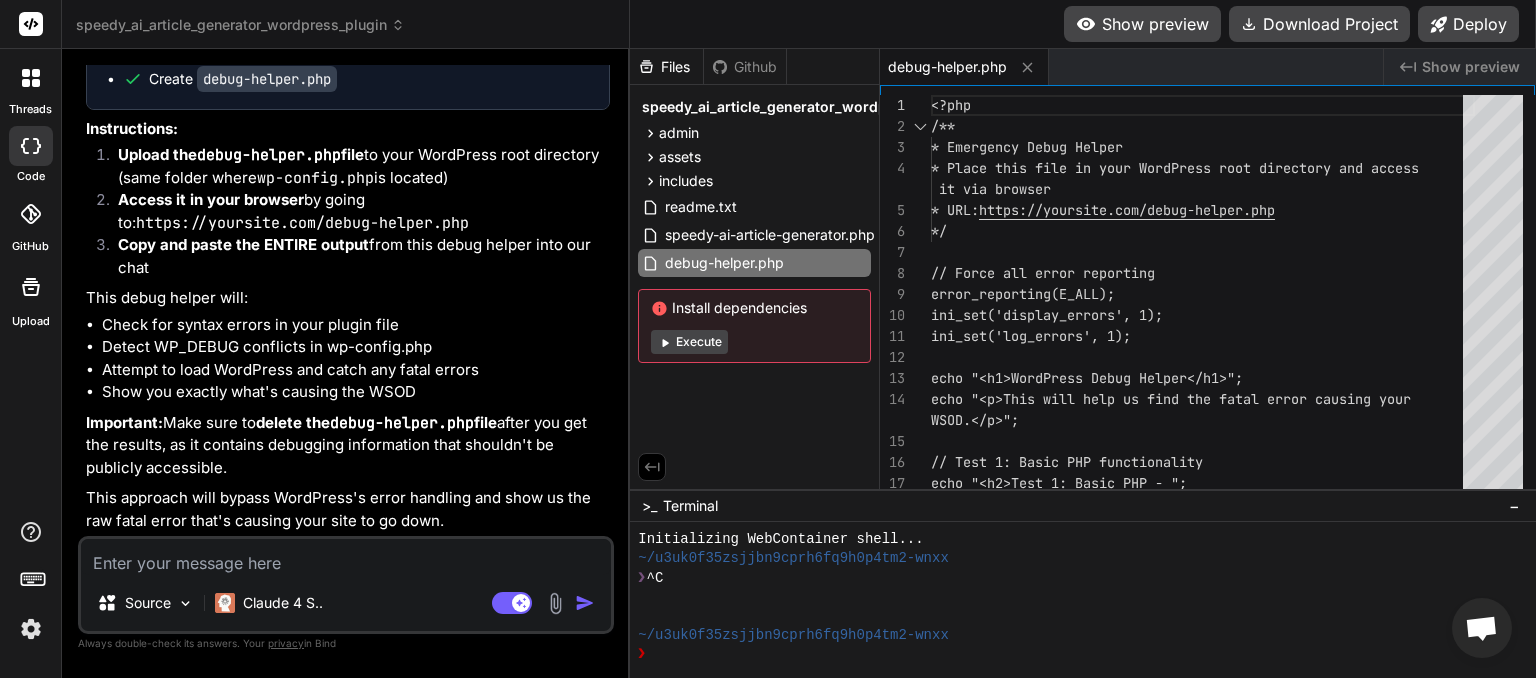 click on "debug-helper.php" at bounding box center (947, 67) 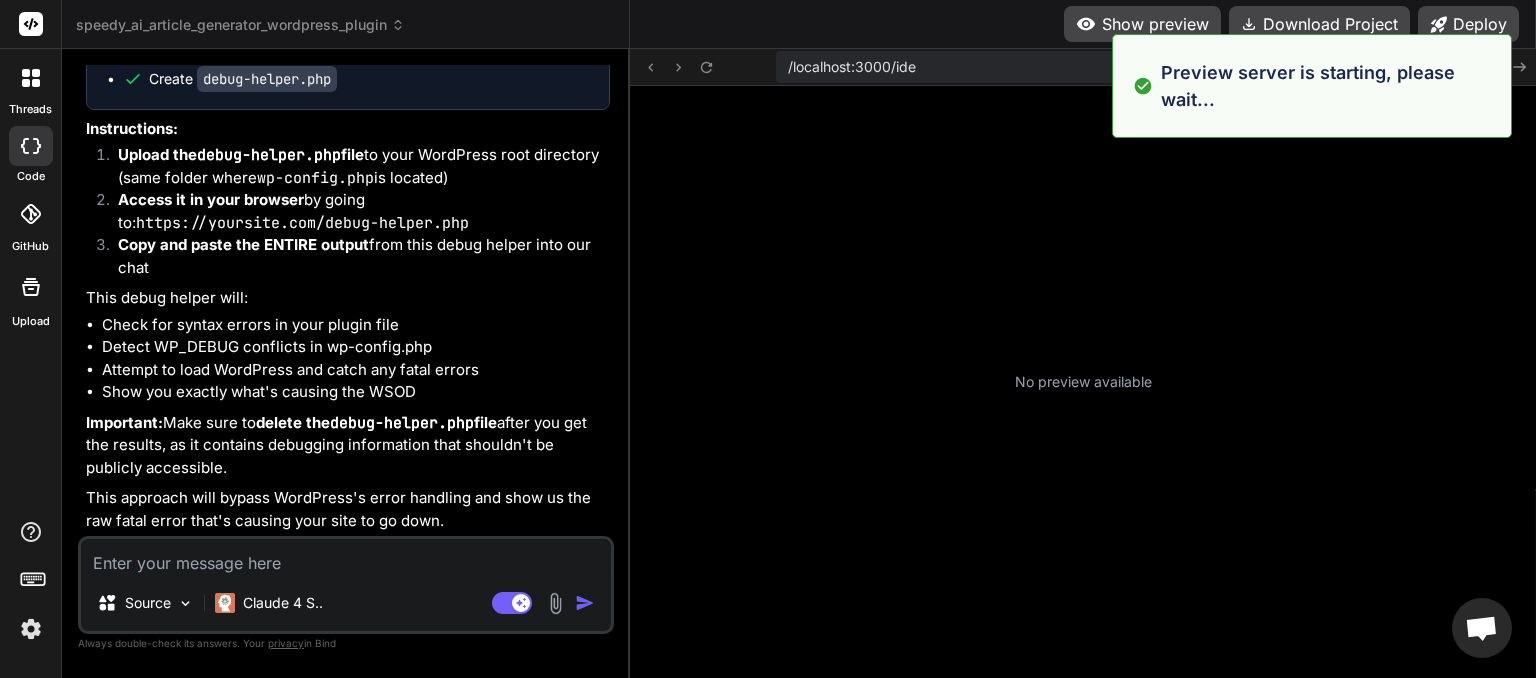 scroll, scrollTop: 153, scrollLeft: 0, axis: vertical 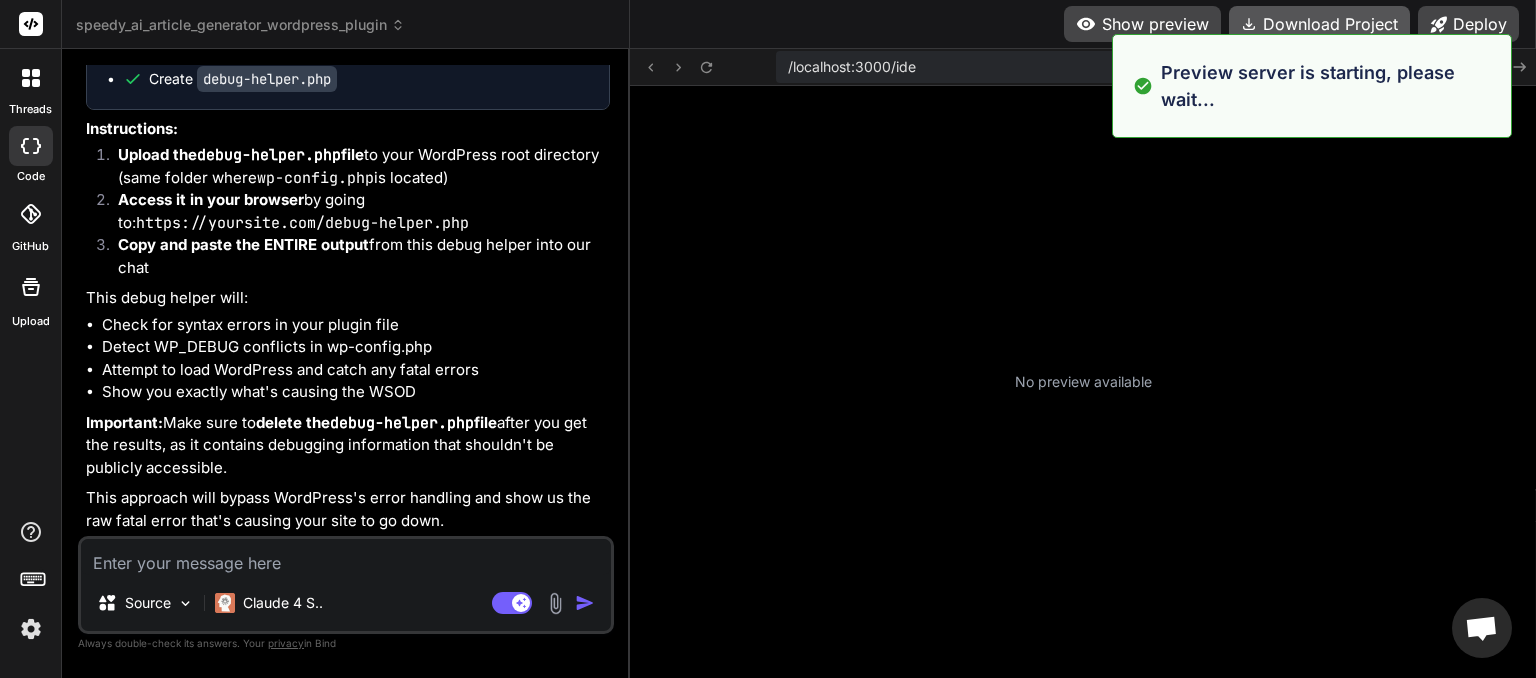 click on "Download Project" at bounding box center (1319, 24) 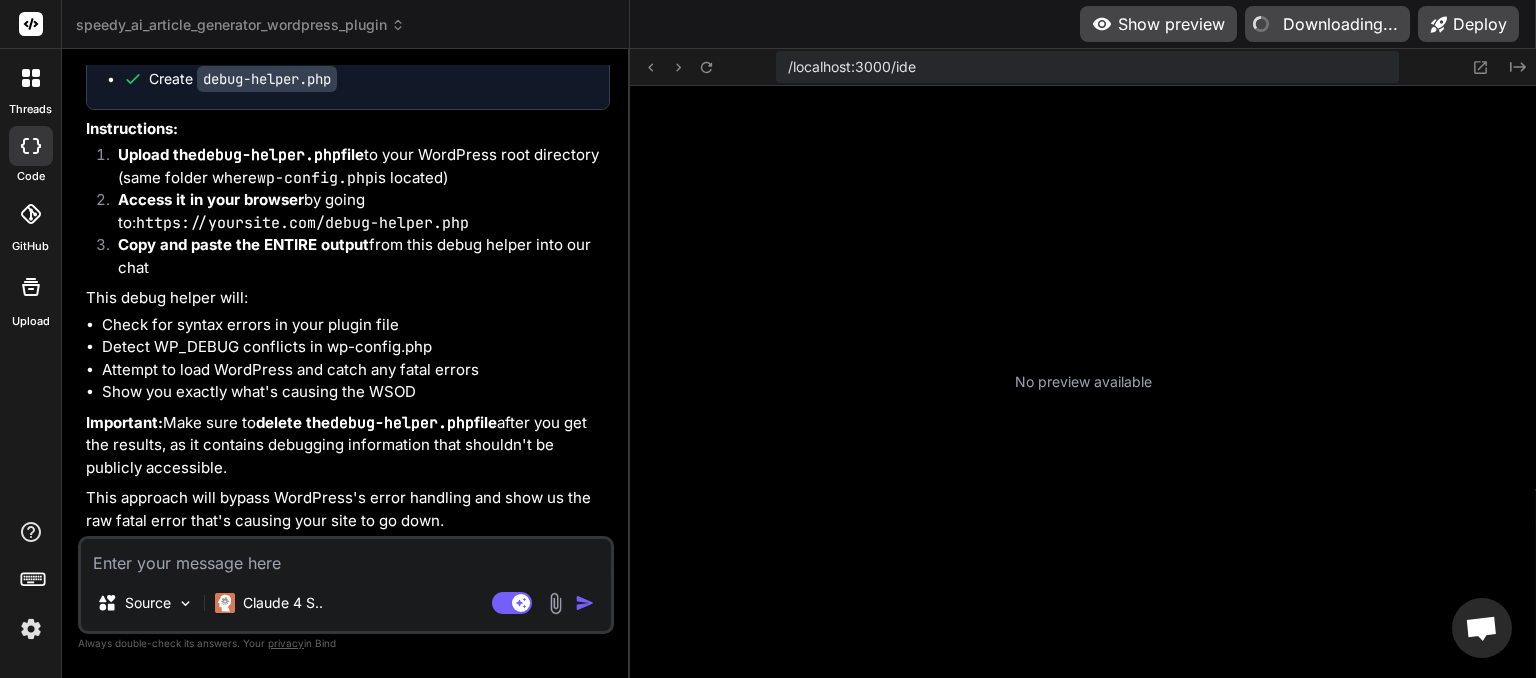 type on "x" 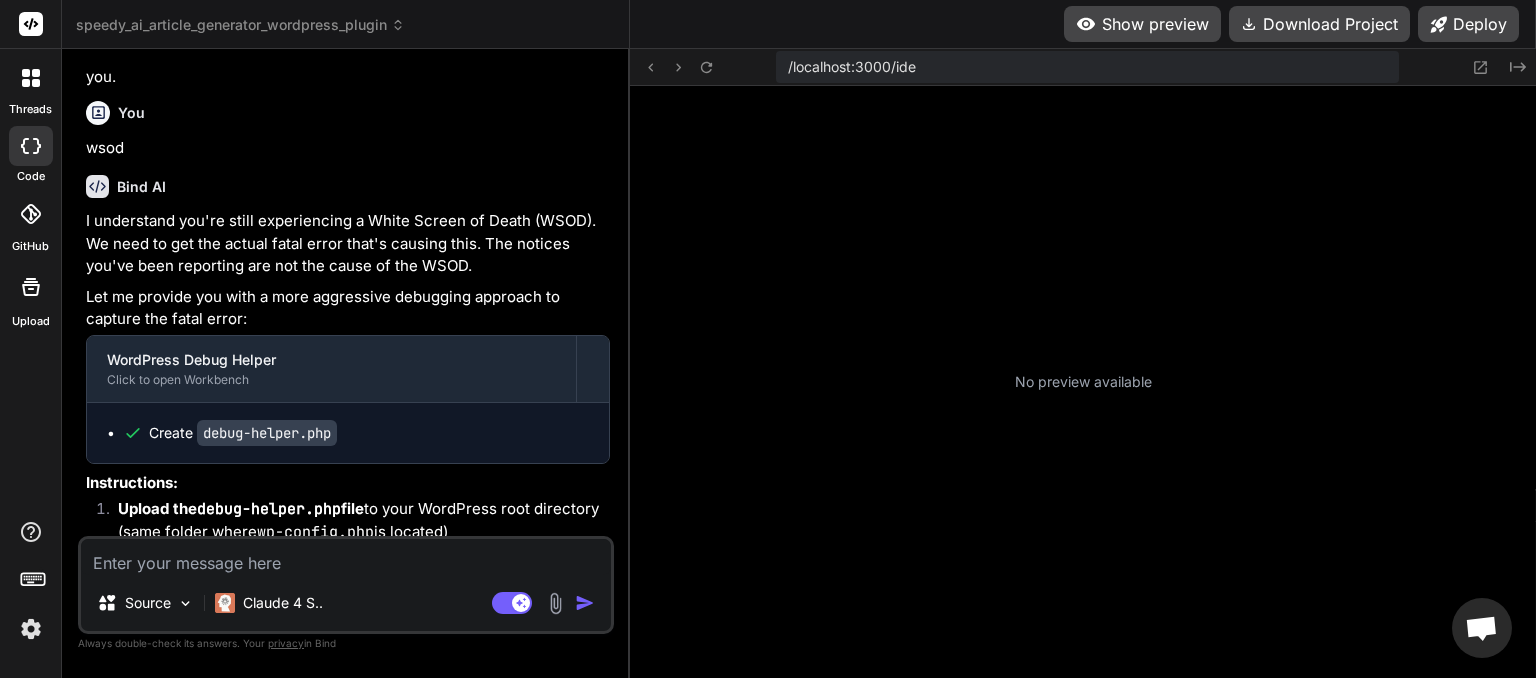 scroll, scrollTop: 11846, scrollLeft: 0, axis: vertical 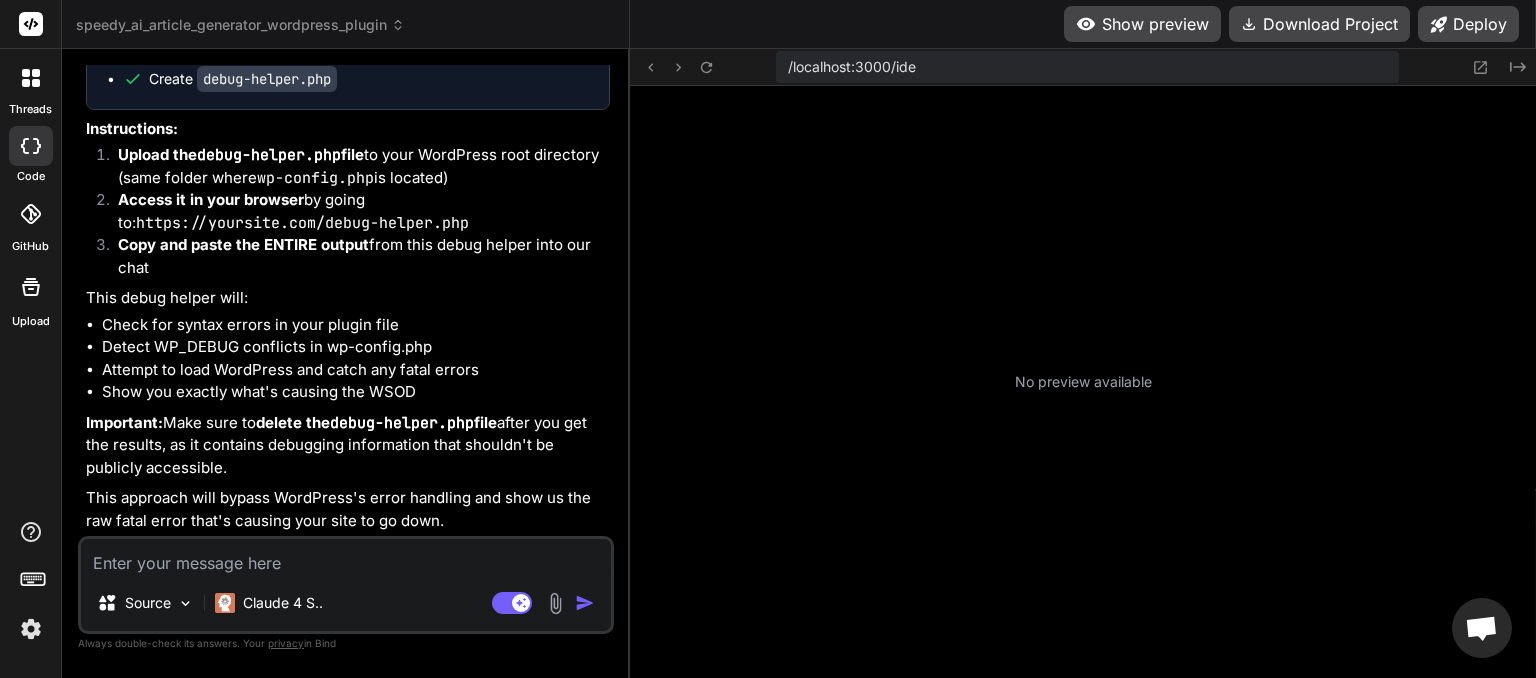click at bounding box center [346, 557] 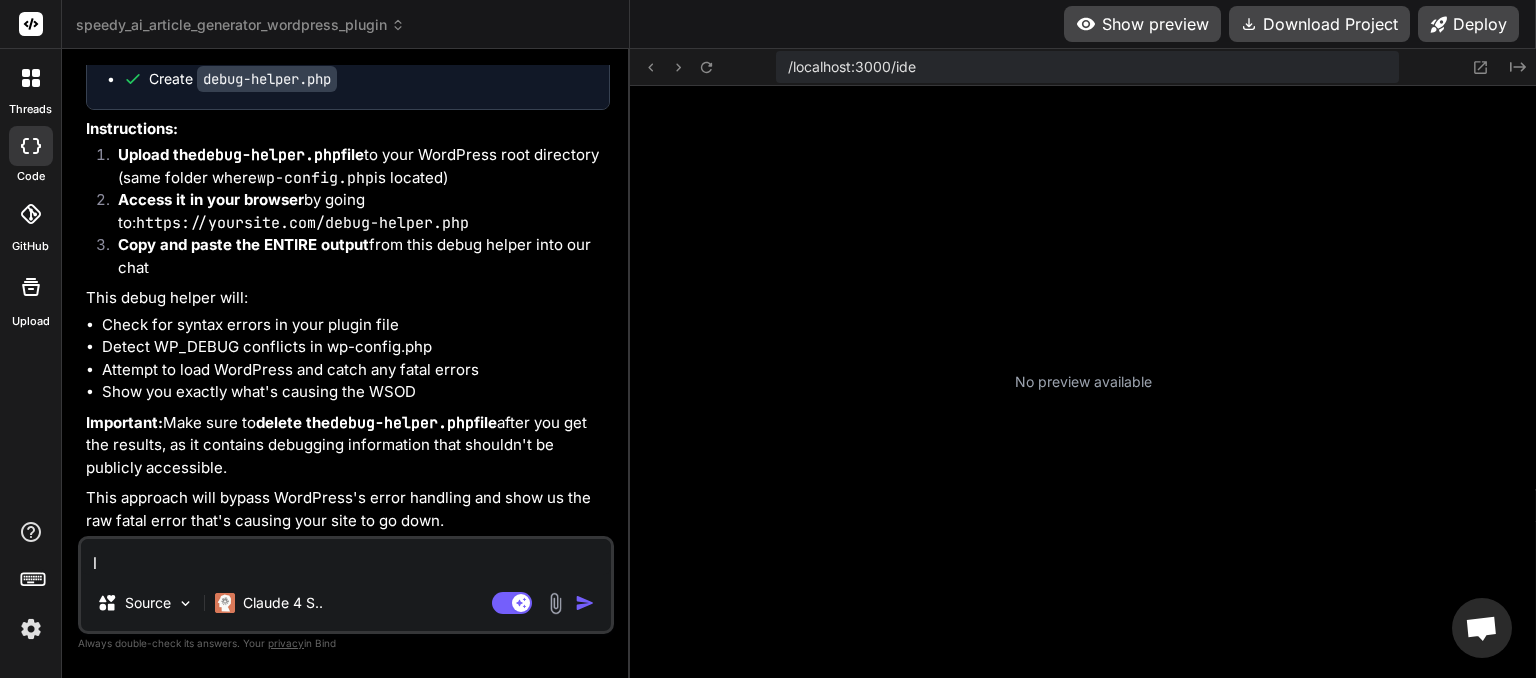type on "le" 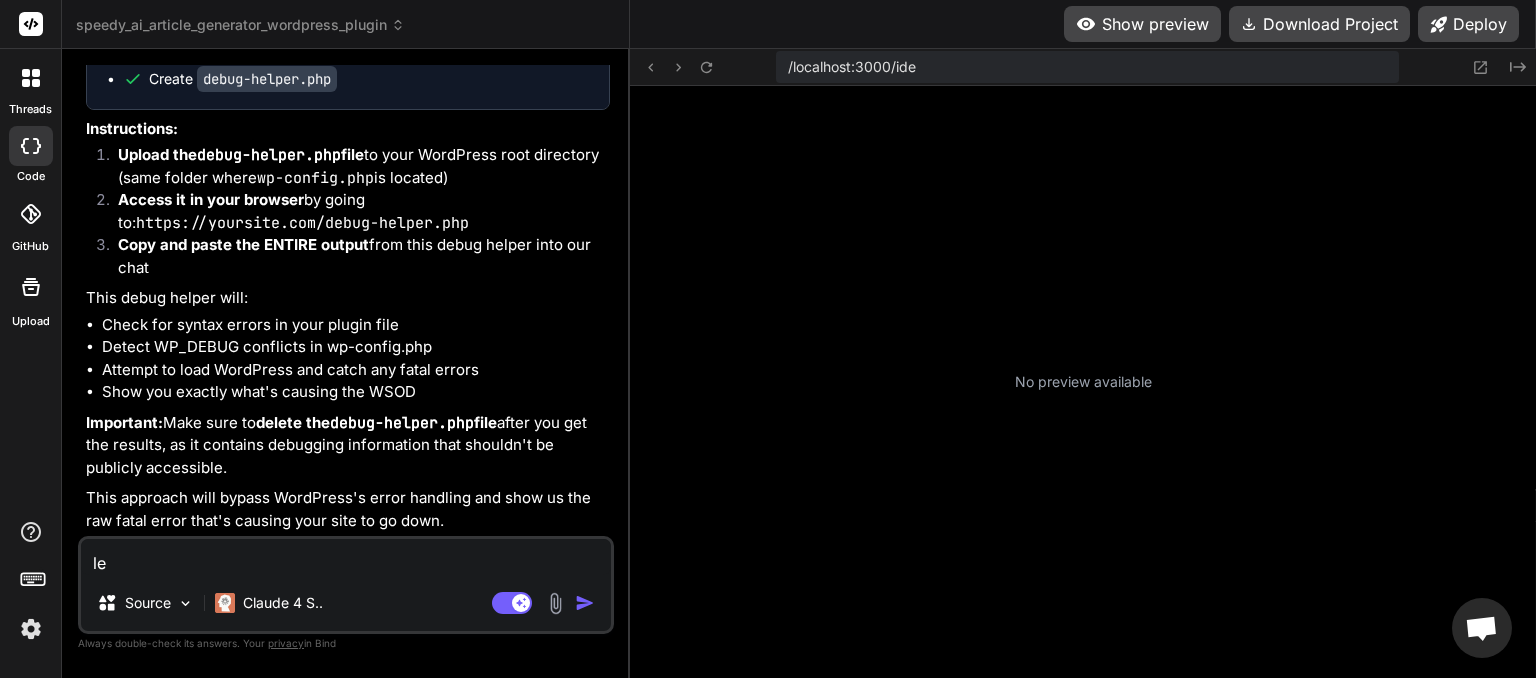 type on "let" 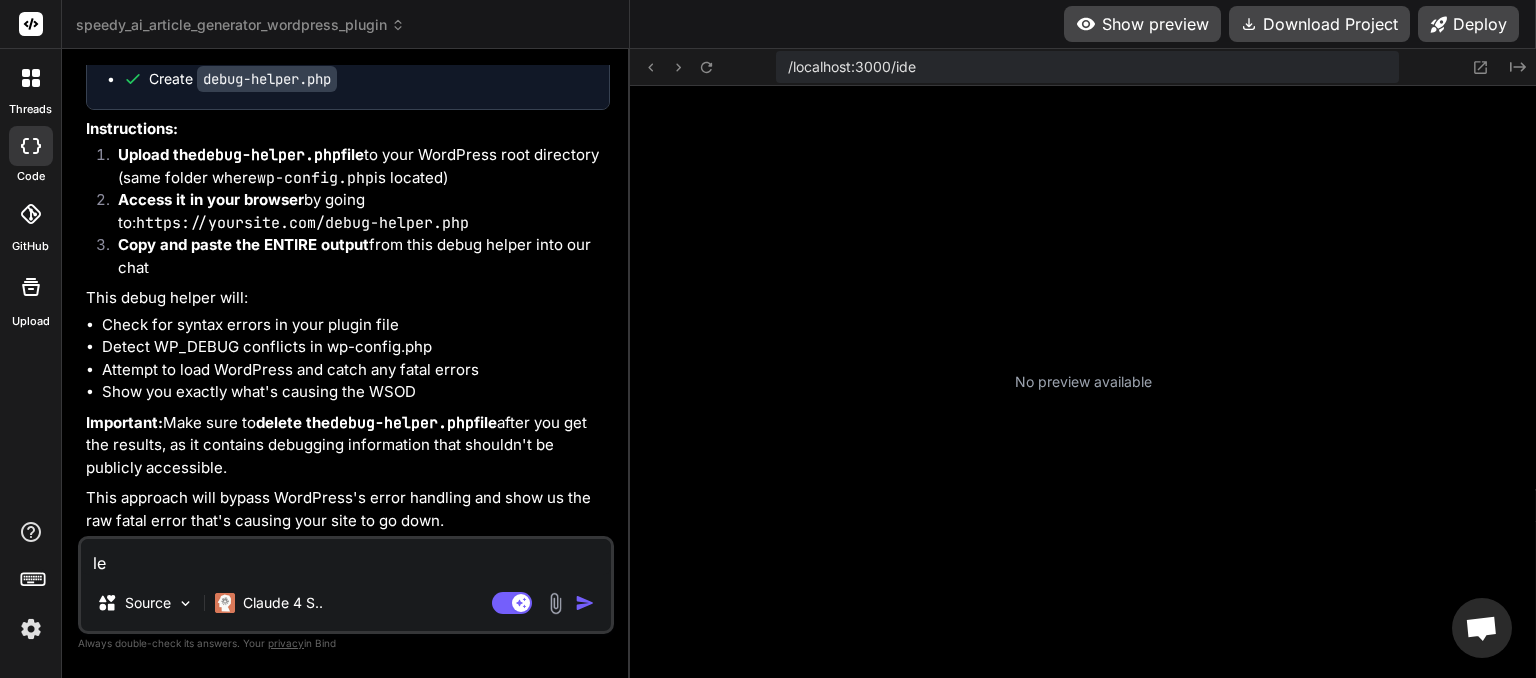 type on "x" 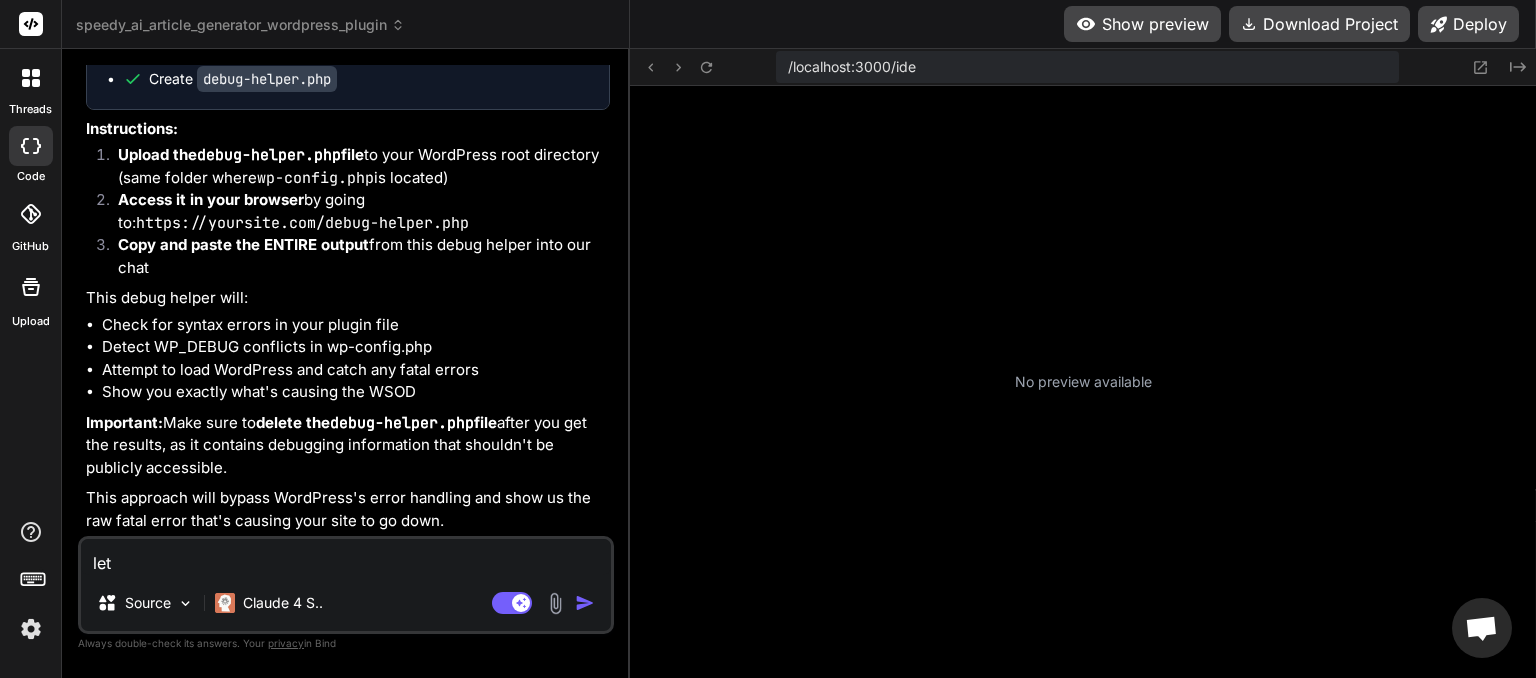 type on "lets" 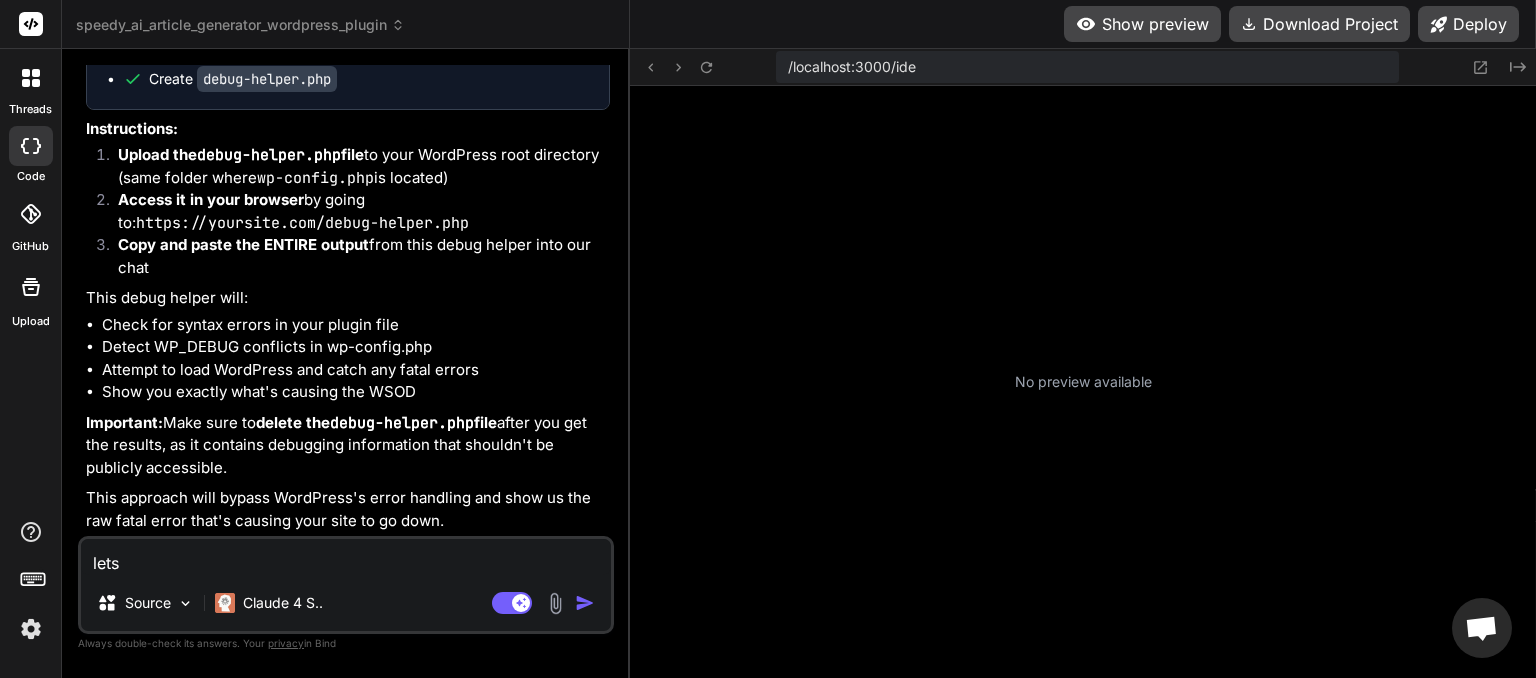 type on "lets" 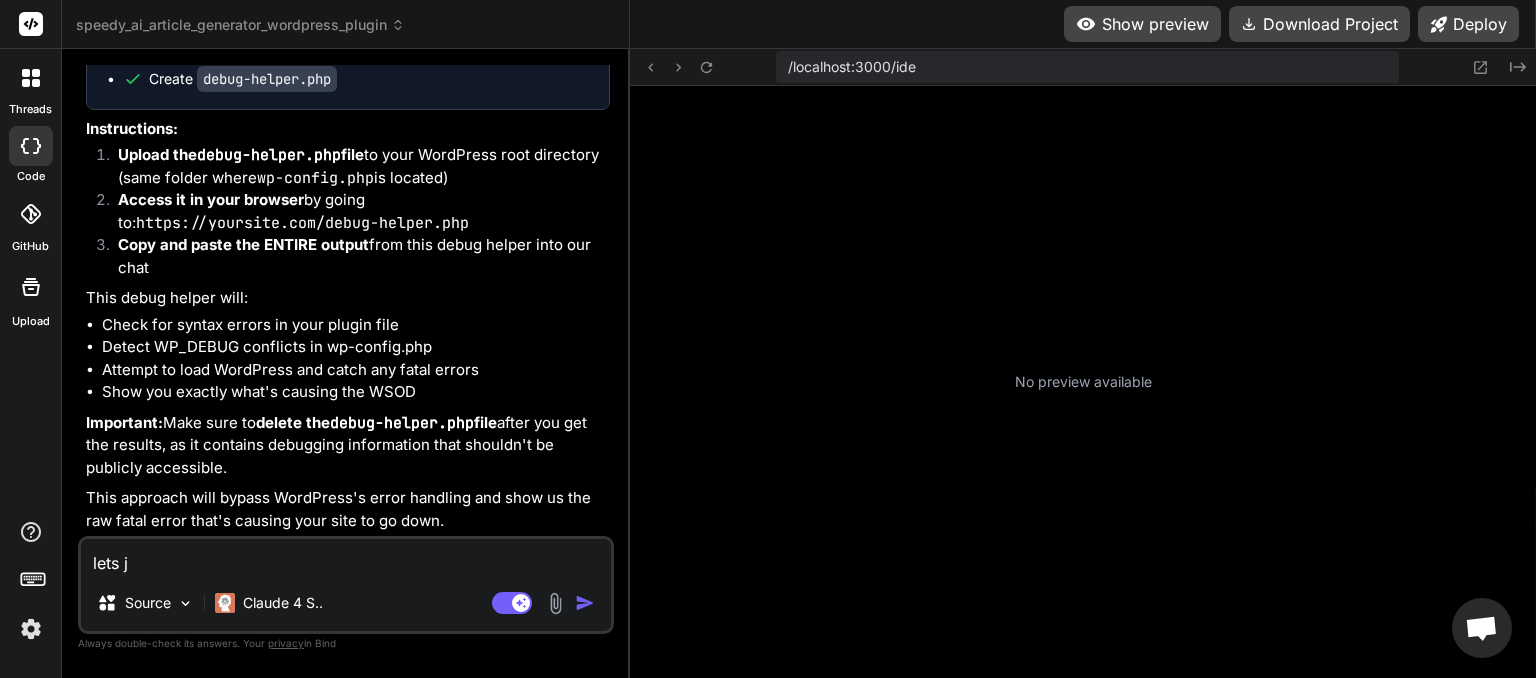 type on "lets ju" 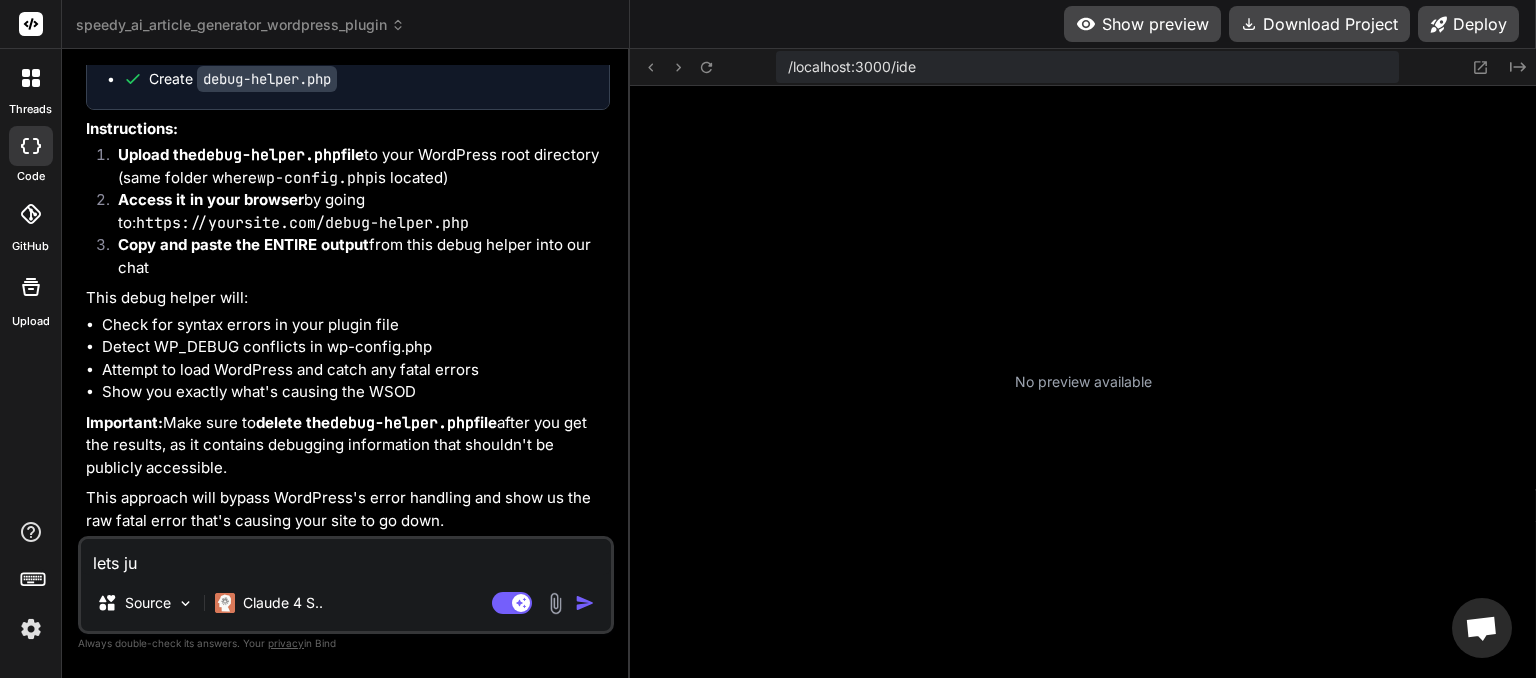 type on "lets jus" 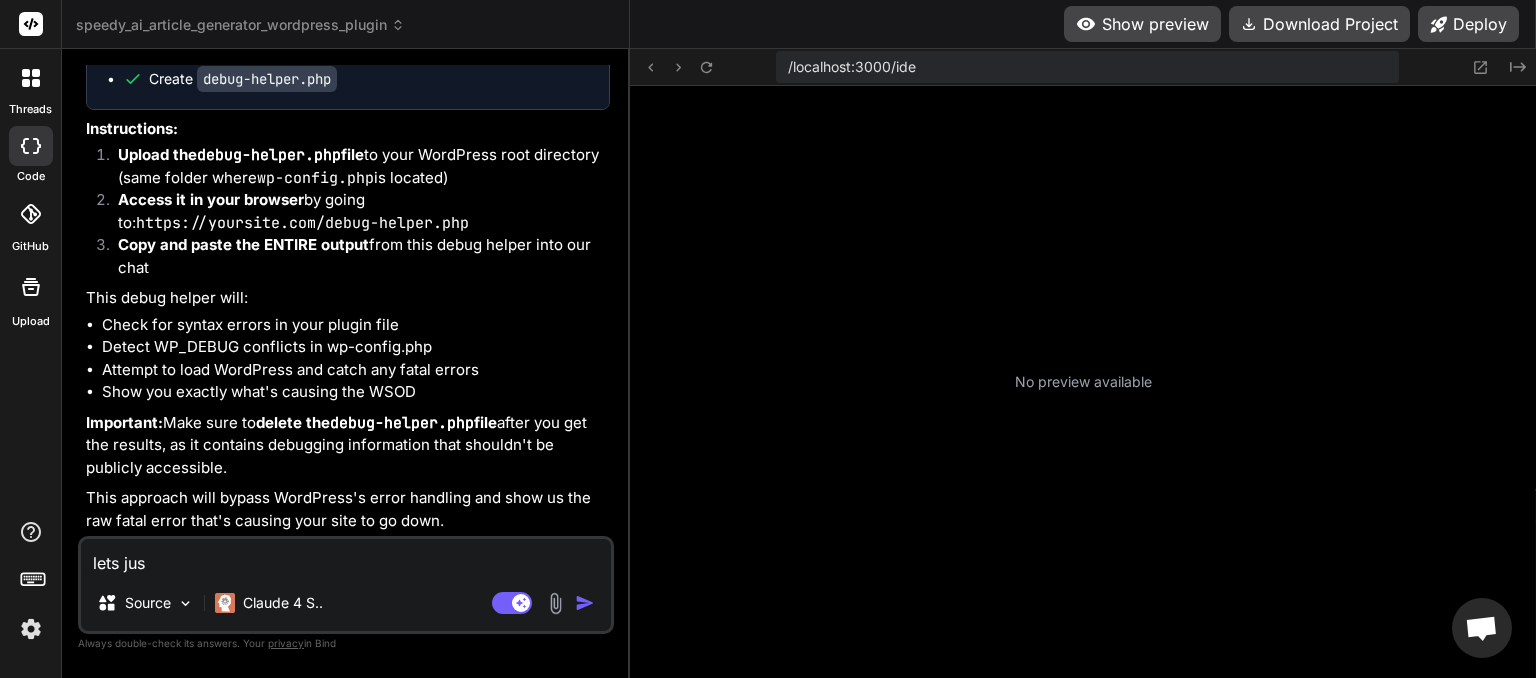 type on "lets just" 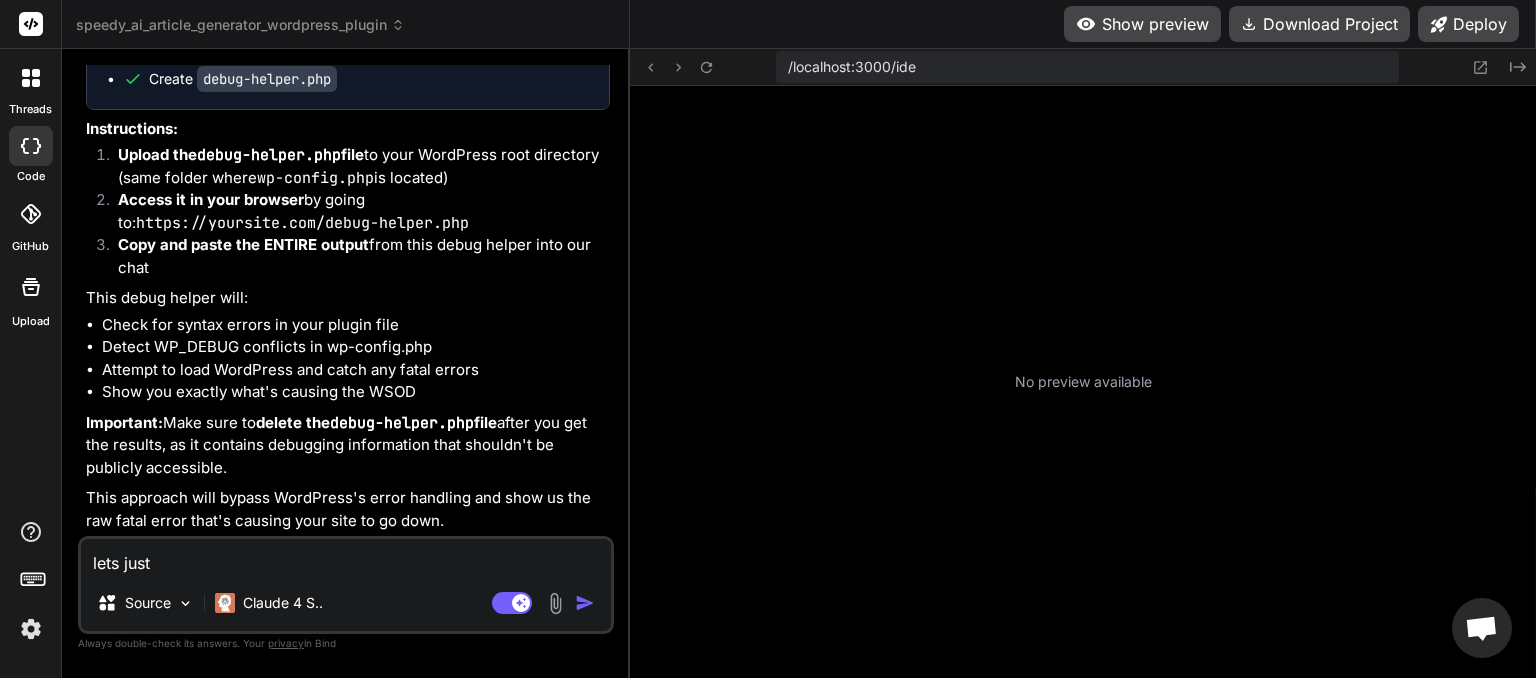 type on "x" 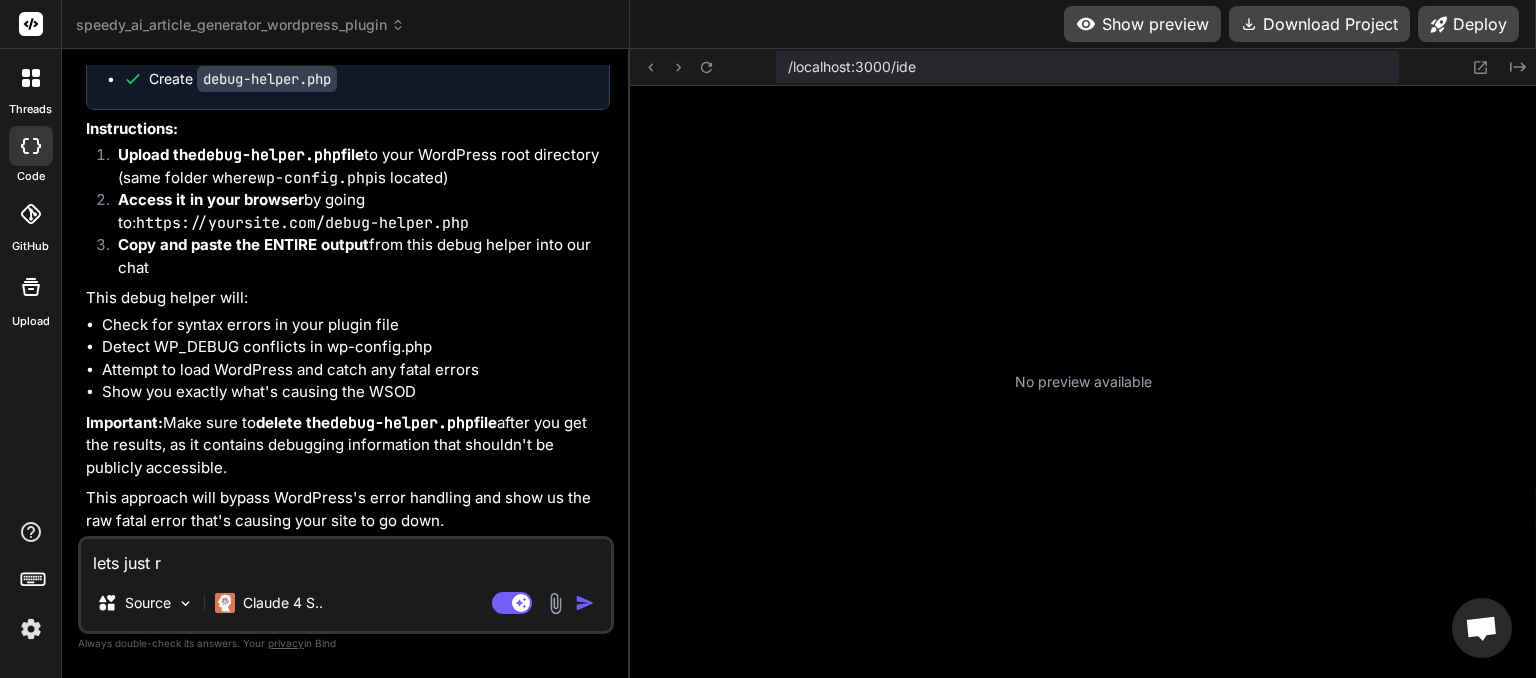 type on "lets just ro" 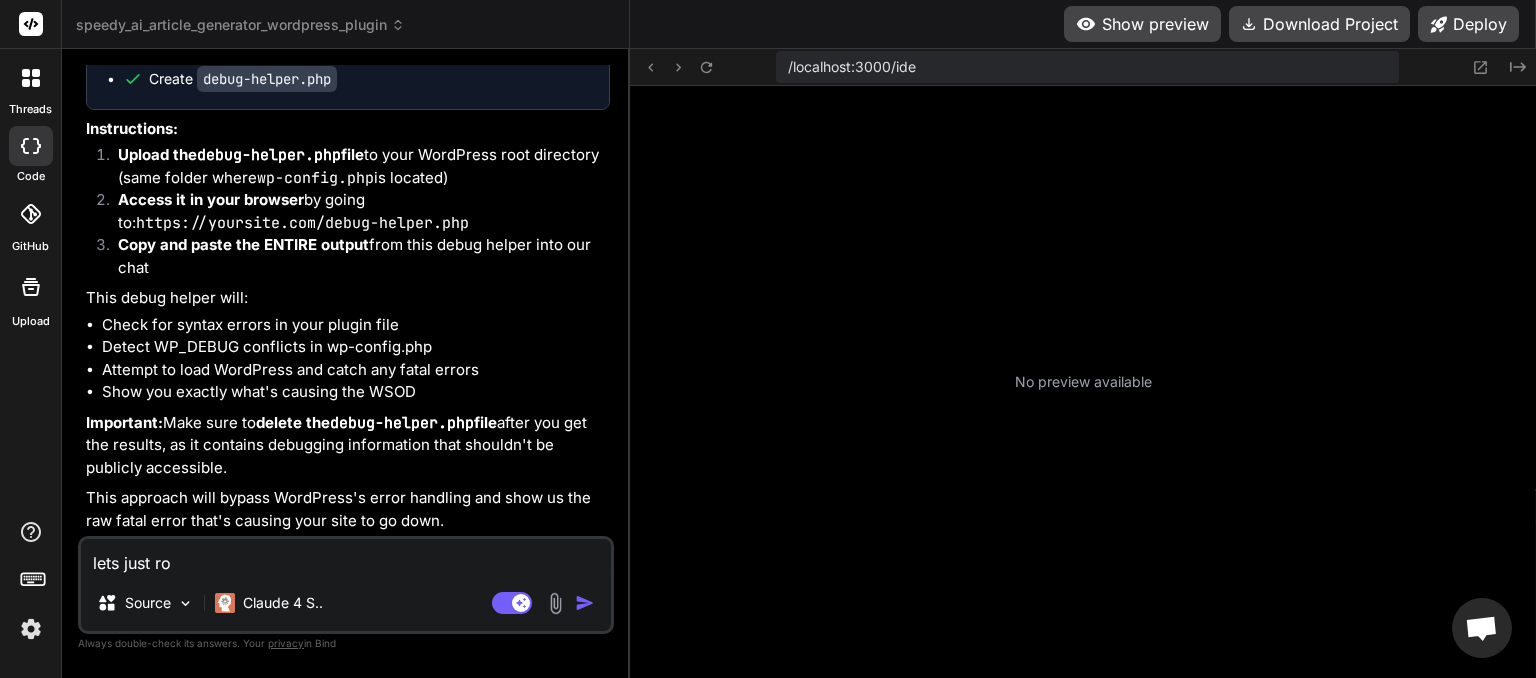 type on "lets just rol" 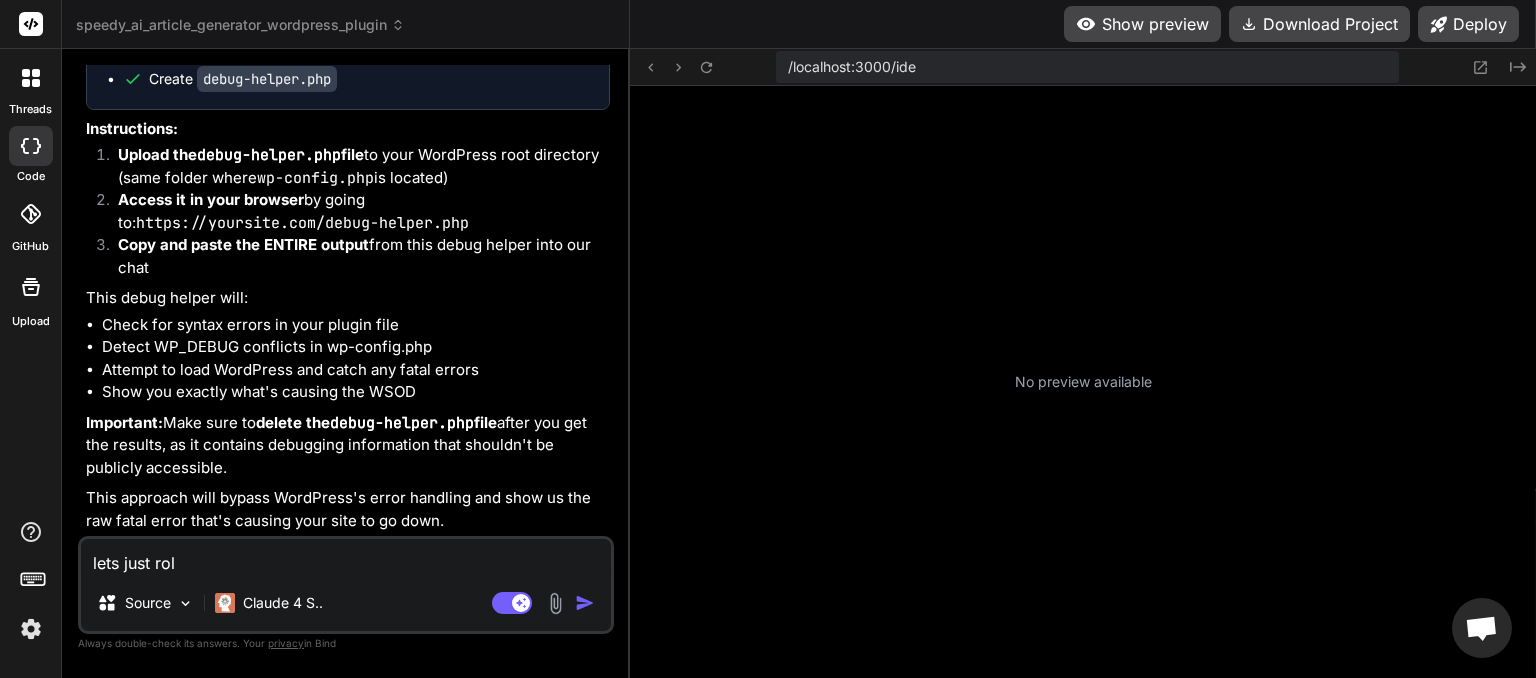 type on "lets just roll" 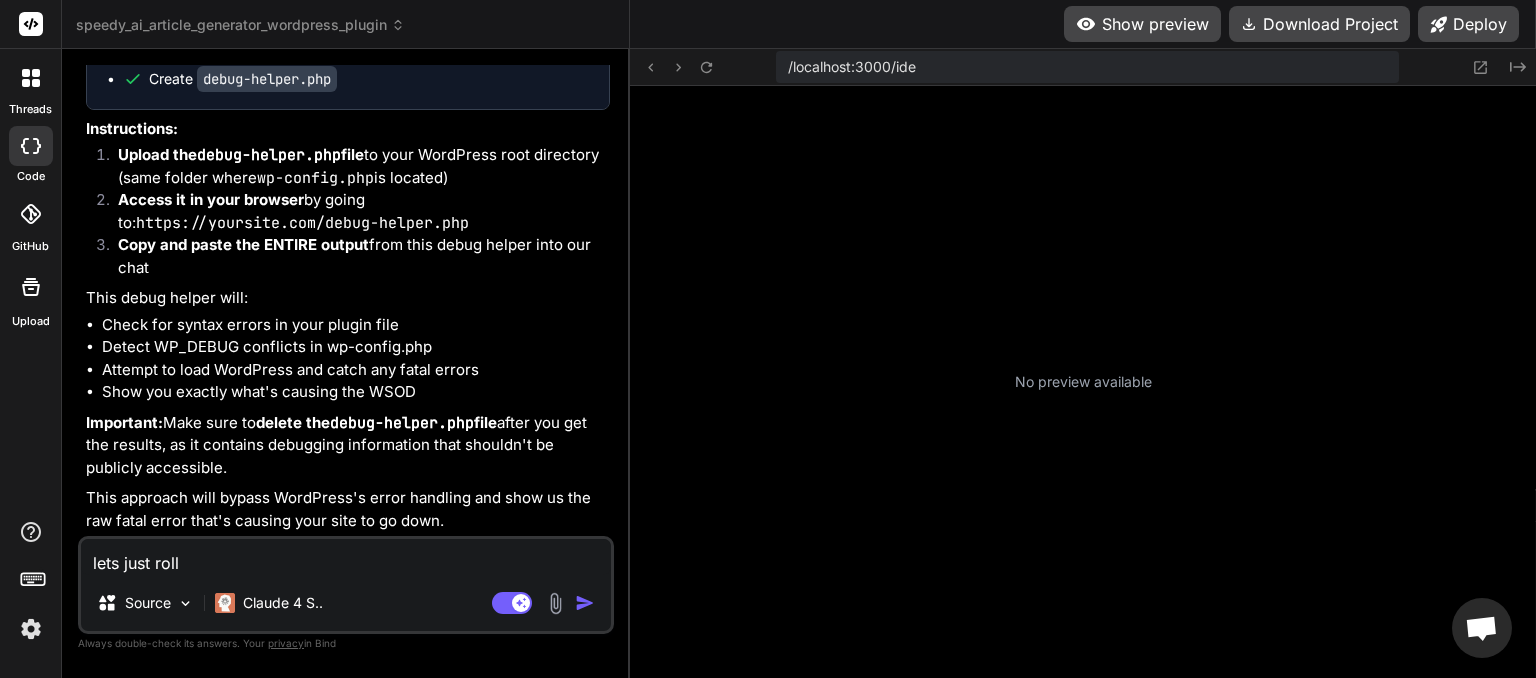 type on "lets just roll" 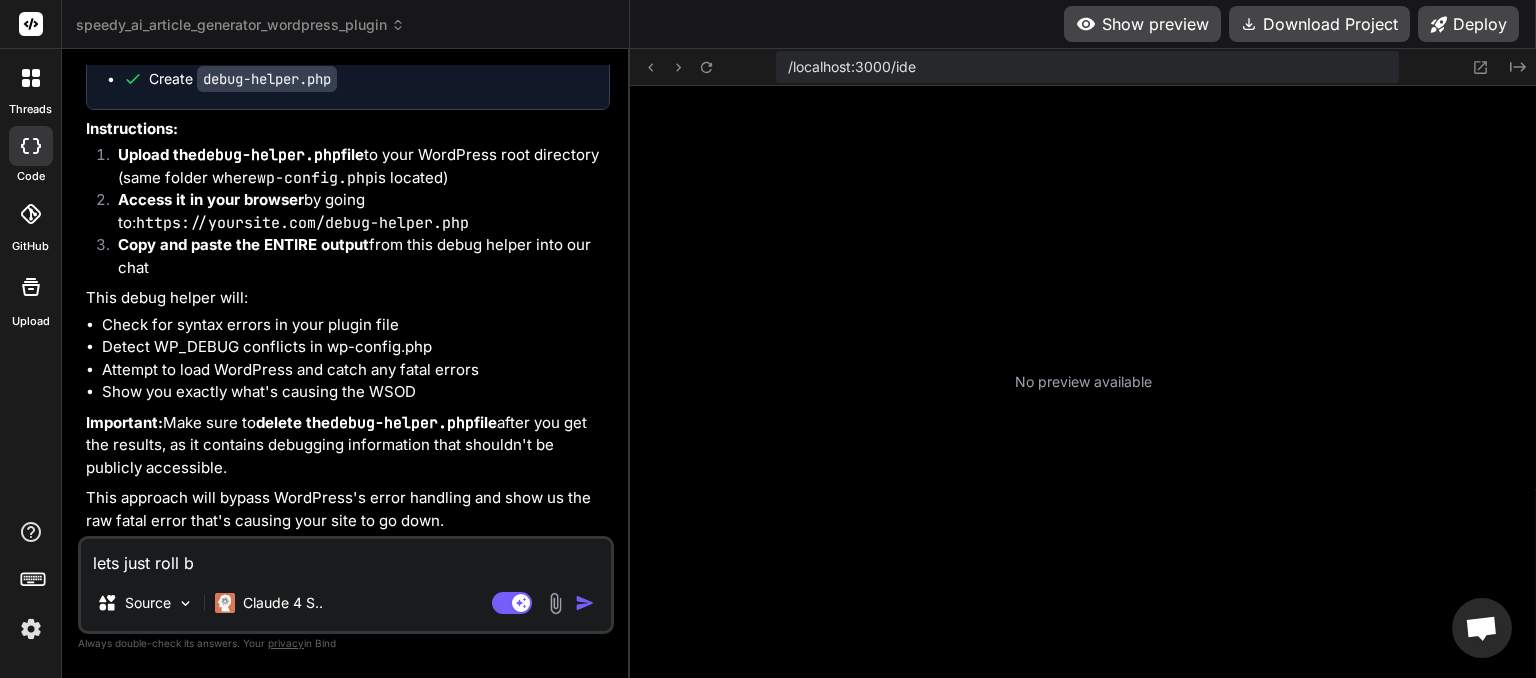 type on "lets just roll ba" 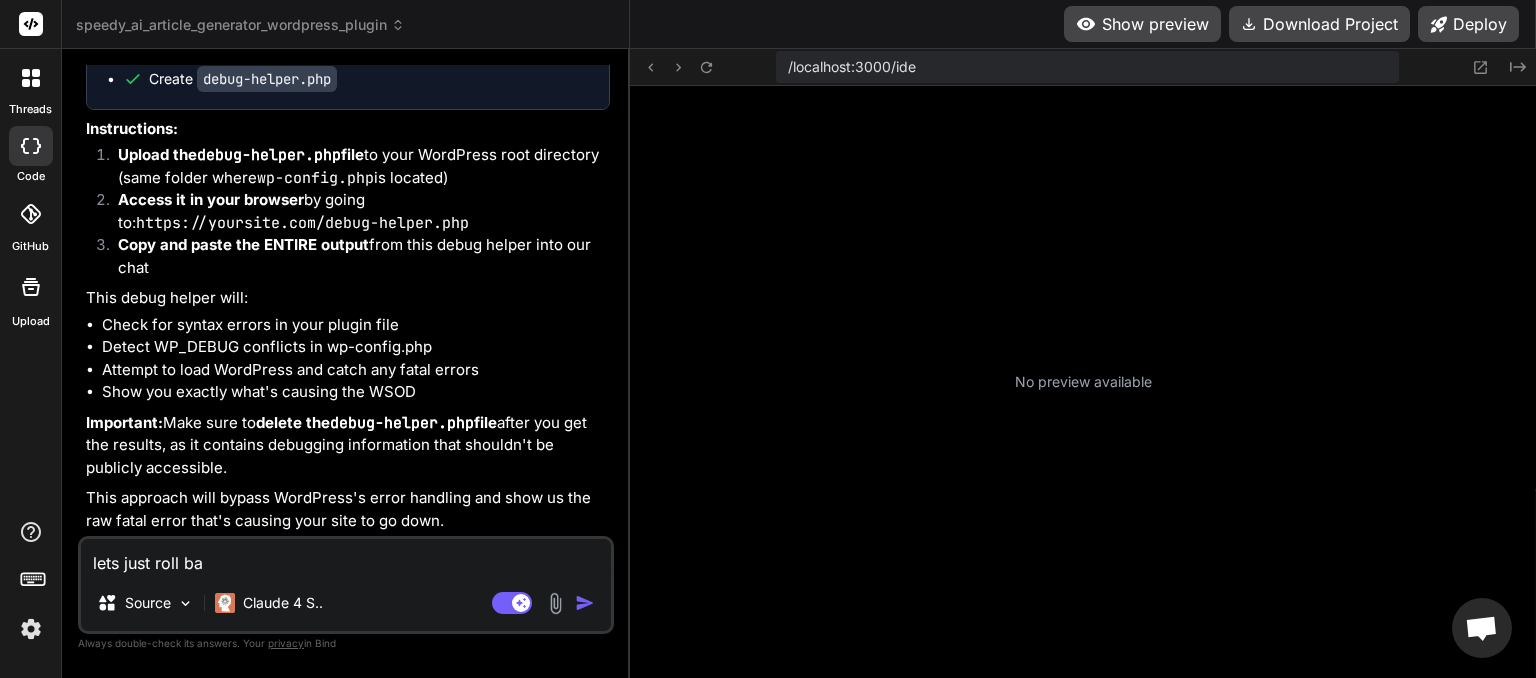 type on "lets just roll bac" 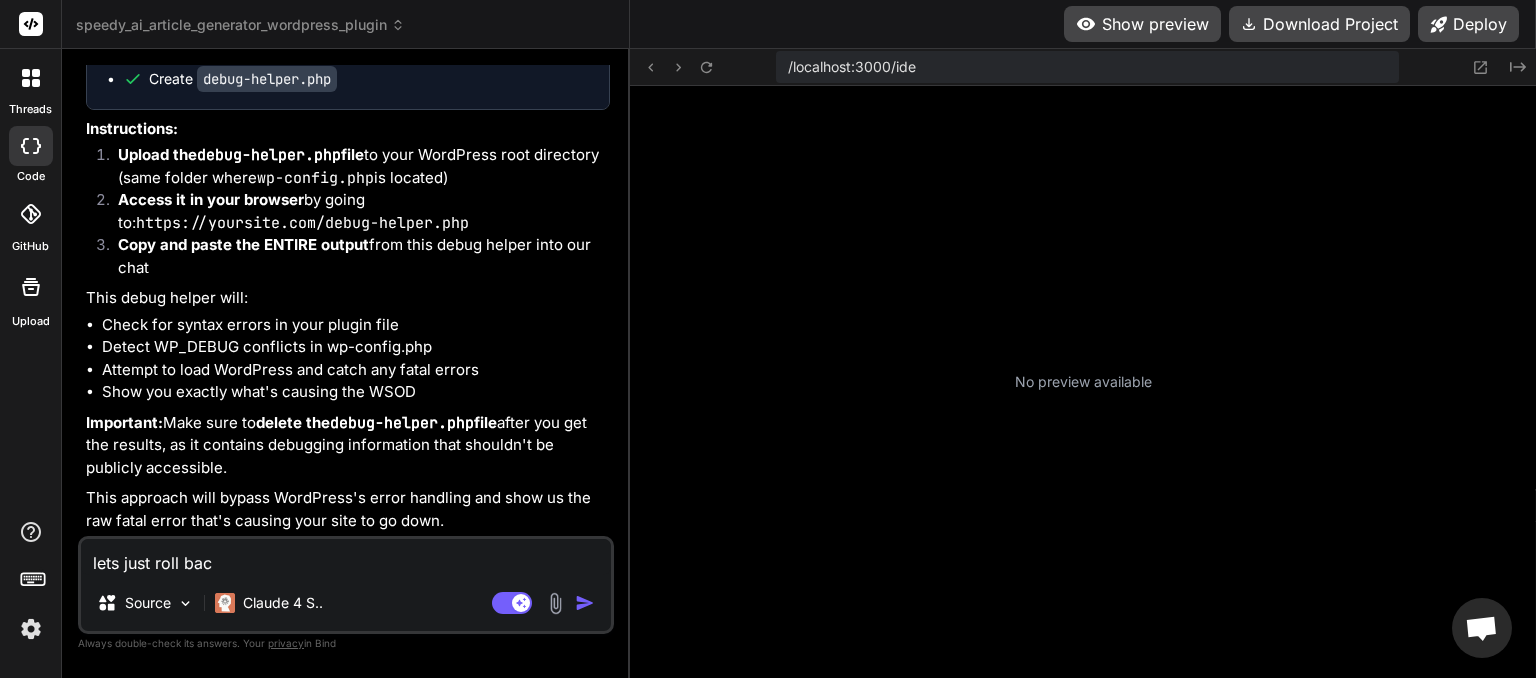 type on "lets just roll back" 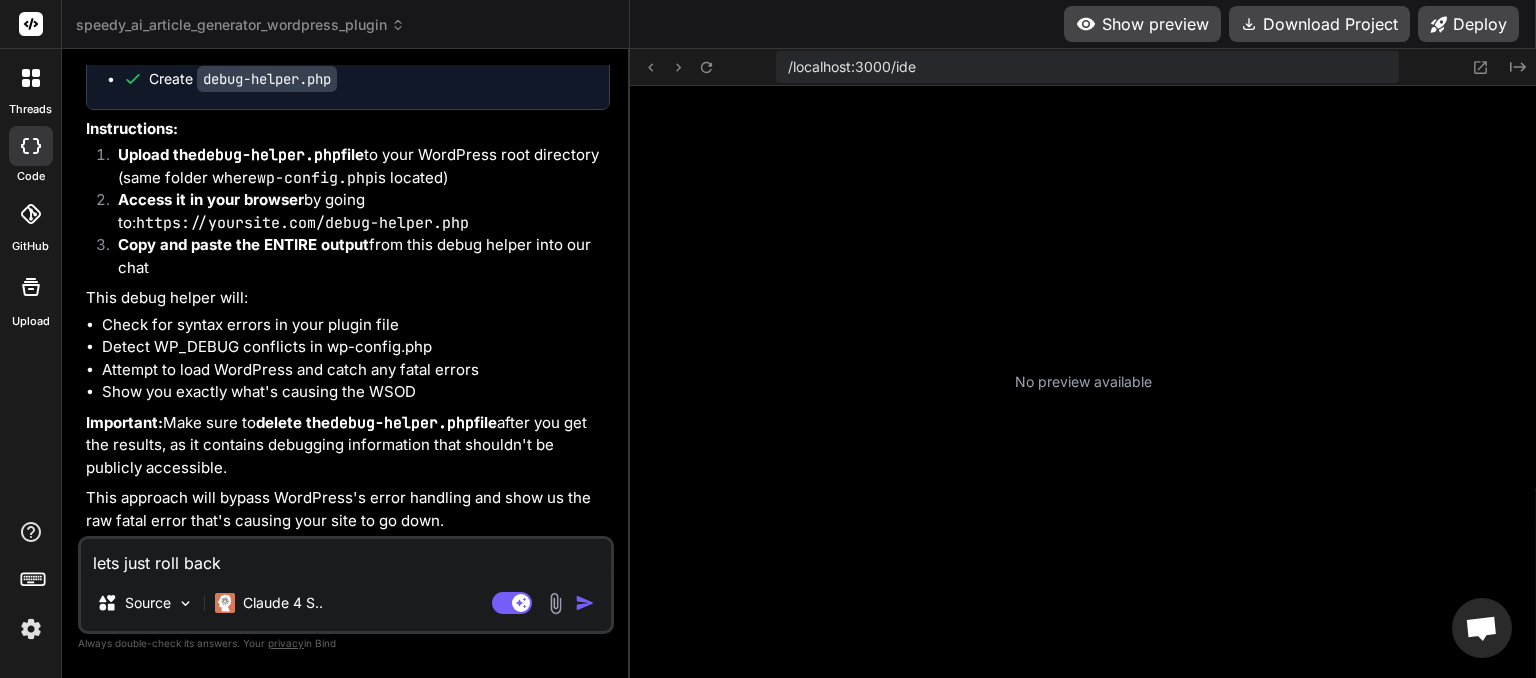type on "lets just roll back" 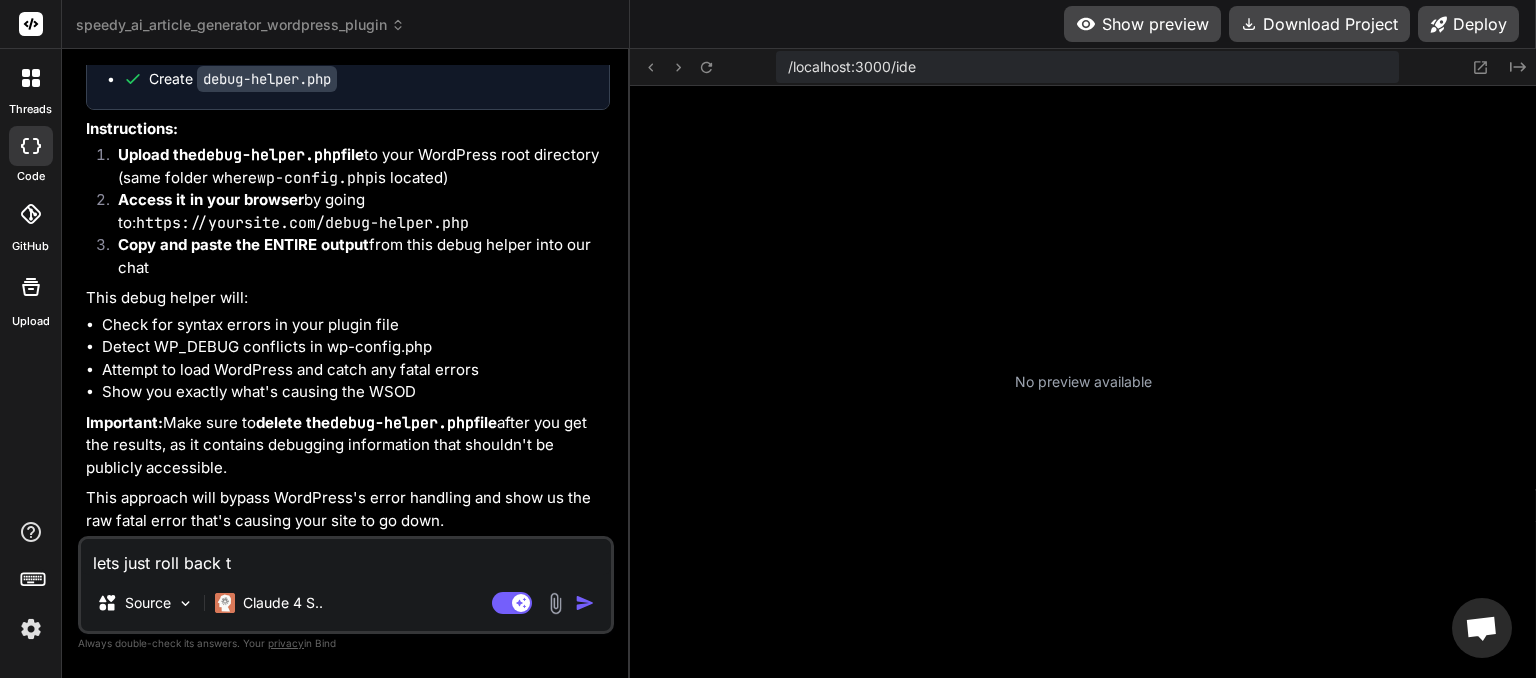 type on "lets just roll back to" 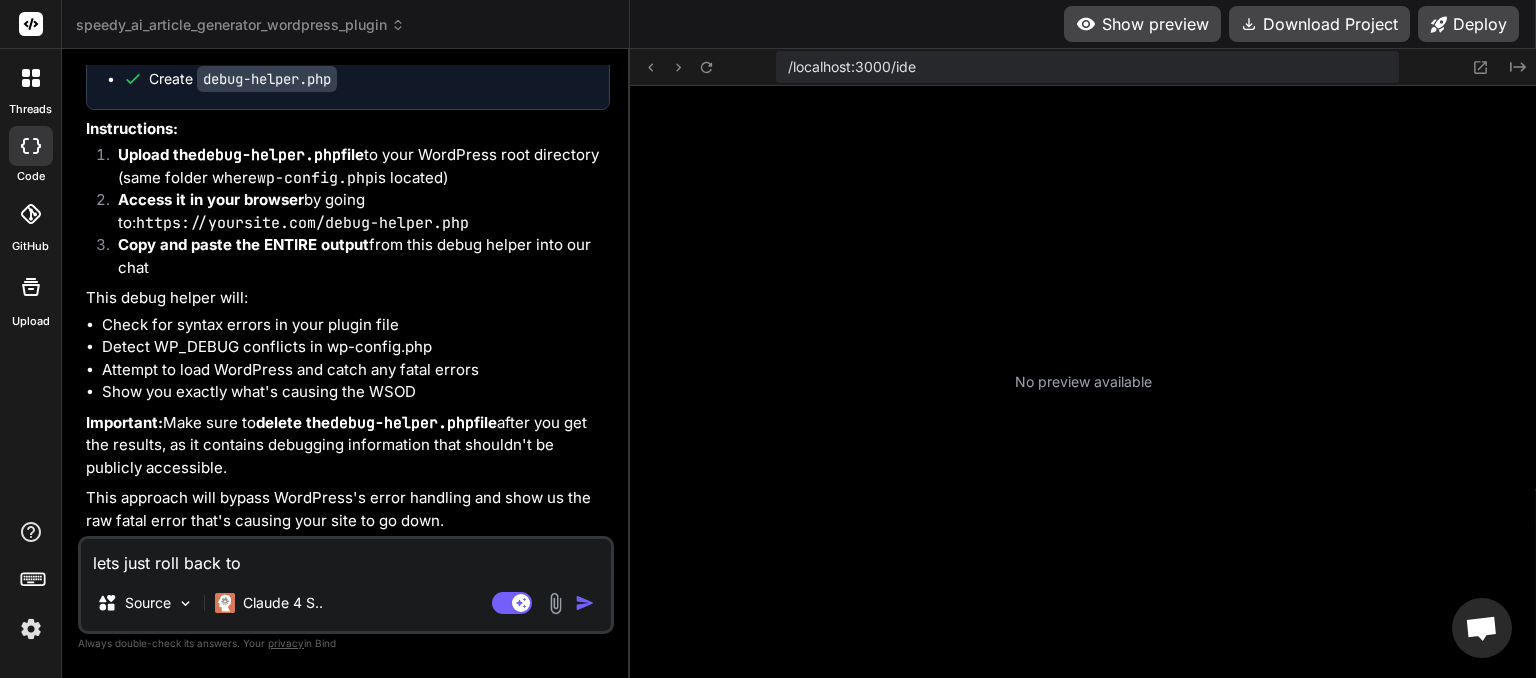 type on "lets just roll back to" 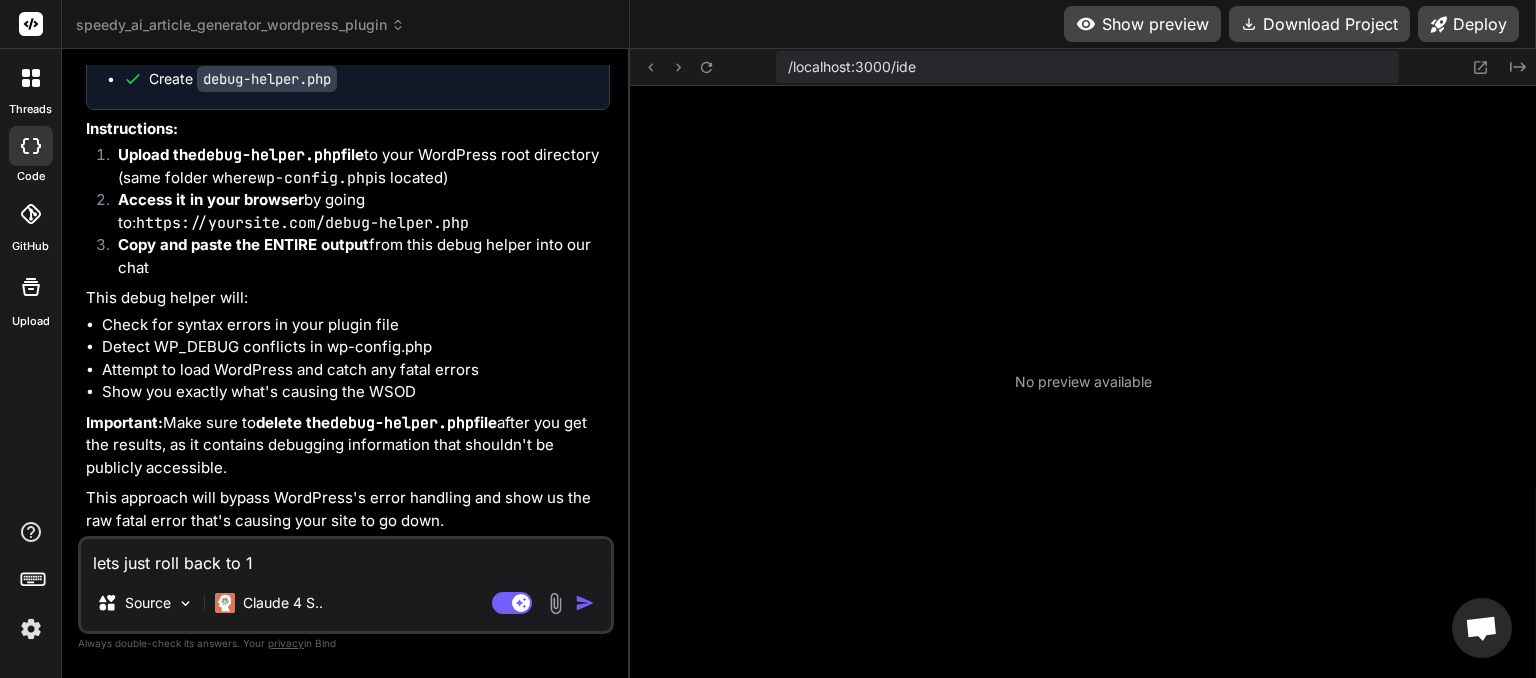 type on "lets just roll back to 1." 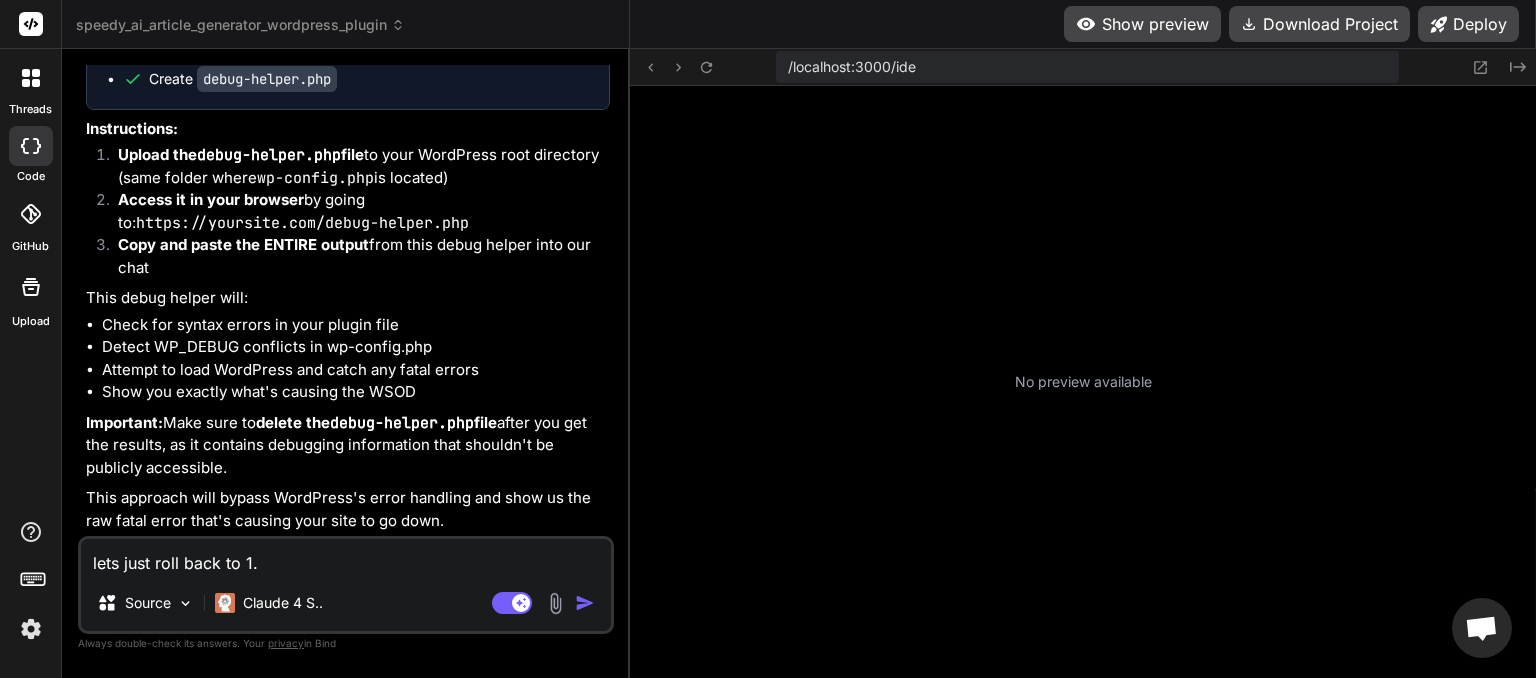 type on "lets just roll back to 1.2" 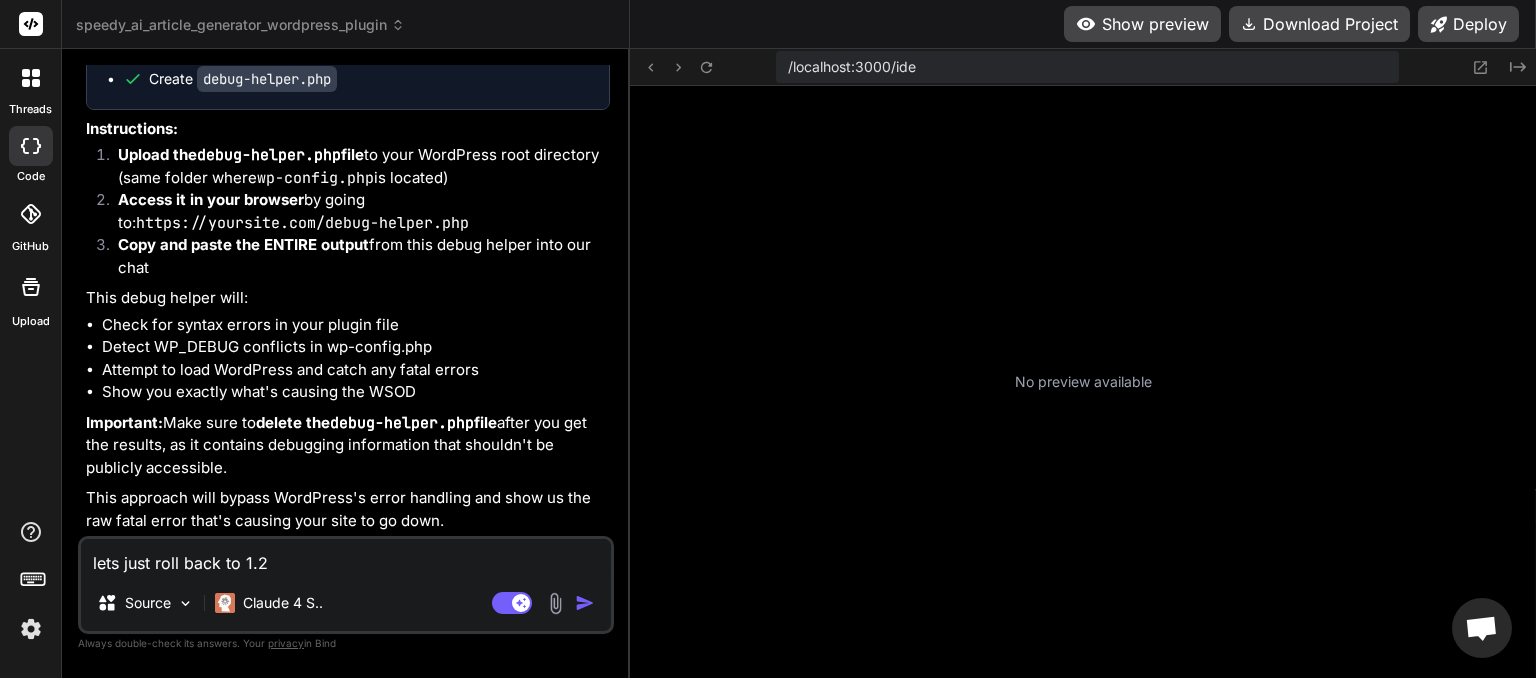 type on "lets just roll back to 1.2" 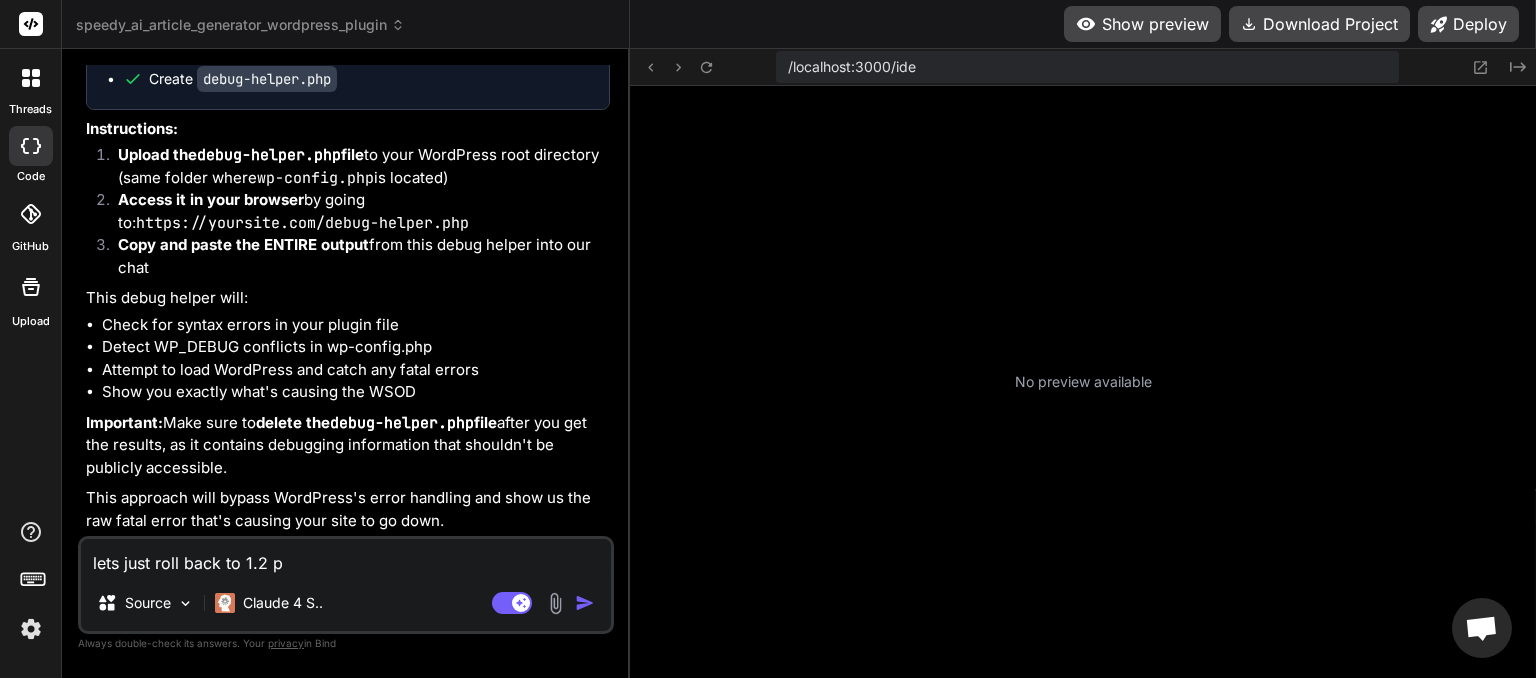 type on "lets just roll back to 1.2 pl" 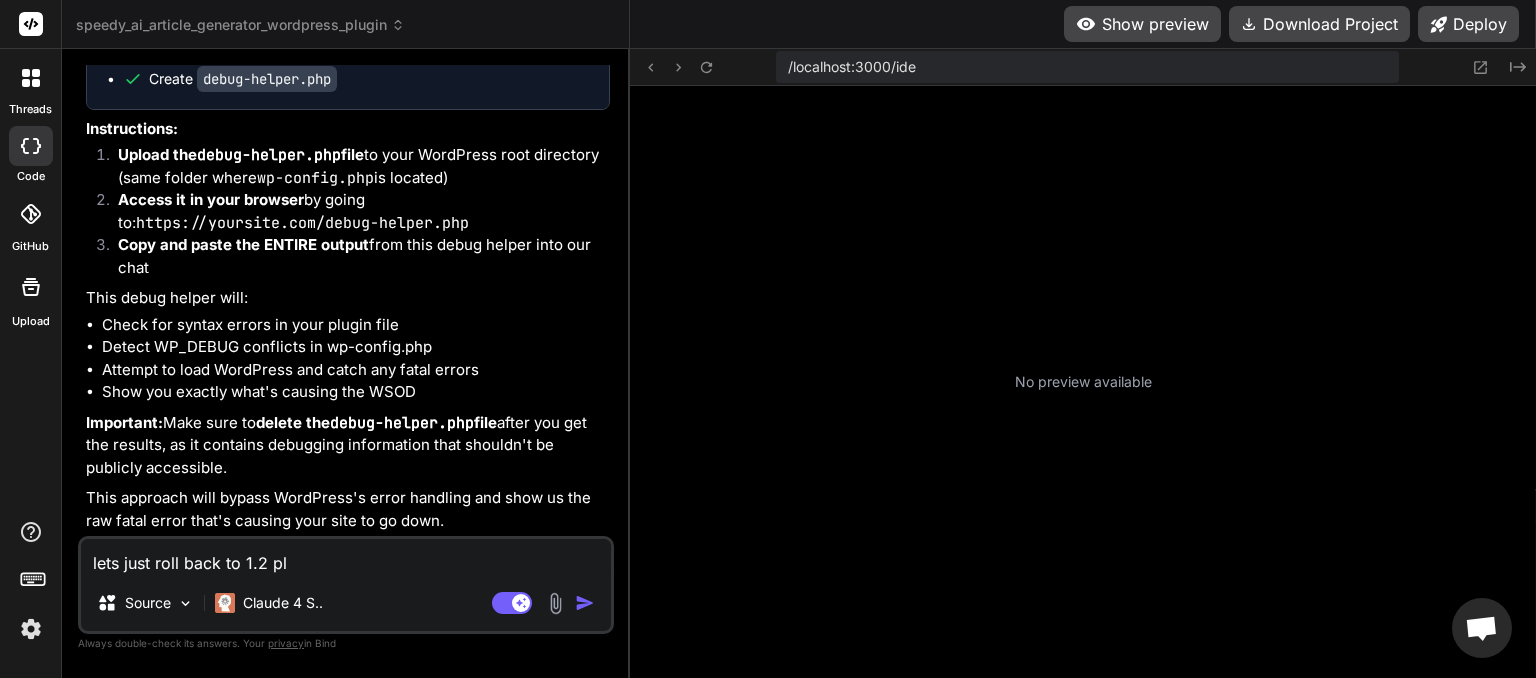 type on "lets just roll back to 1.2 ple" 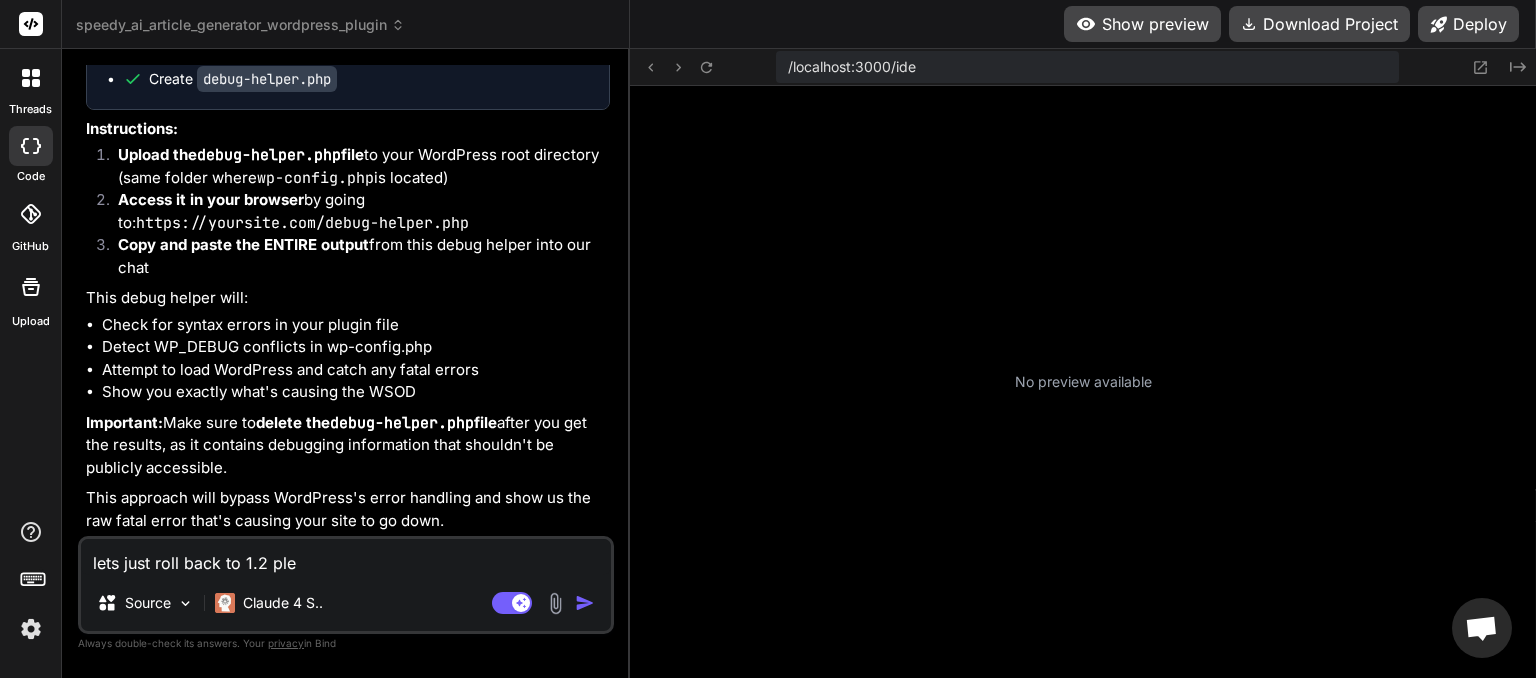type on "lets just roll back to 1.2 plea" 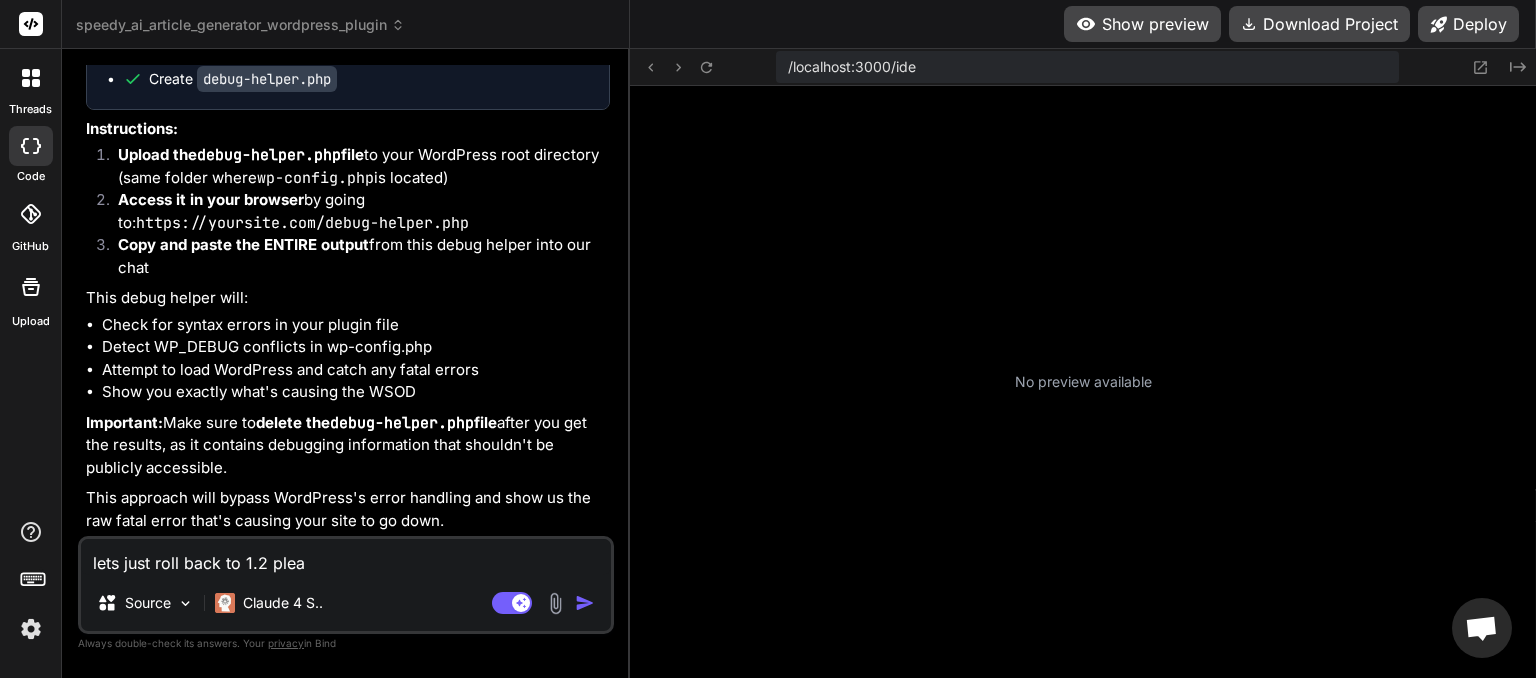 type on "lets just roll back to 1.2 pleas" 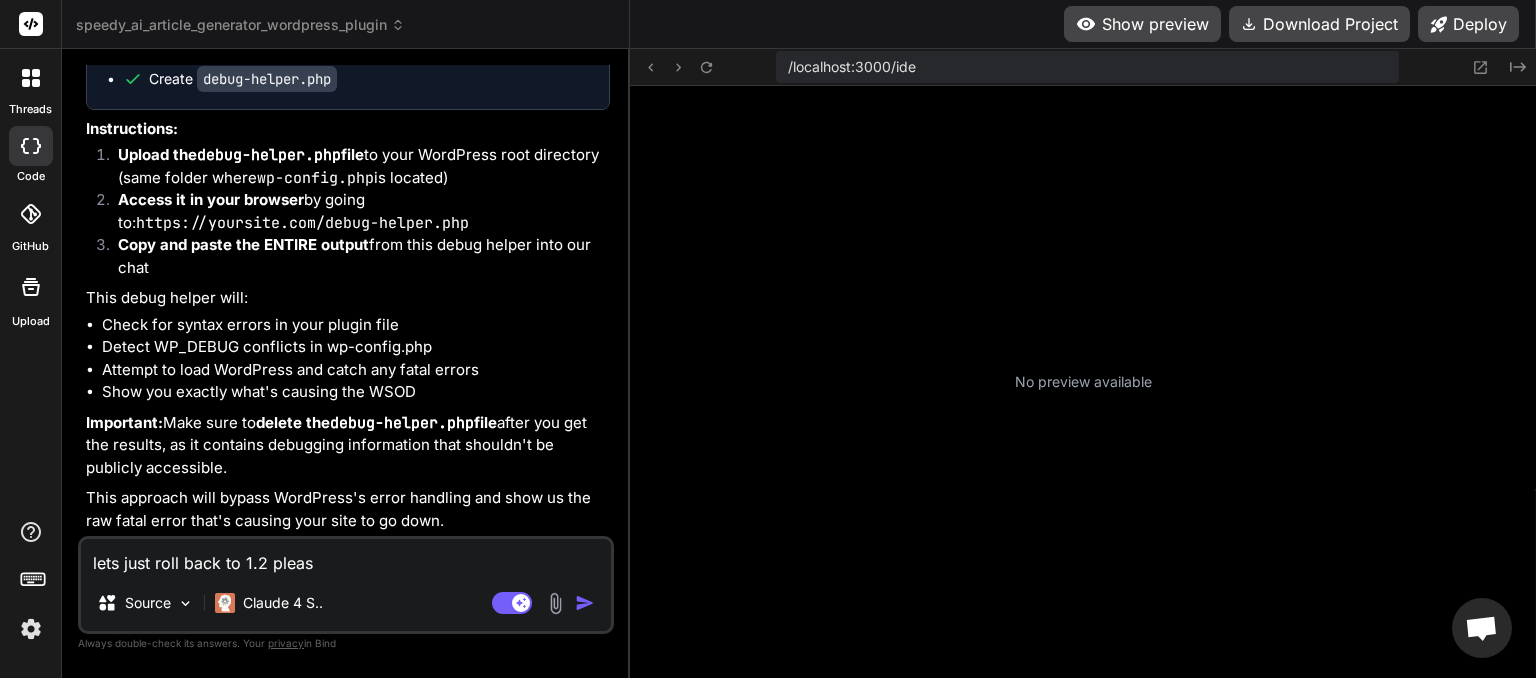 type on "lets just roll back to 1.2 please" 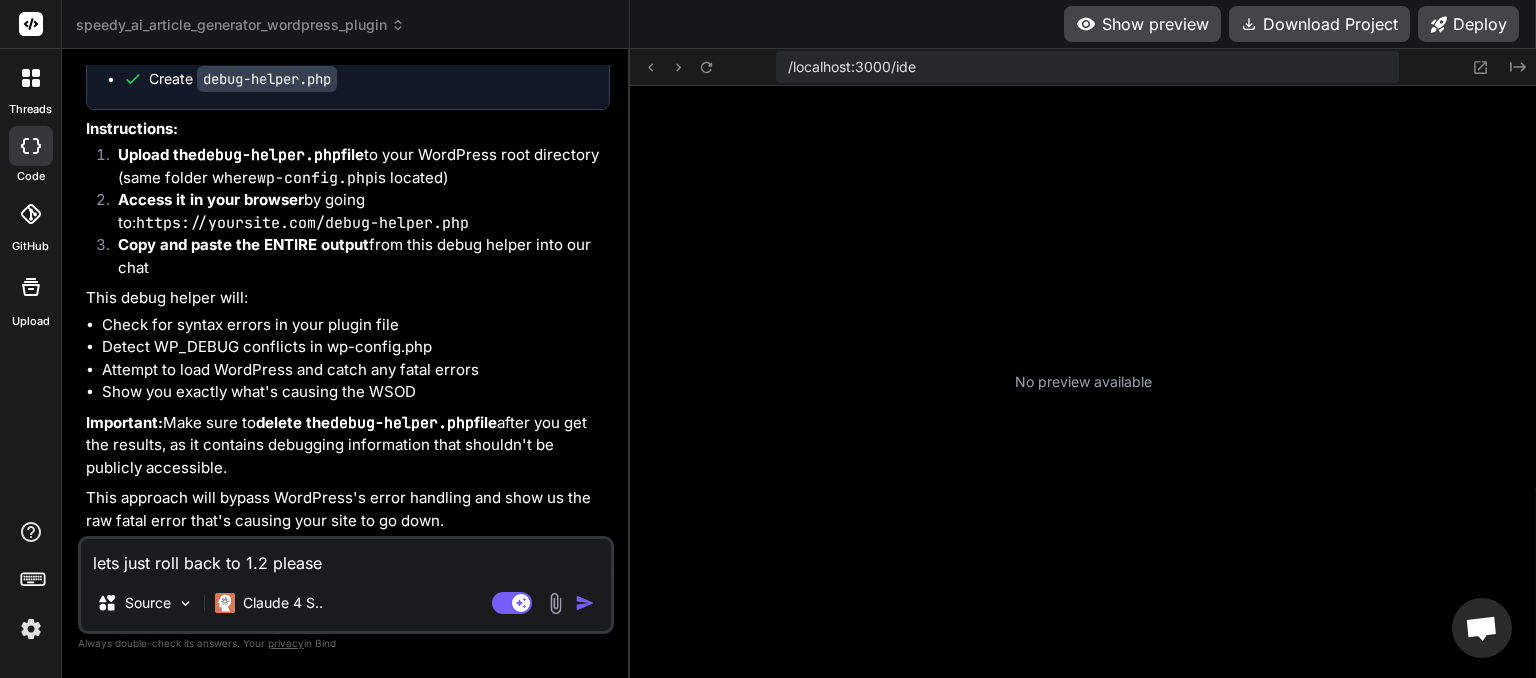 type on "lets just roll back to 1.2 please" 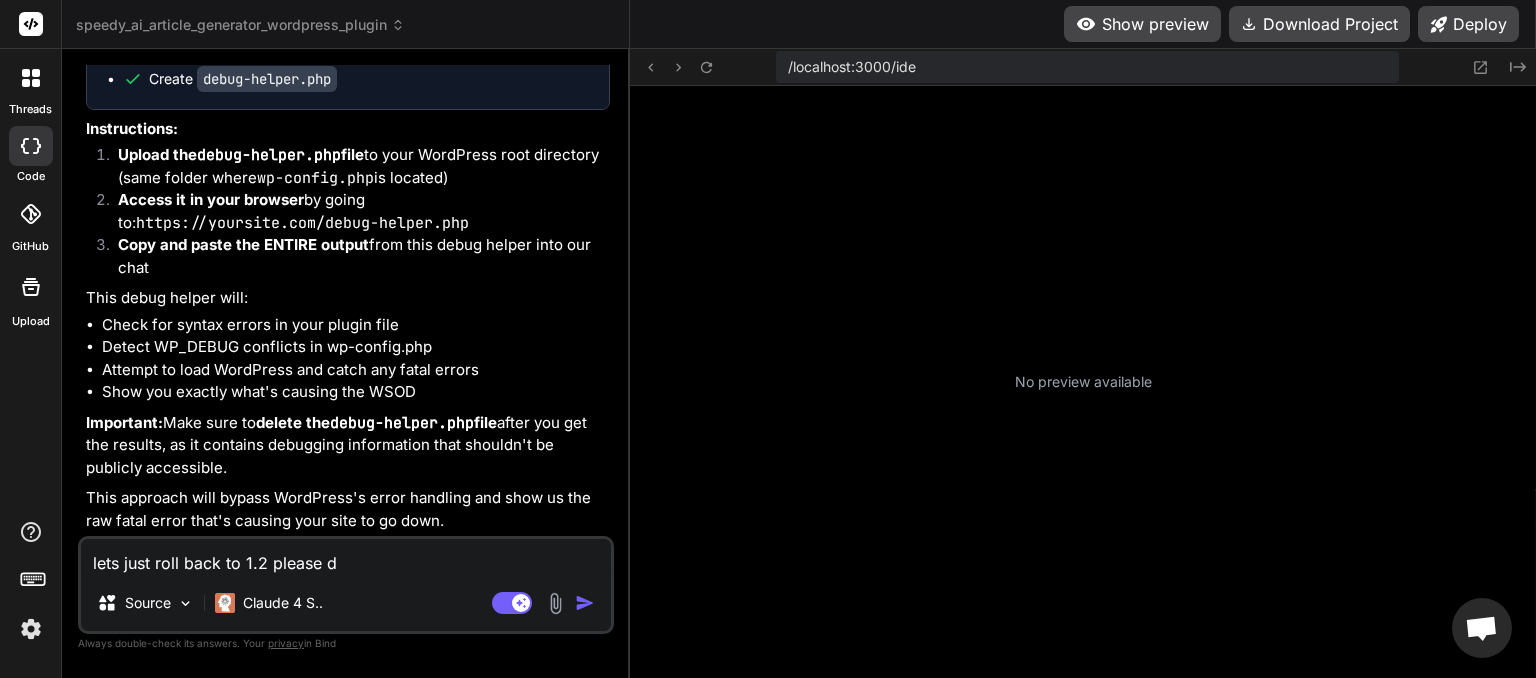 type on "lets just roll back to 1.2 please do" 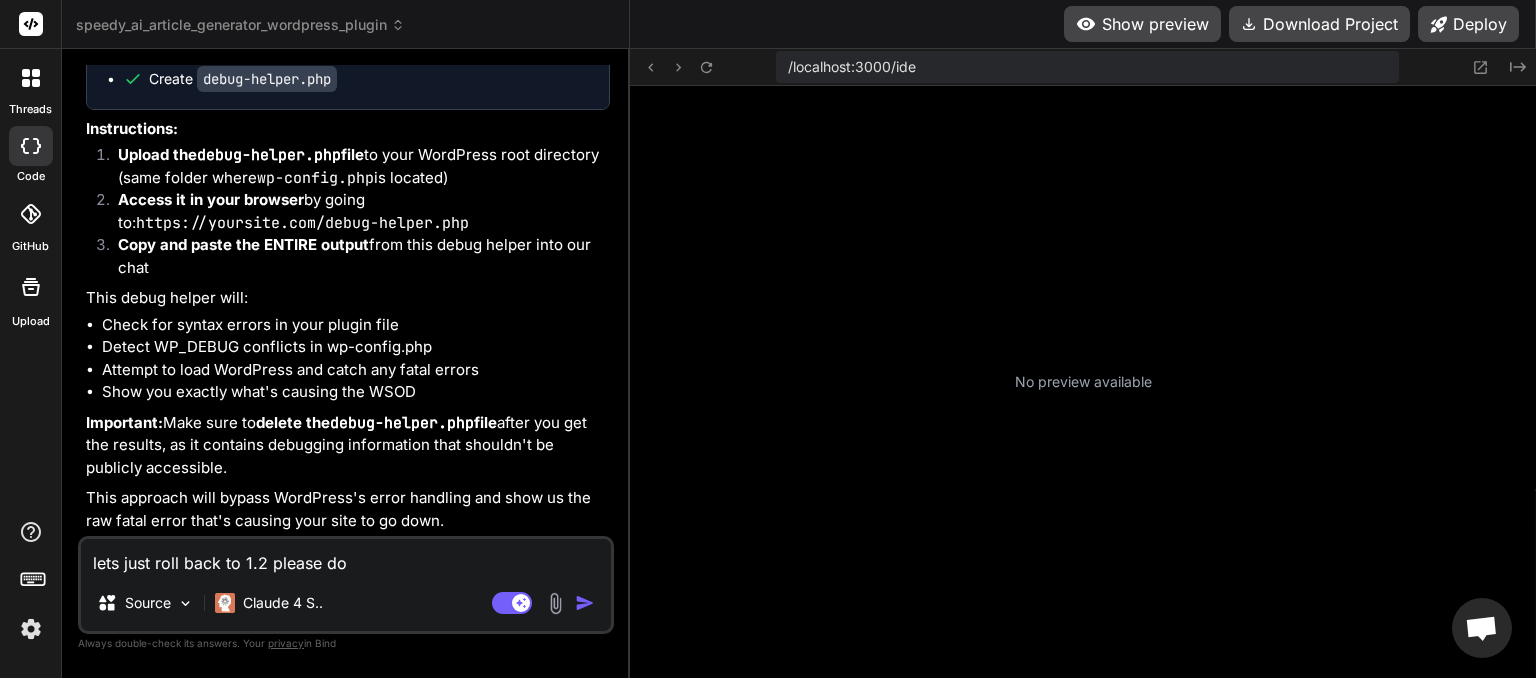 type on "lets just roll back to 1.2 please do" 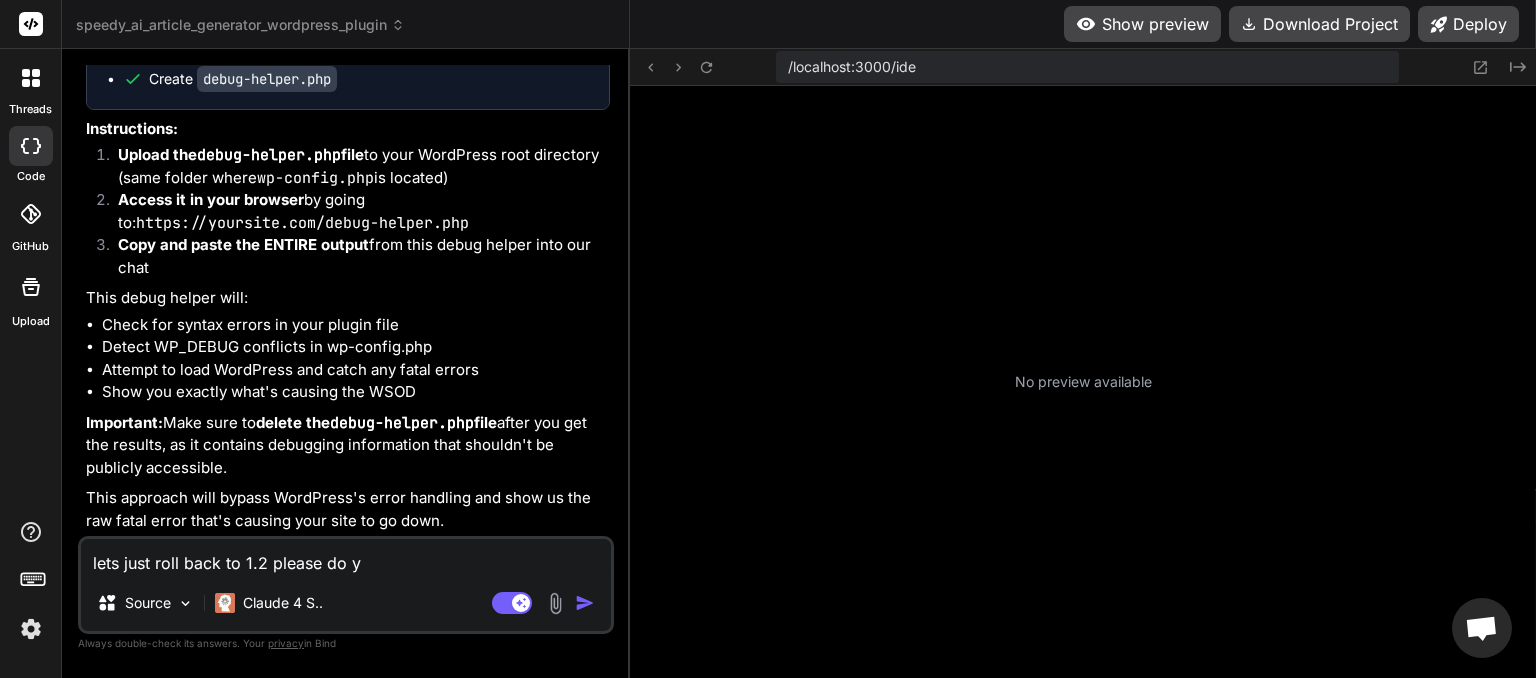type on "lets just roll back to 1.2 please do yo" 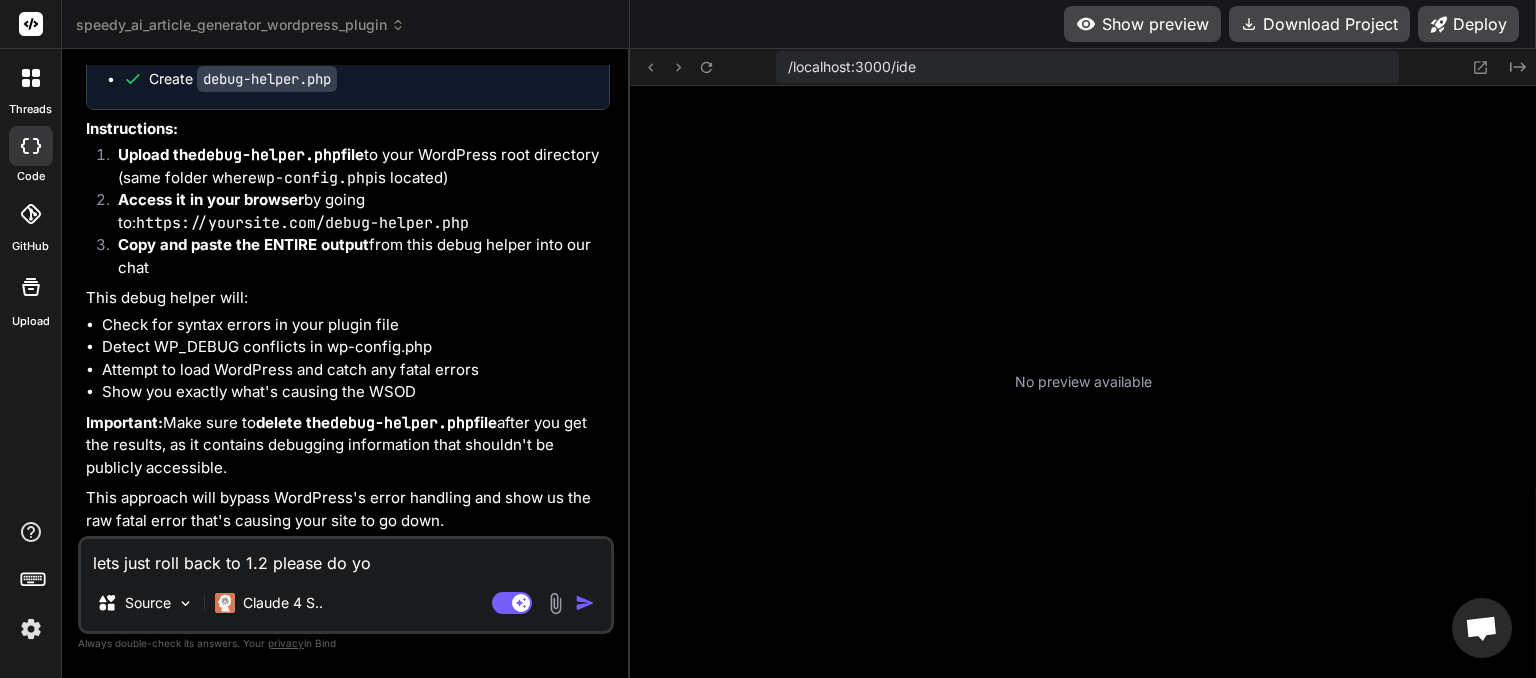 type on "lets just roll back to 1.2 please do you" 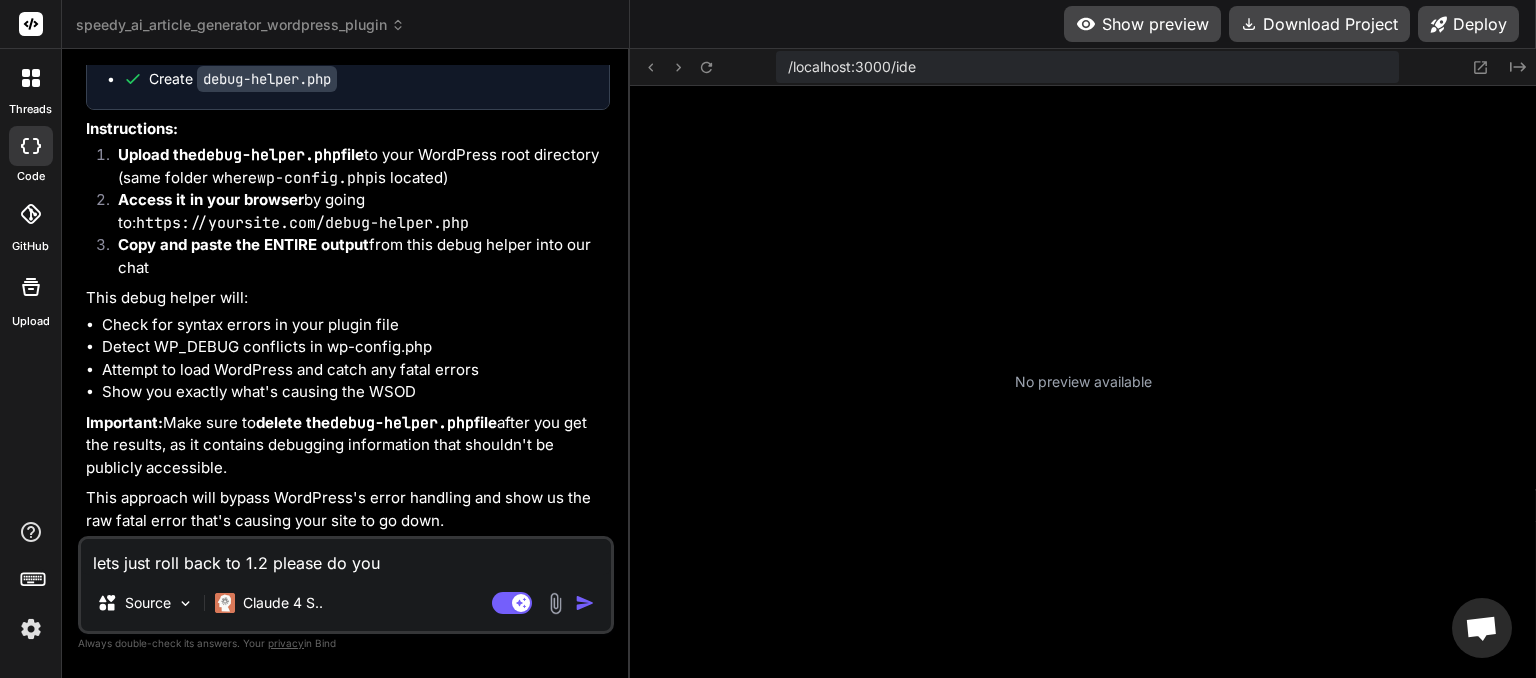 type on "lets just roll back to 1.2 please do you" 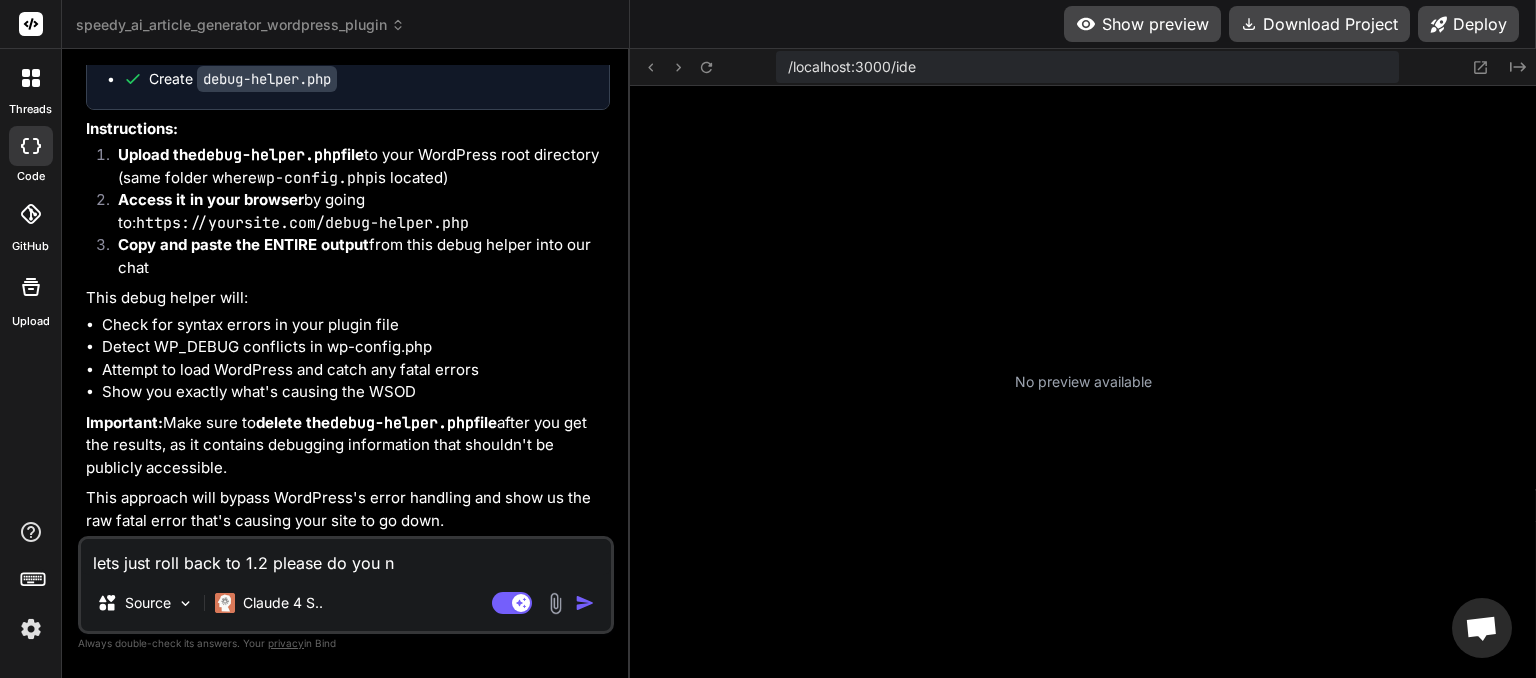 type on "lets just roll back to 1.2 please do you ne" 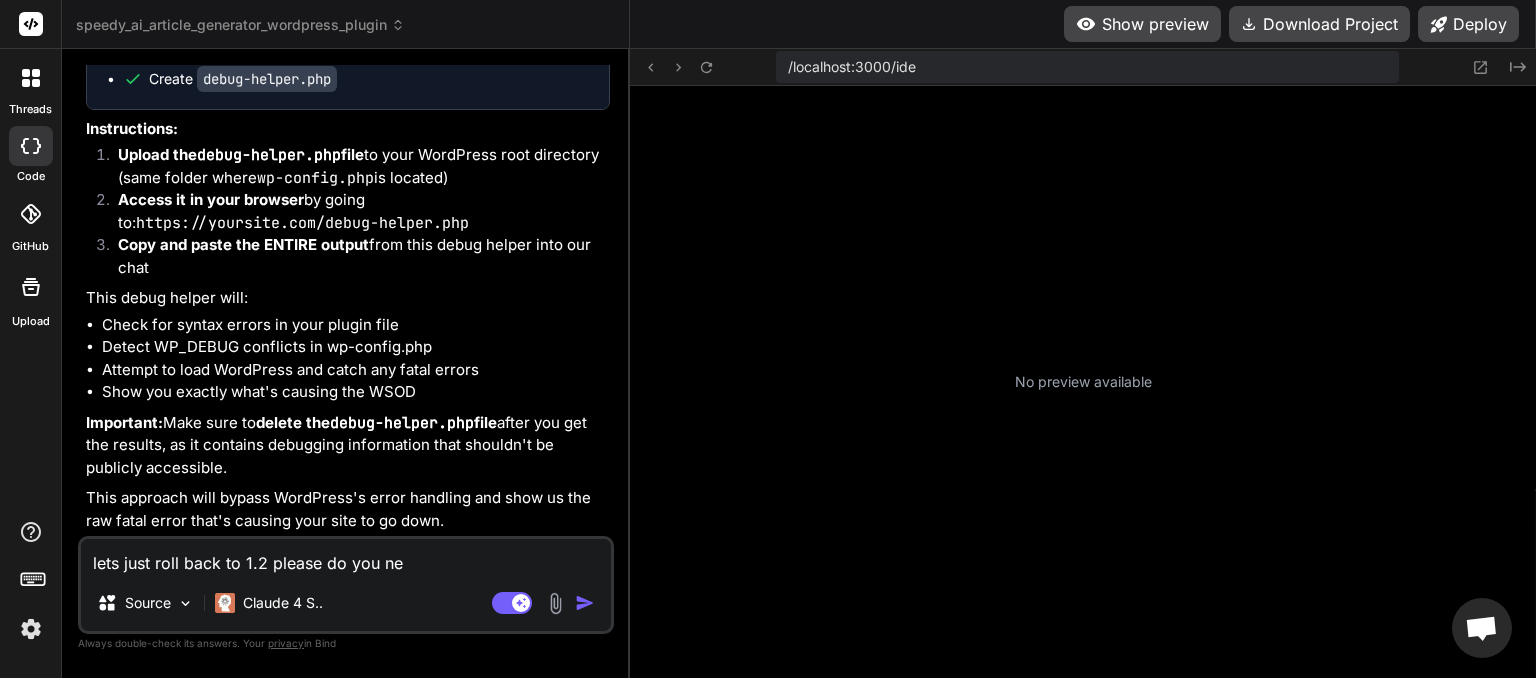 type on "lets just roll back to 1.2 please do you nee" 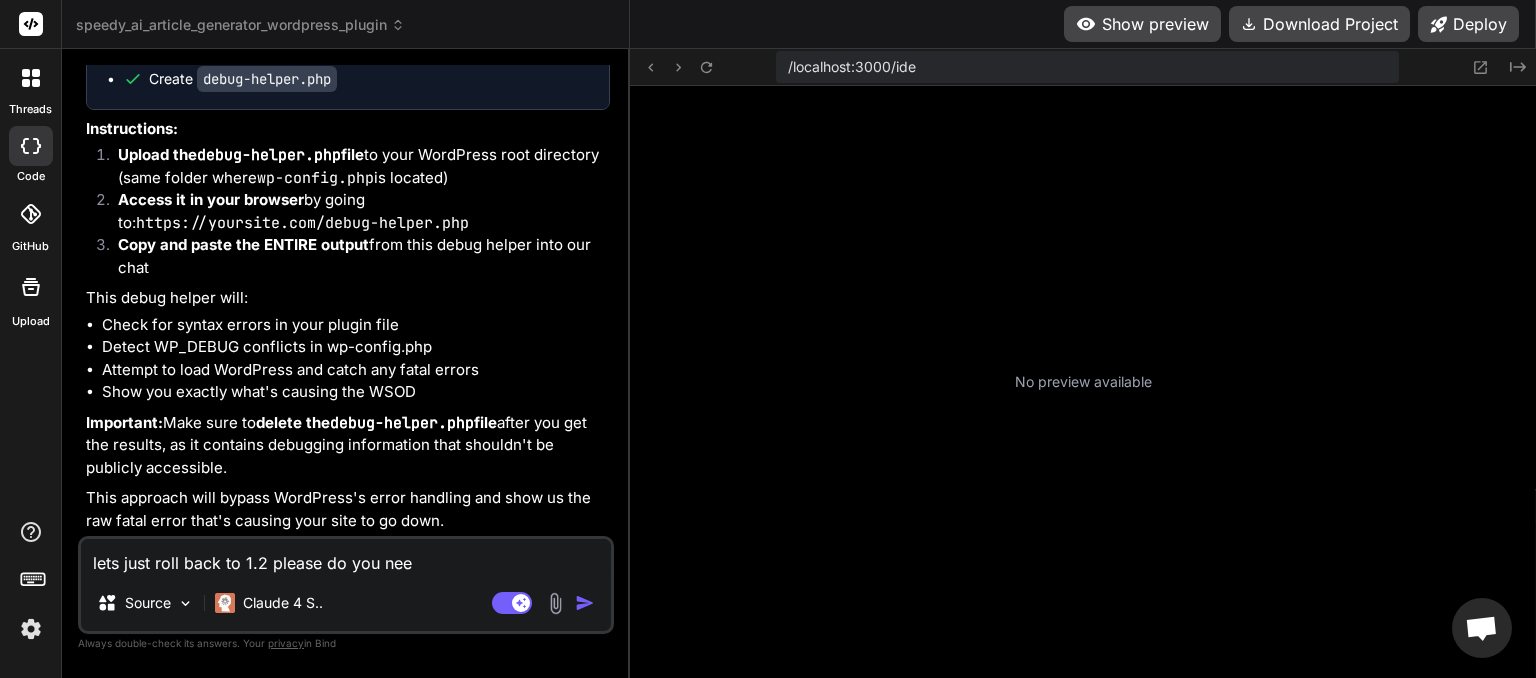 type on "lets just roll back to 1.2 please do you need" 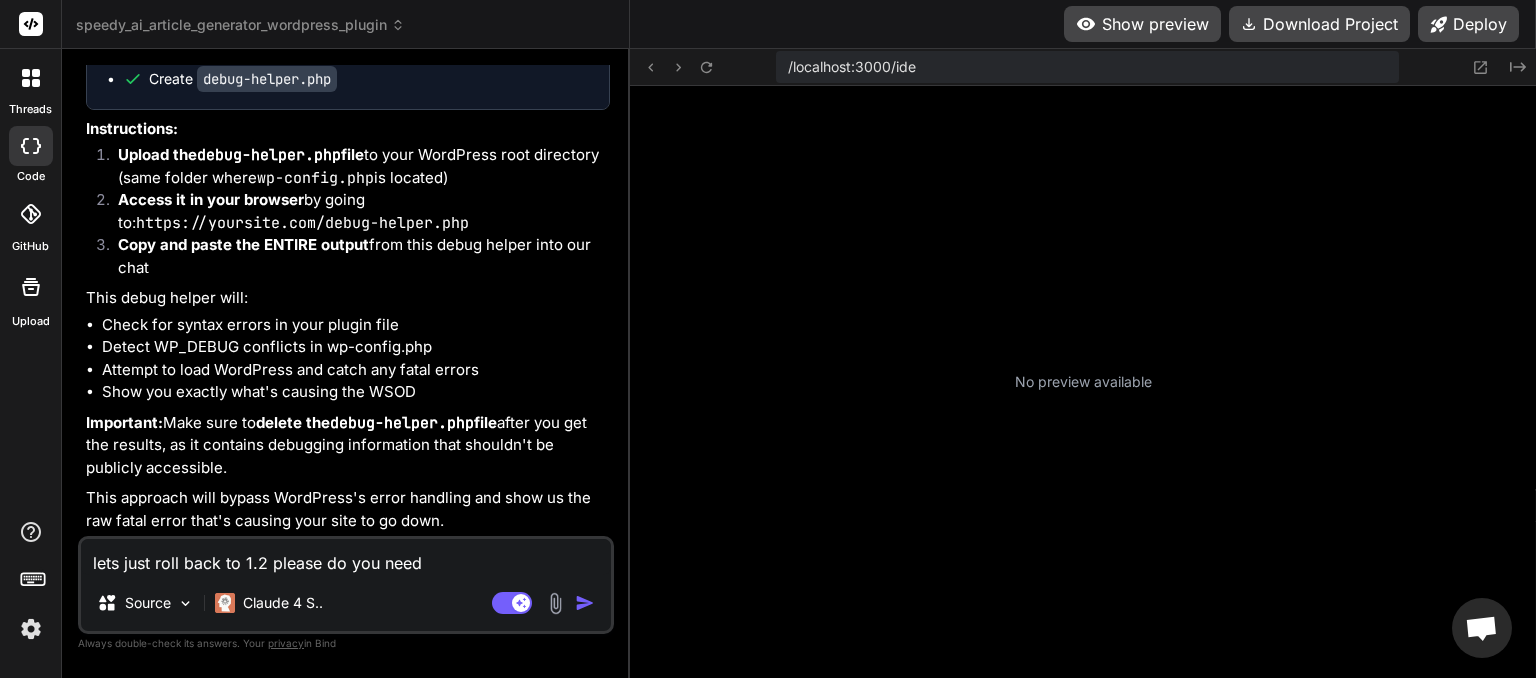 type on "lets just roll back to 1.2 please do you need" 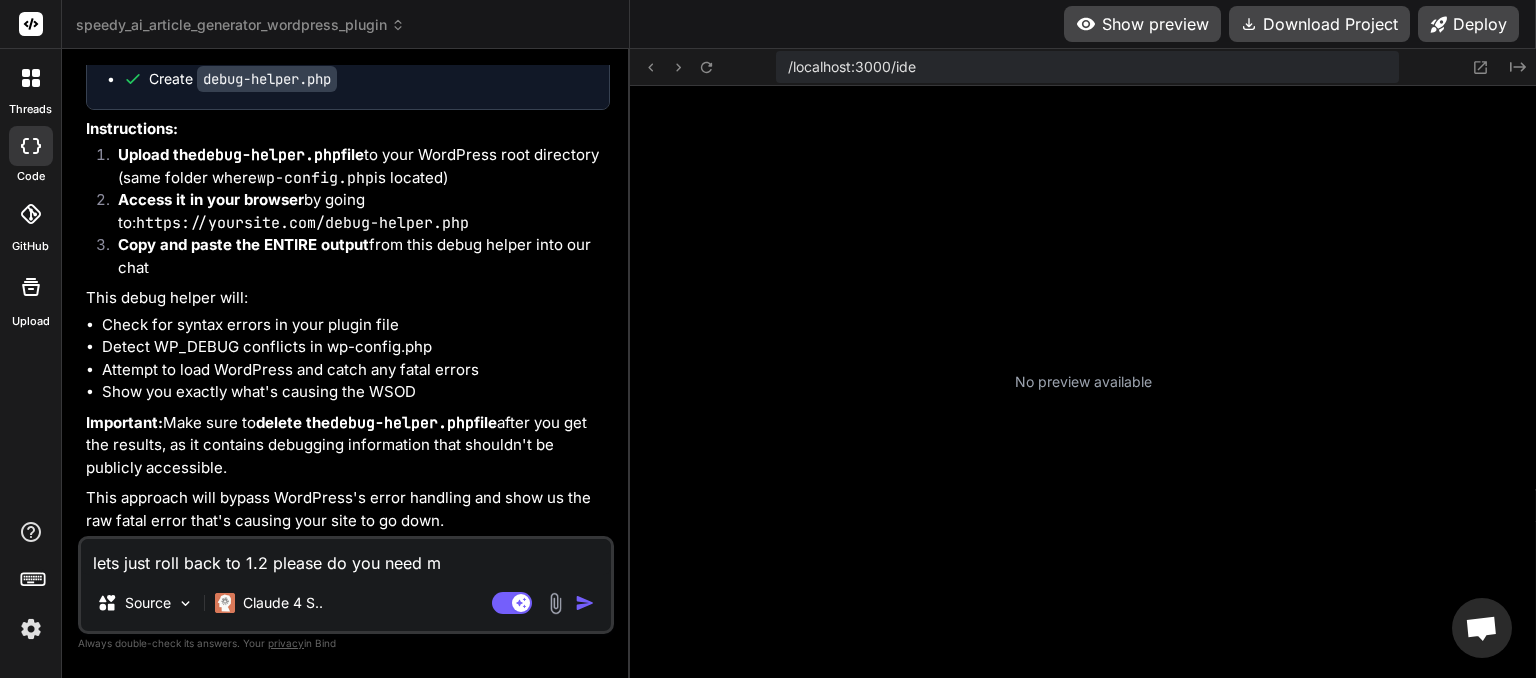 type on "lets just roll back to 1.2 please do you need me" 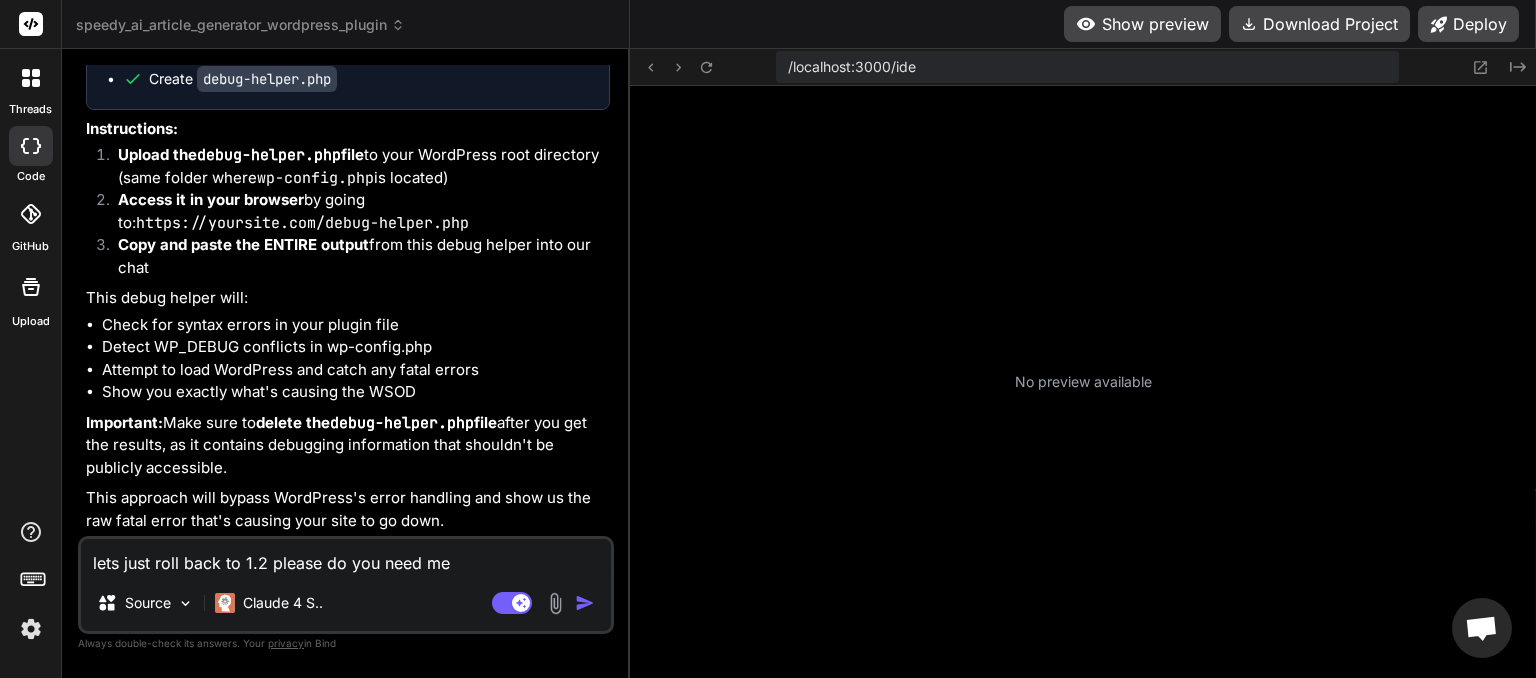 type on "lets just roll back to 1.2 please do you need me" 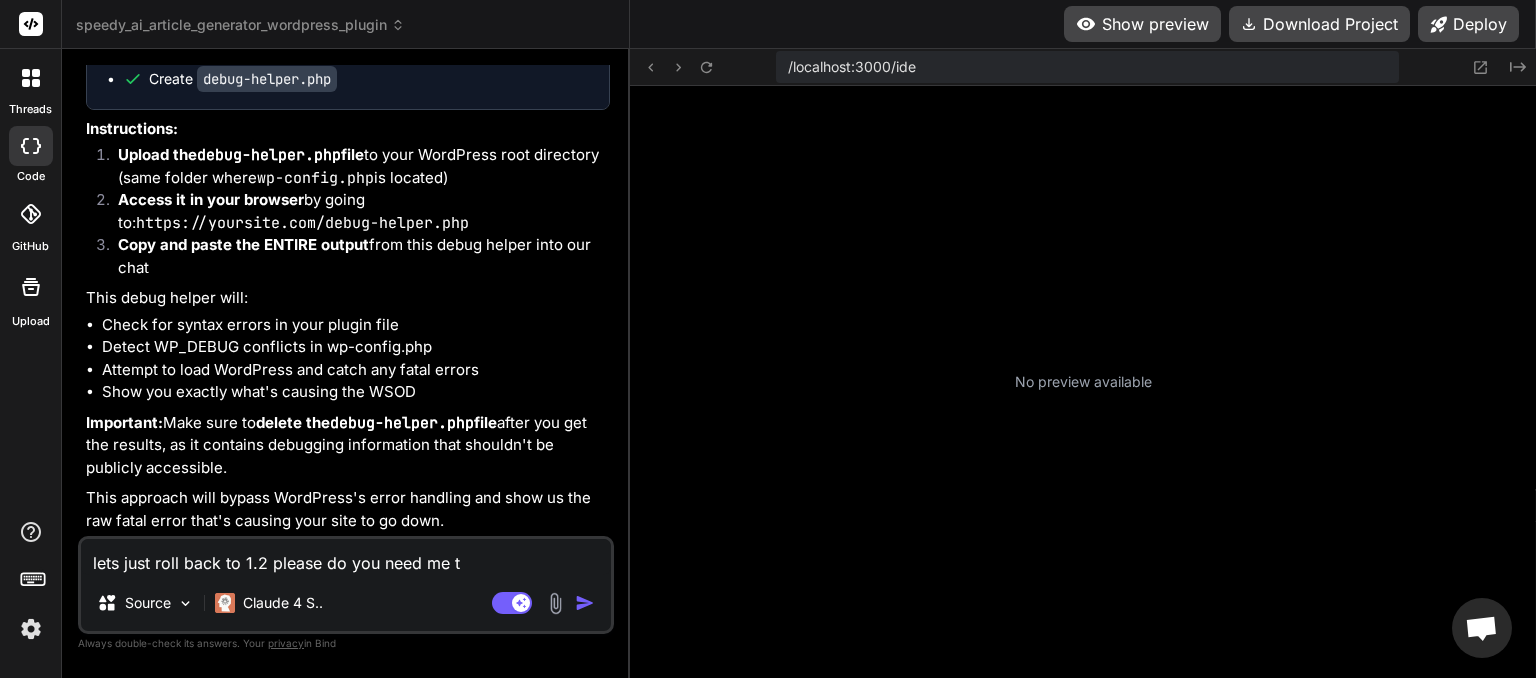 type on "lets just roll back to 1.2 please do you need me to" 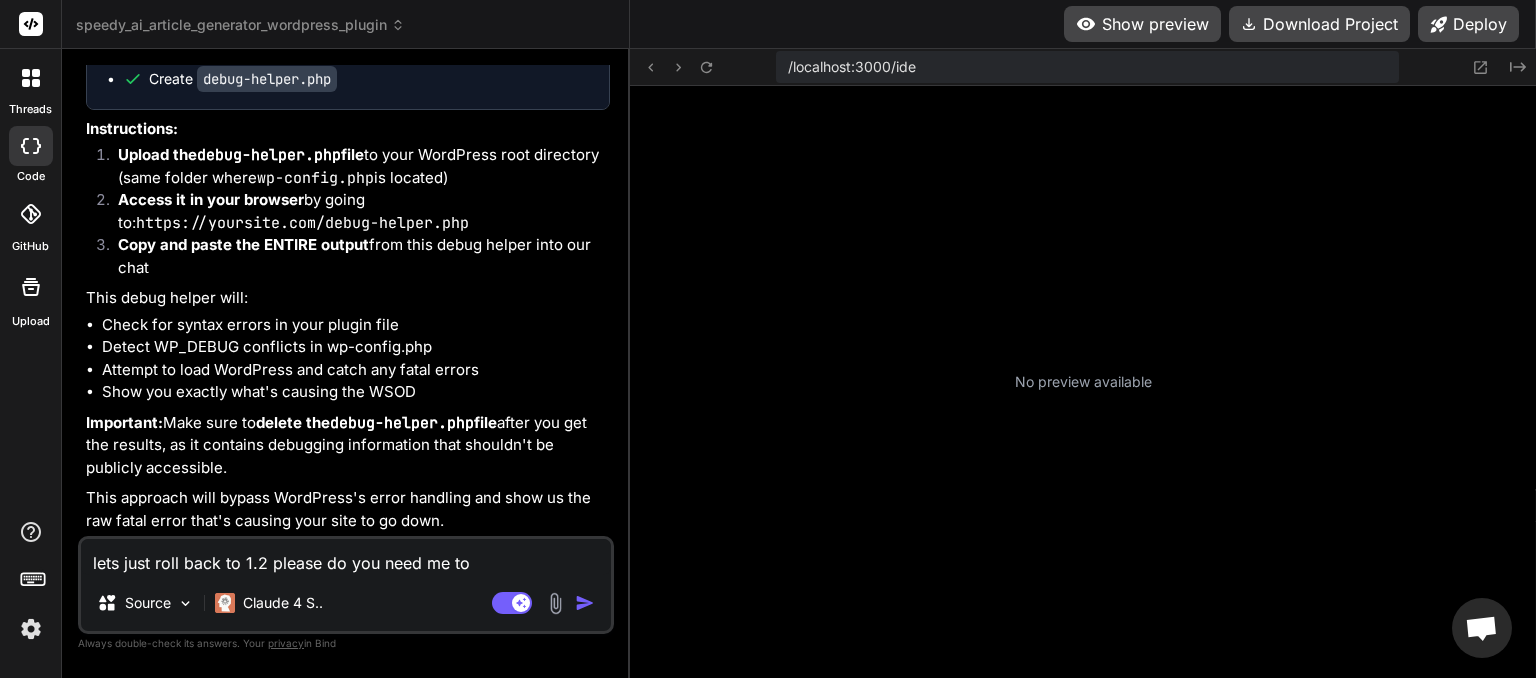 type on "lets just roll back to 1.2 please do you need me to" 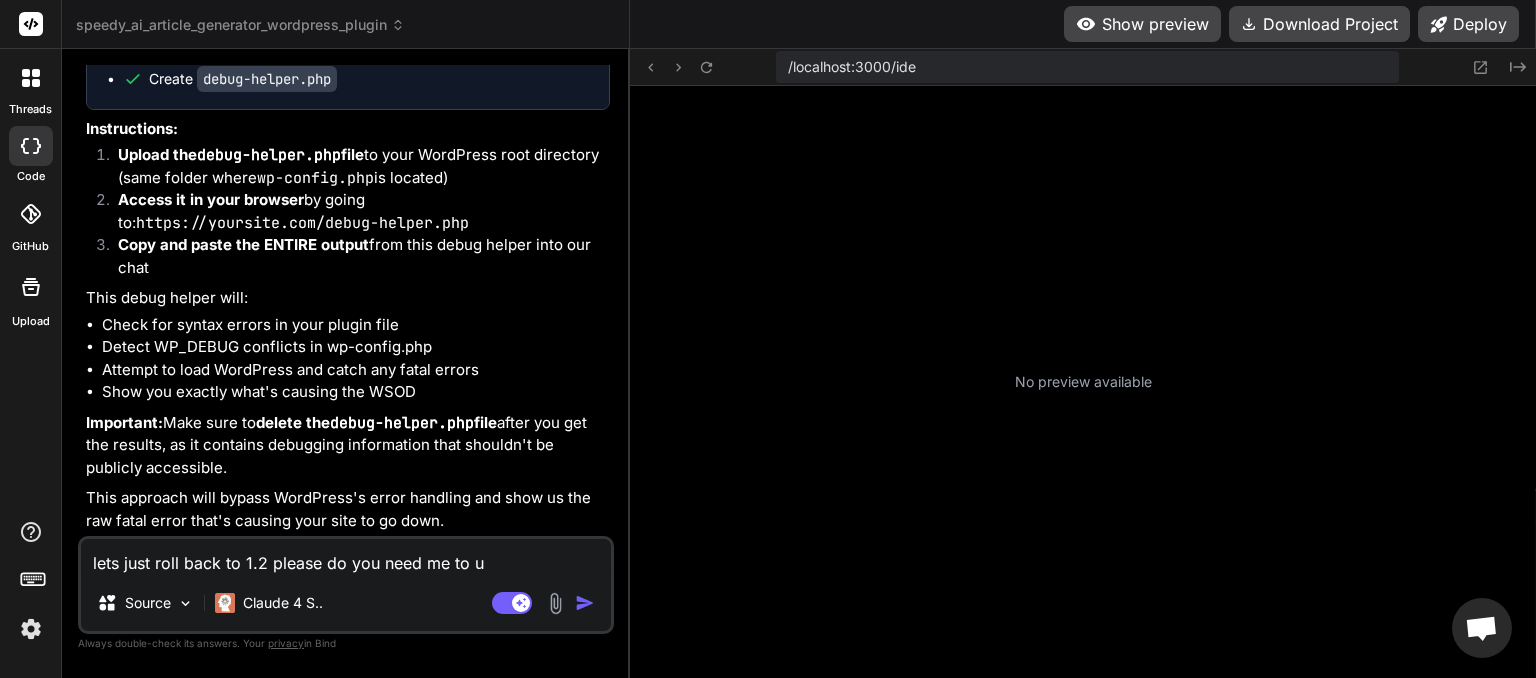 type on "lets just roll back to 1.2 please do you need me to up" 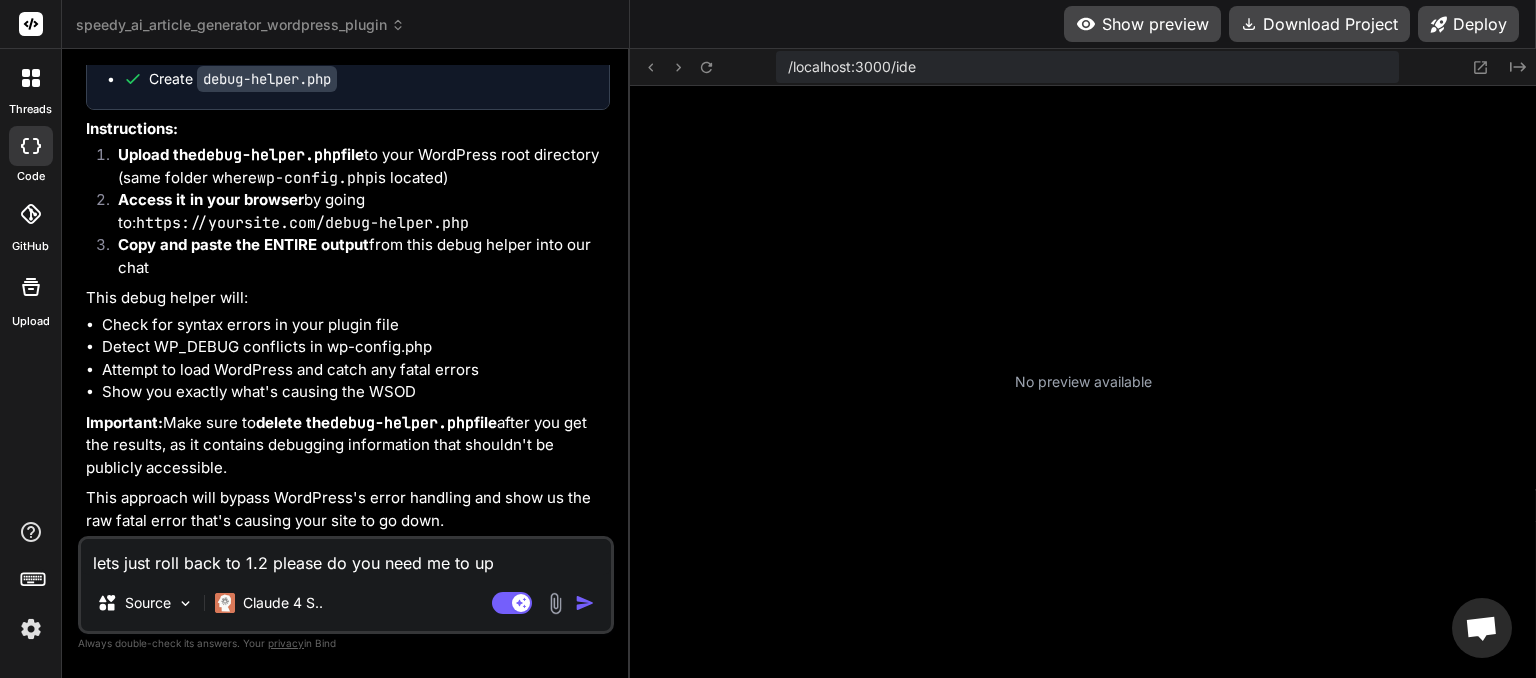 type on "lets just roll back to 1.2 please do you need me to upl" 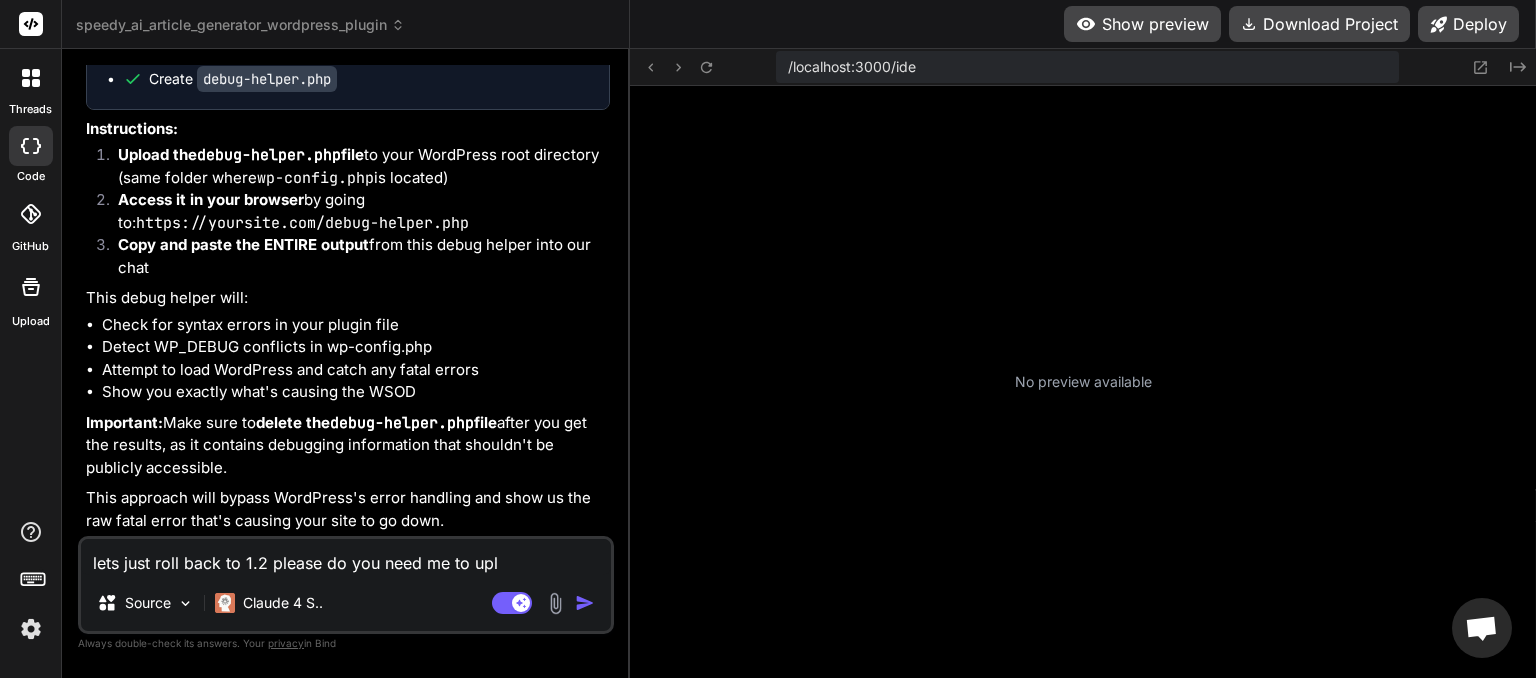 type on "lets just roll back to 1.2 please do you need me to uplo" 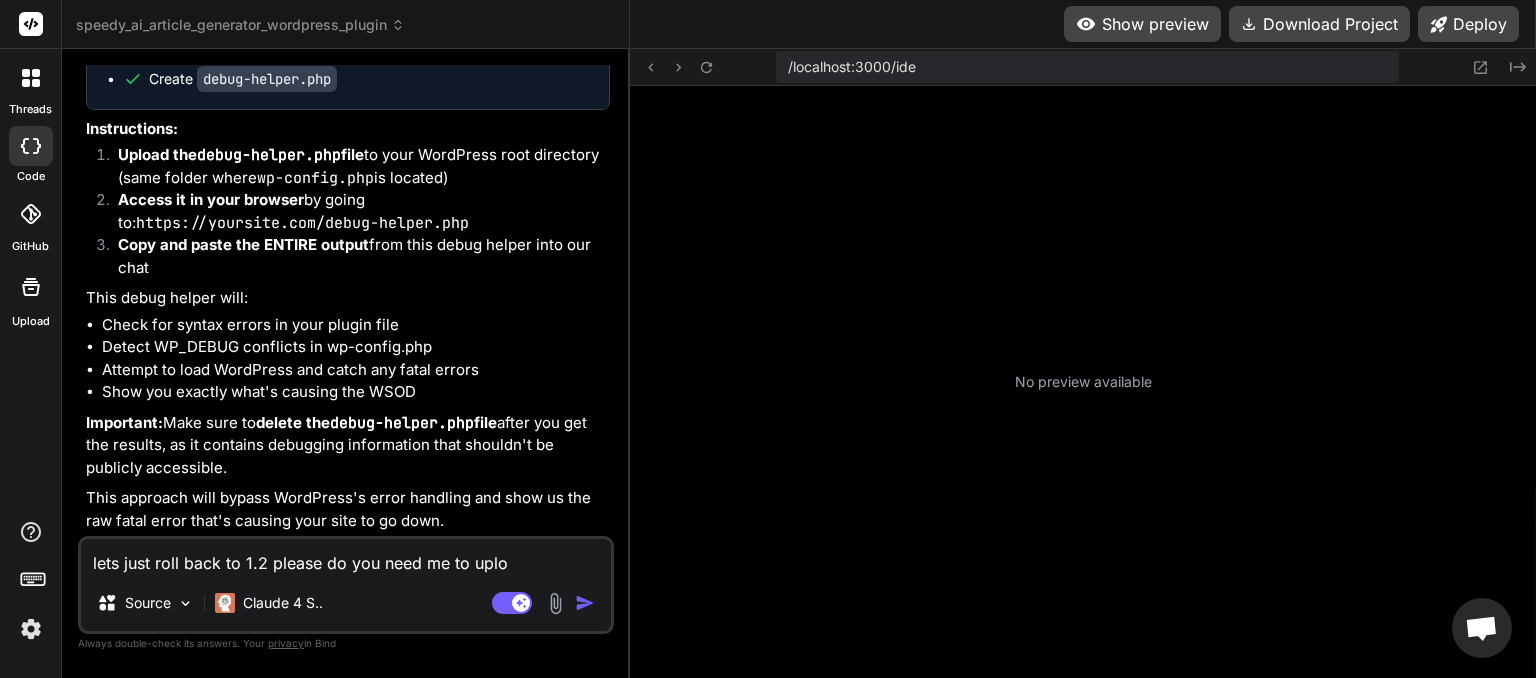 type on "lets just roll back to 1.2 please do you need me to uploa" 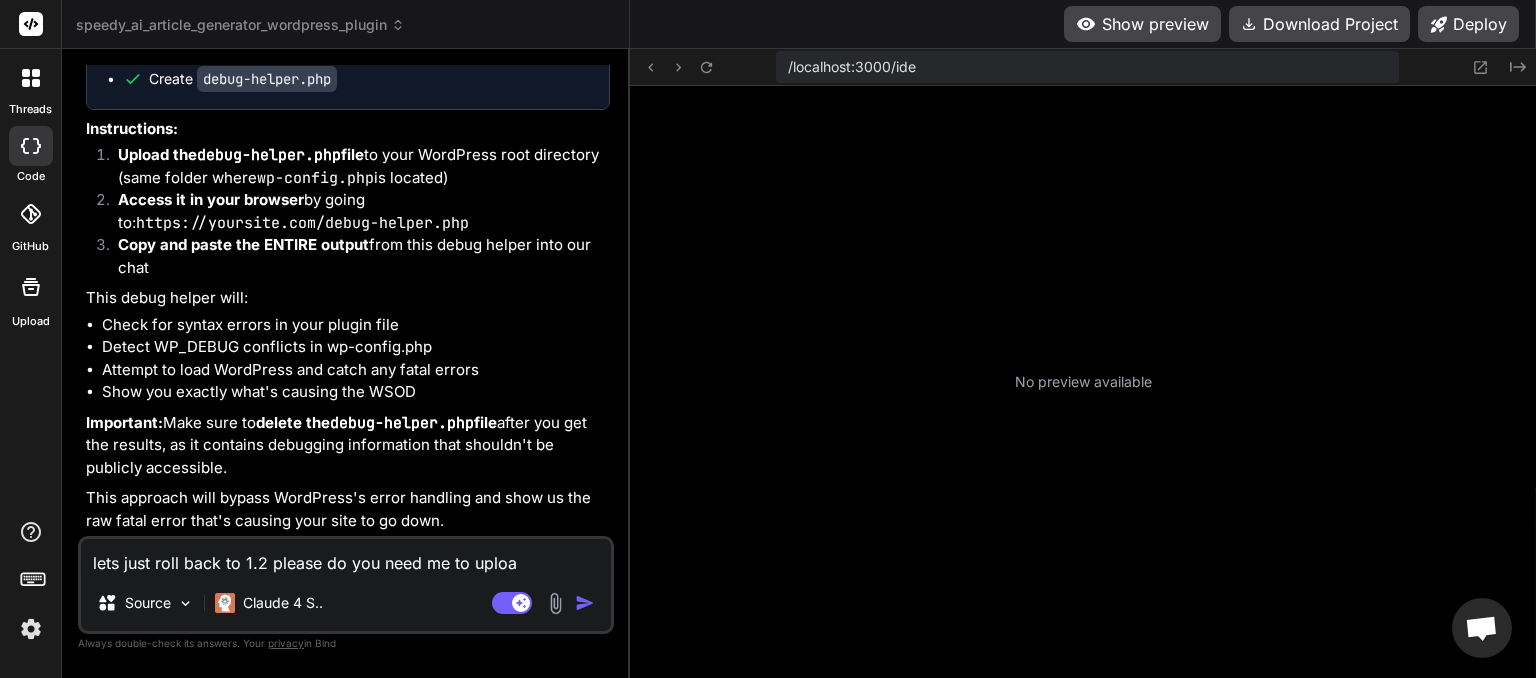 type on "lets just roll back to 1.2 please do you need me to upload" 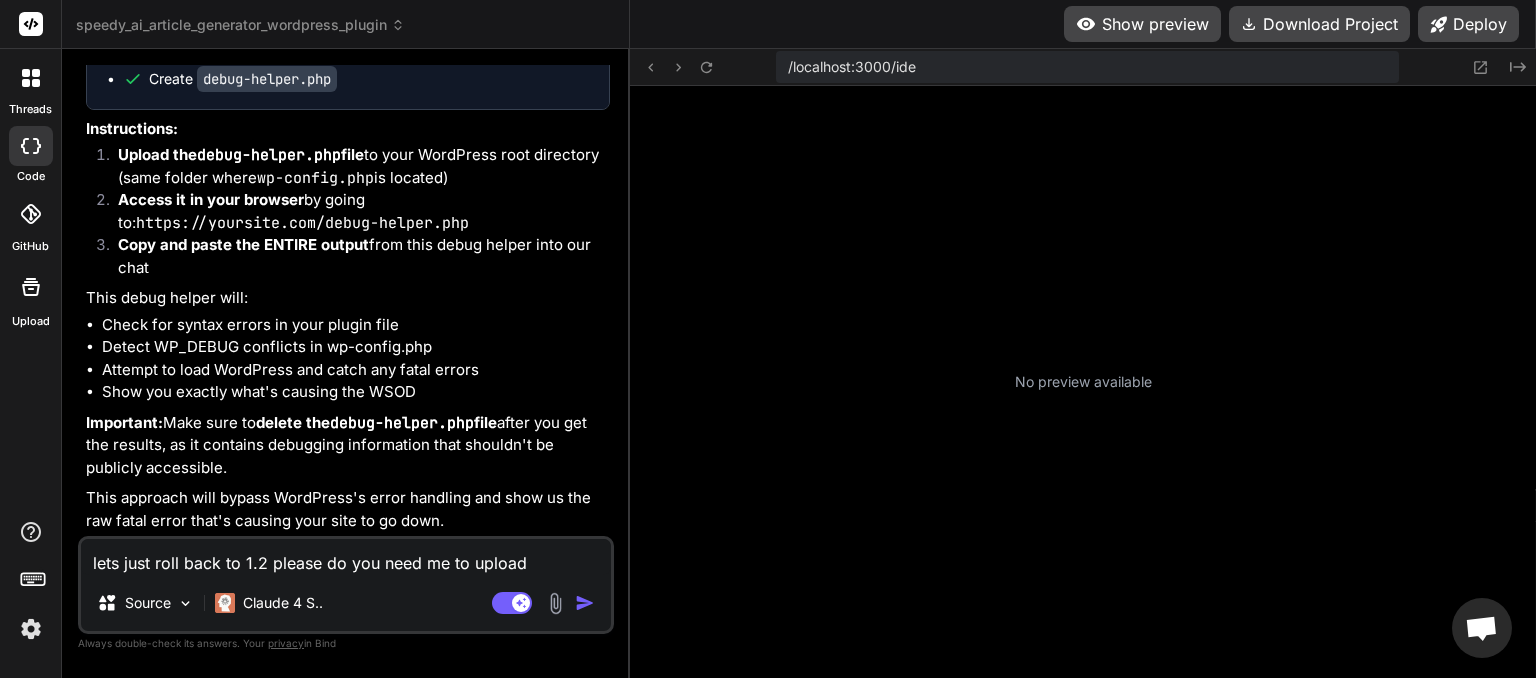 type on "lets just roll back to 1.2 please do you need me to upload" 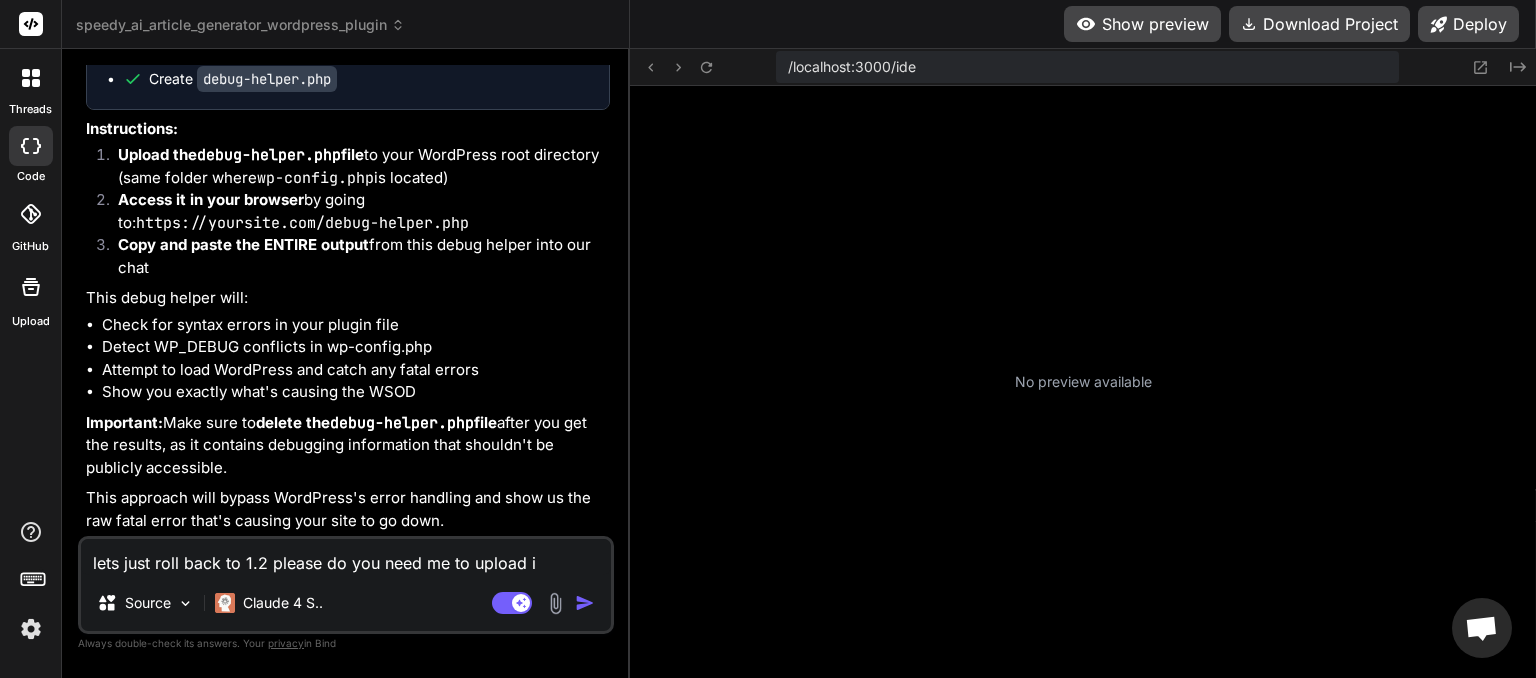 type on "lets just roll back to 1.2 please do you need me to upload it" 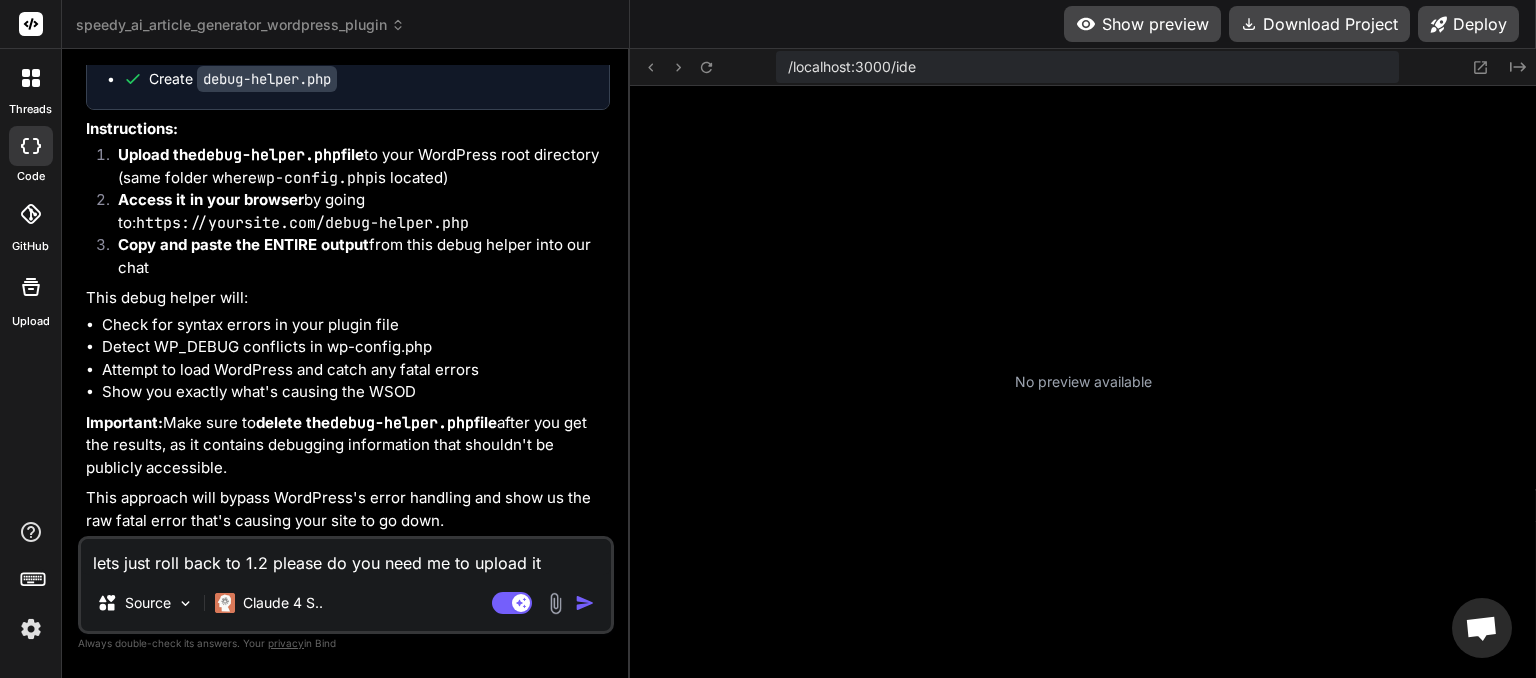 type on "lets just roll back to 1.2 please do you need me to upload it" 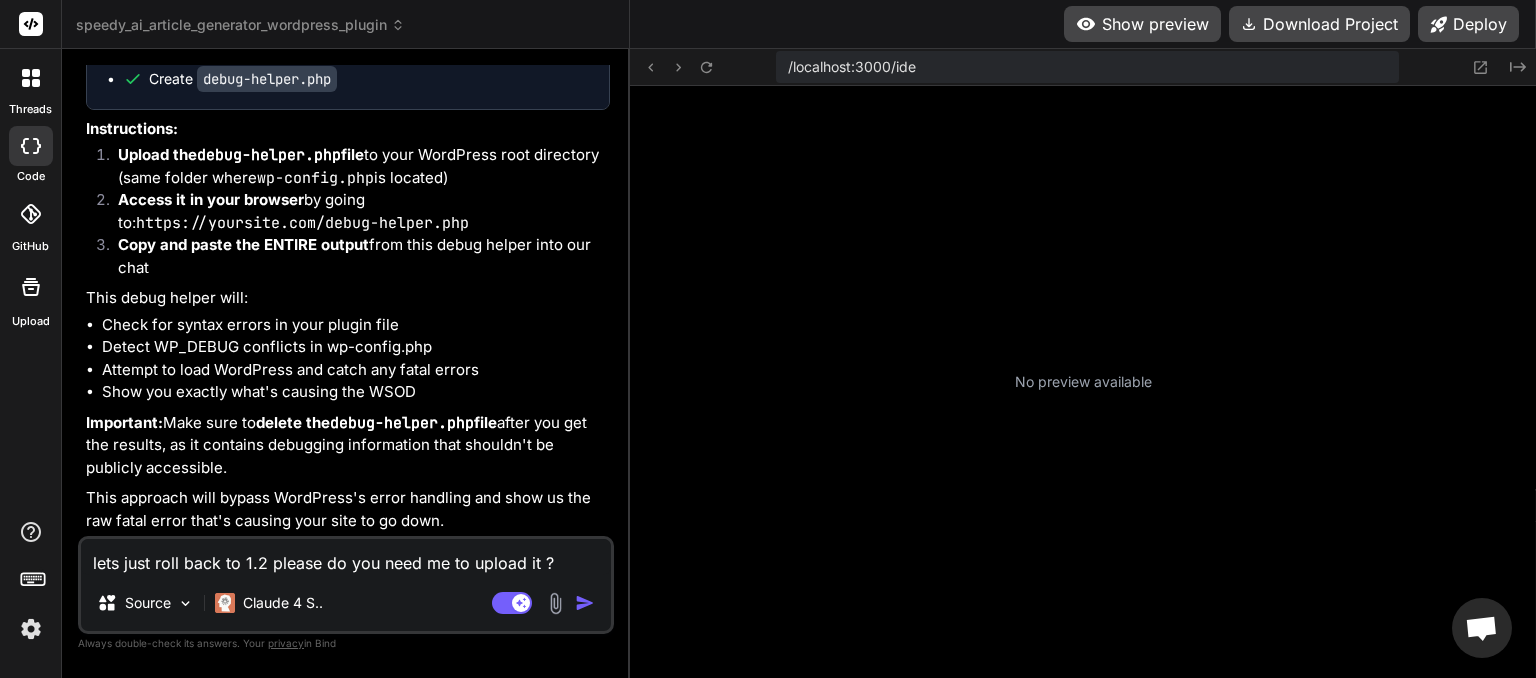 type on "x" 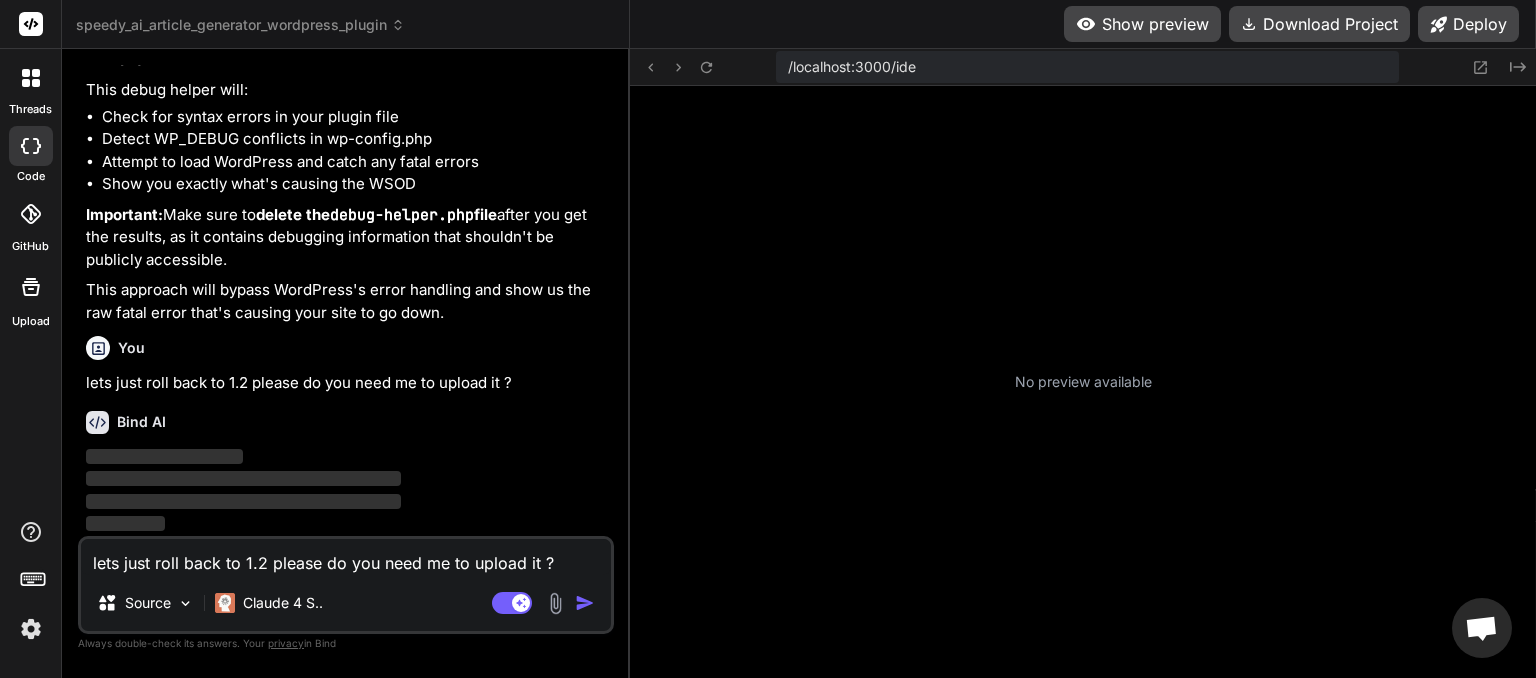 type 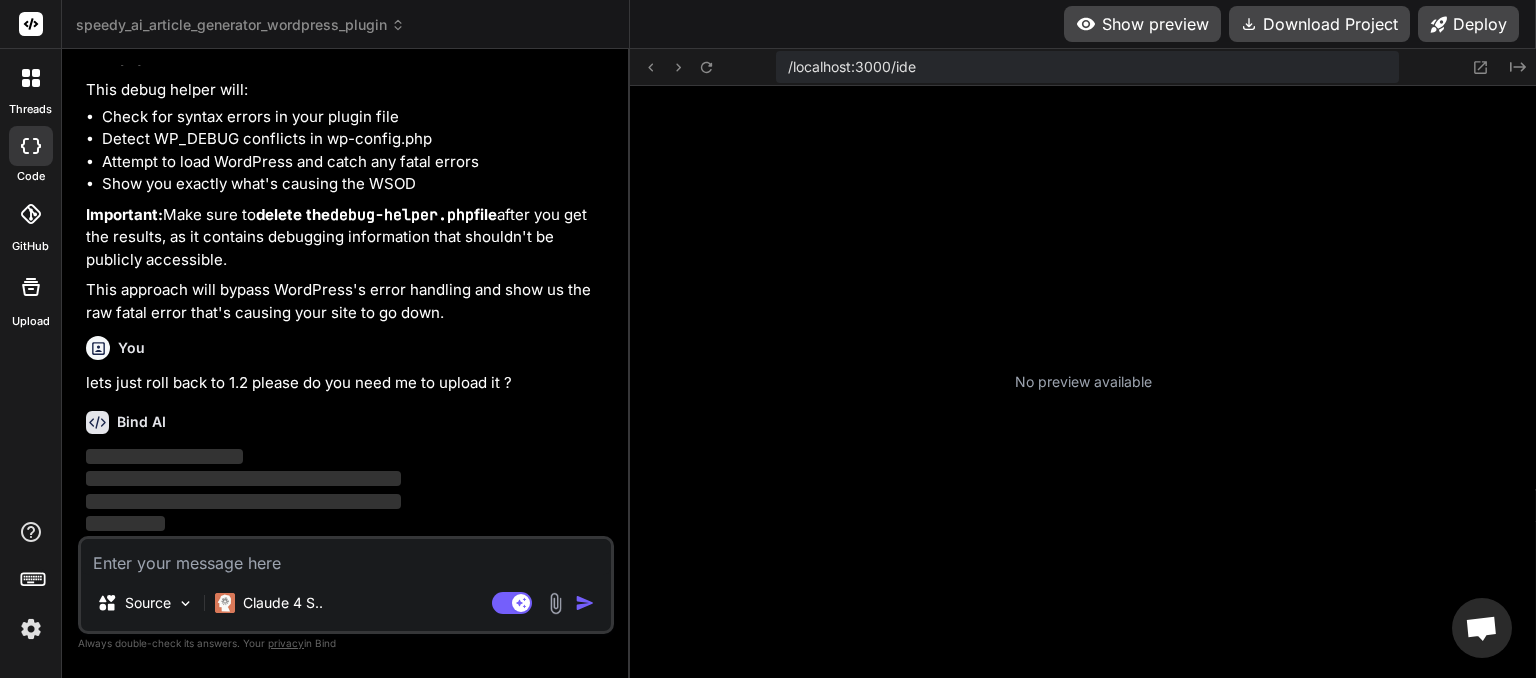 scroll, scrollTop: 12054, scrollLeft: 0, axis: vertical 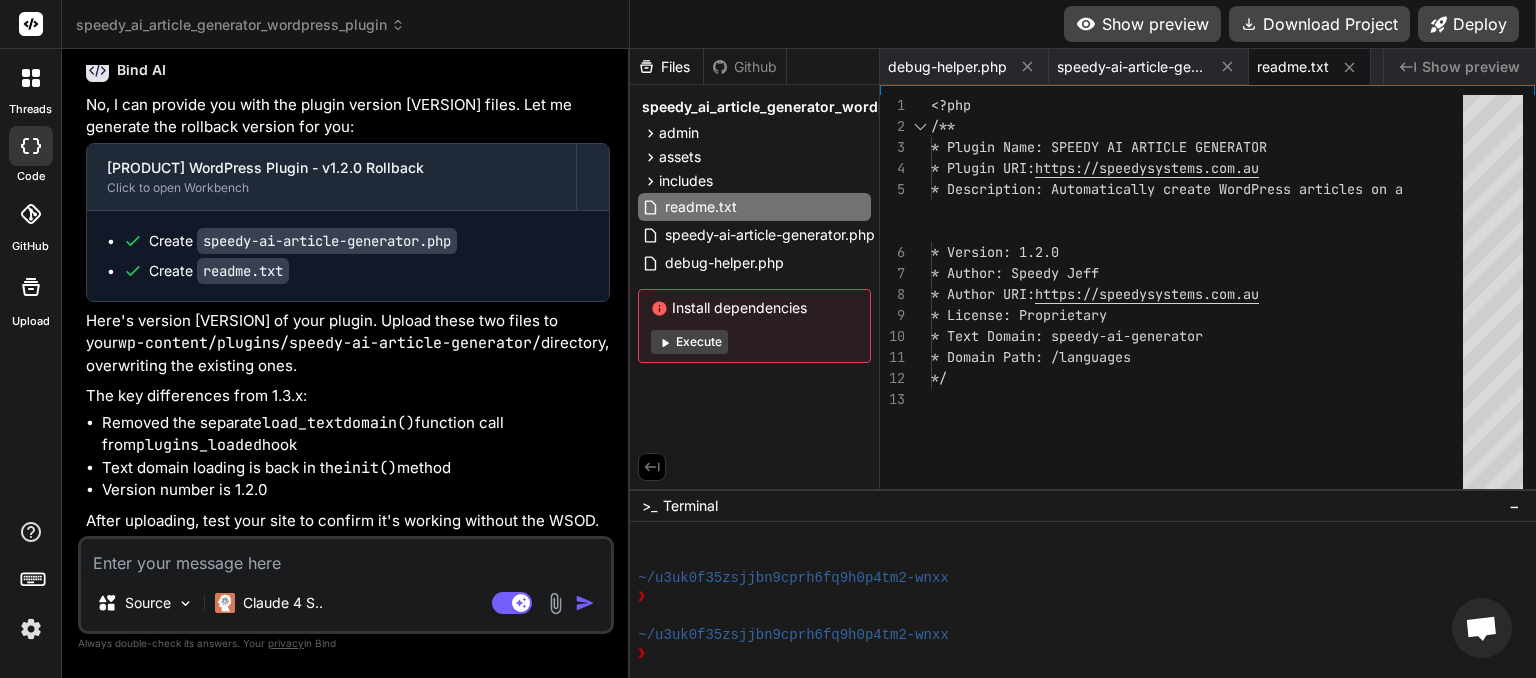 type on "x" 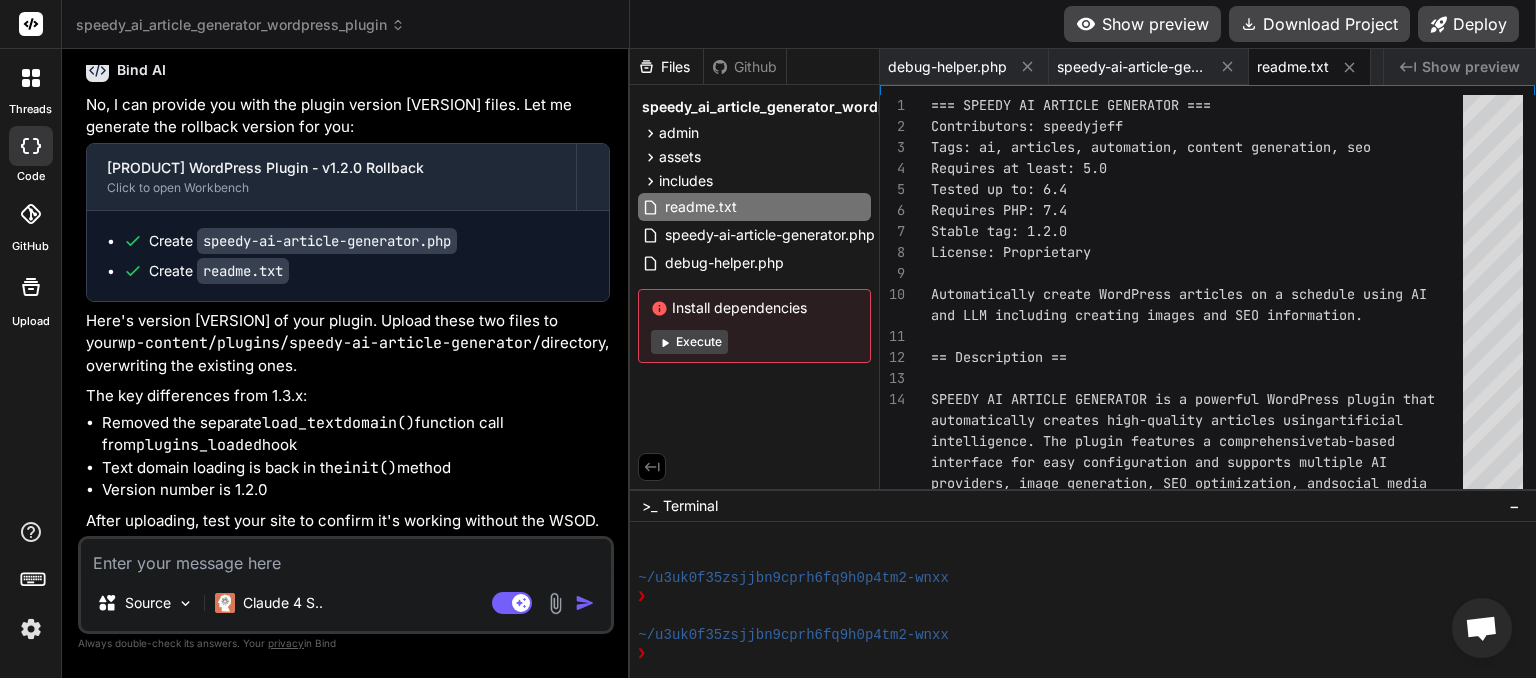 scroll, scrollTop: 12426, scrollLeft: 0, axis: vertical 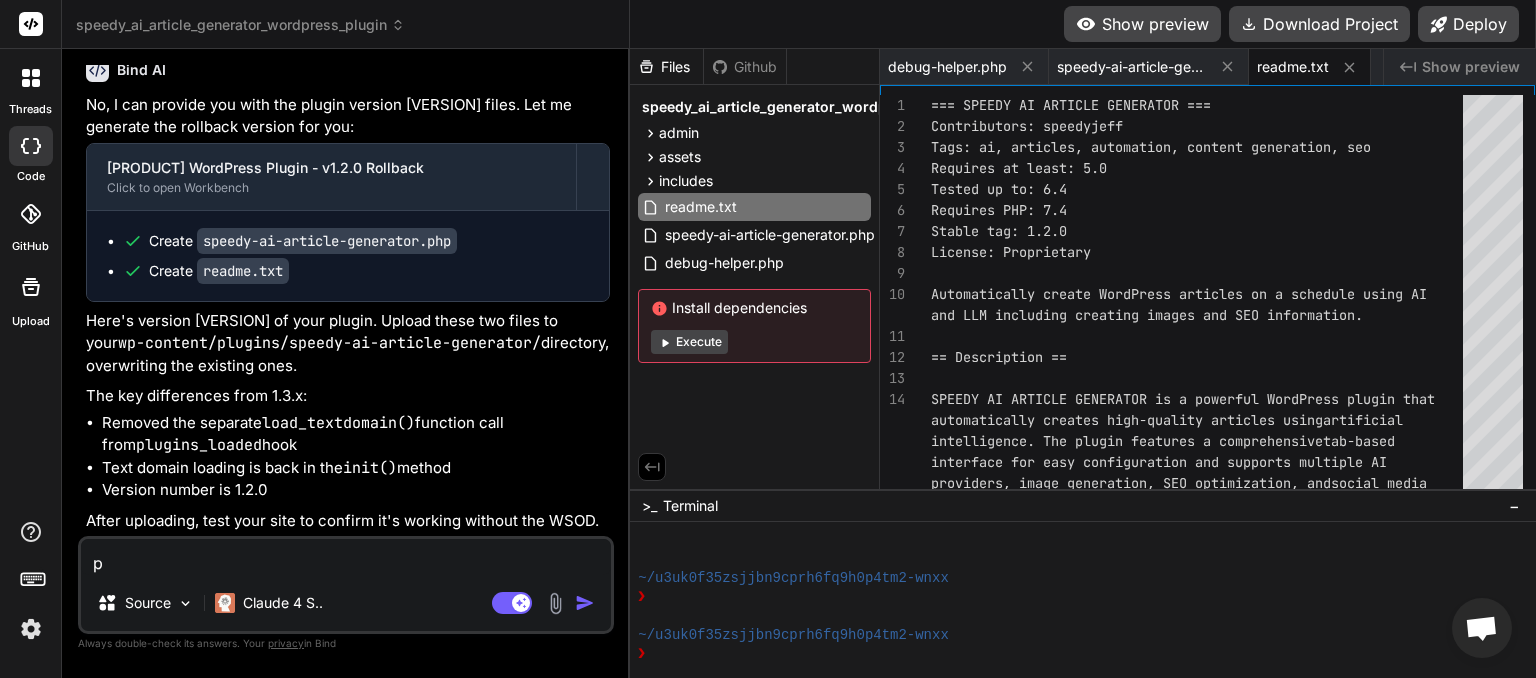type on "pl" 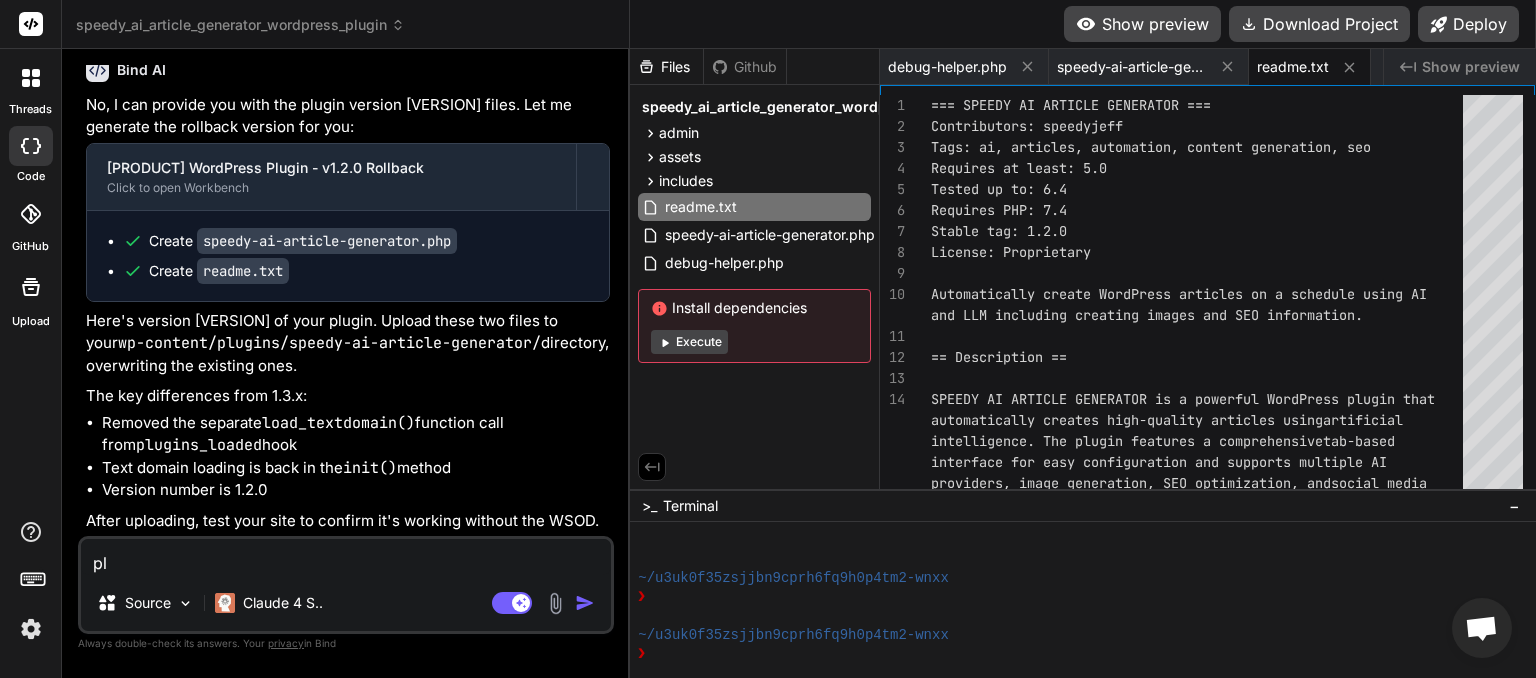 type on "ple" 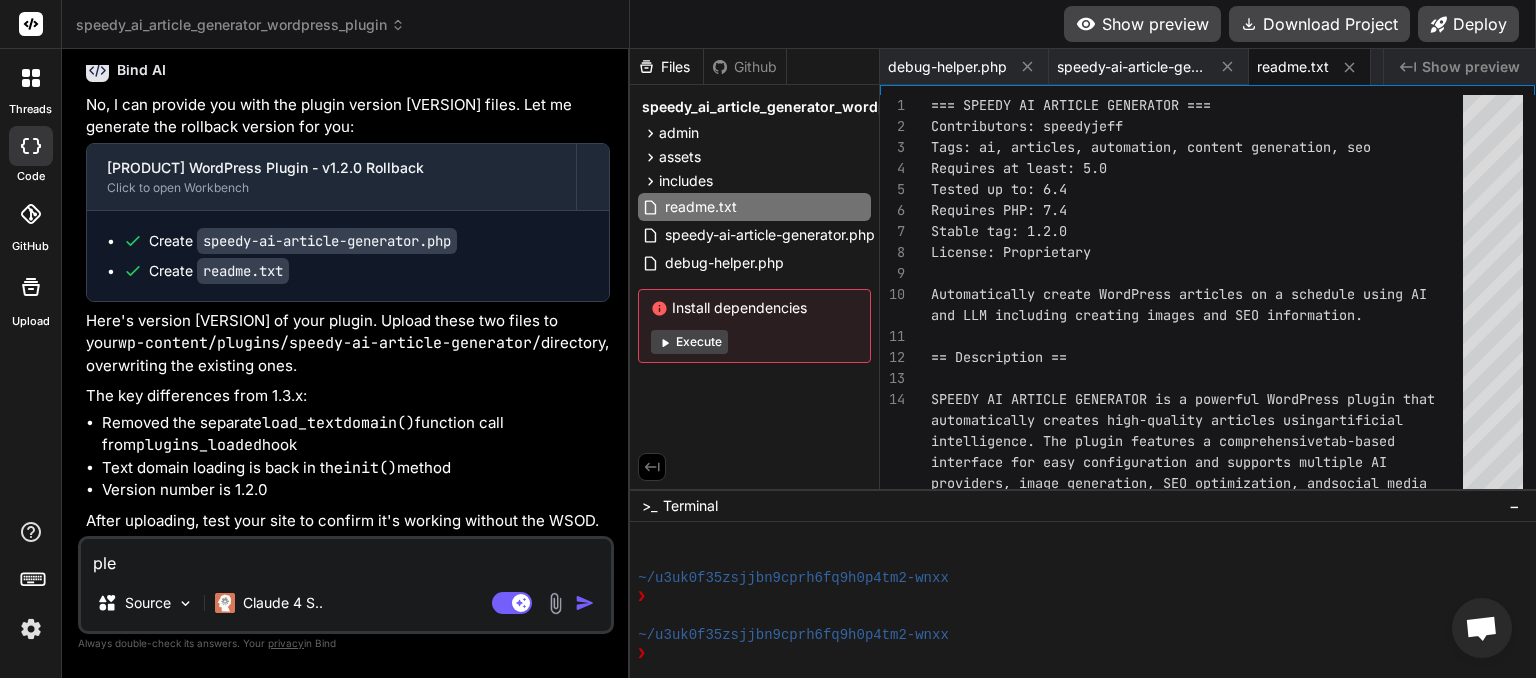 type on "plea" 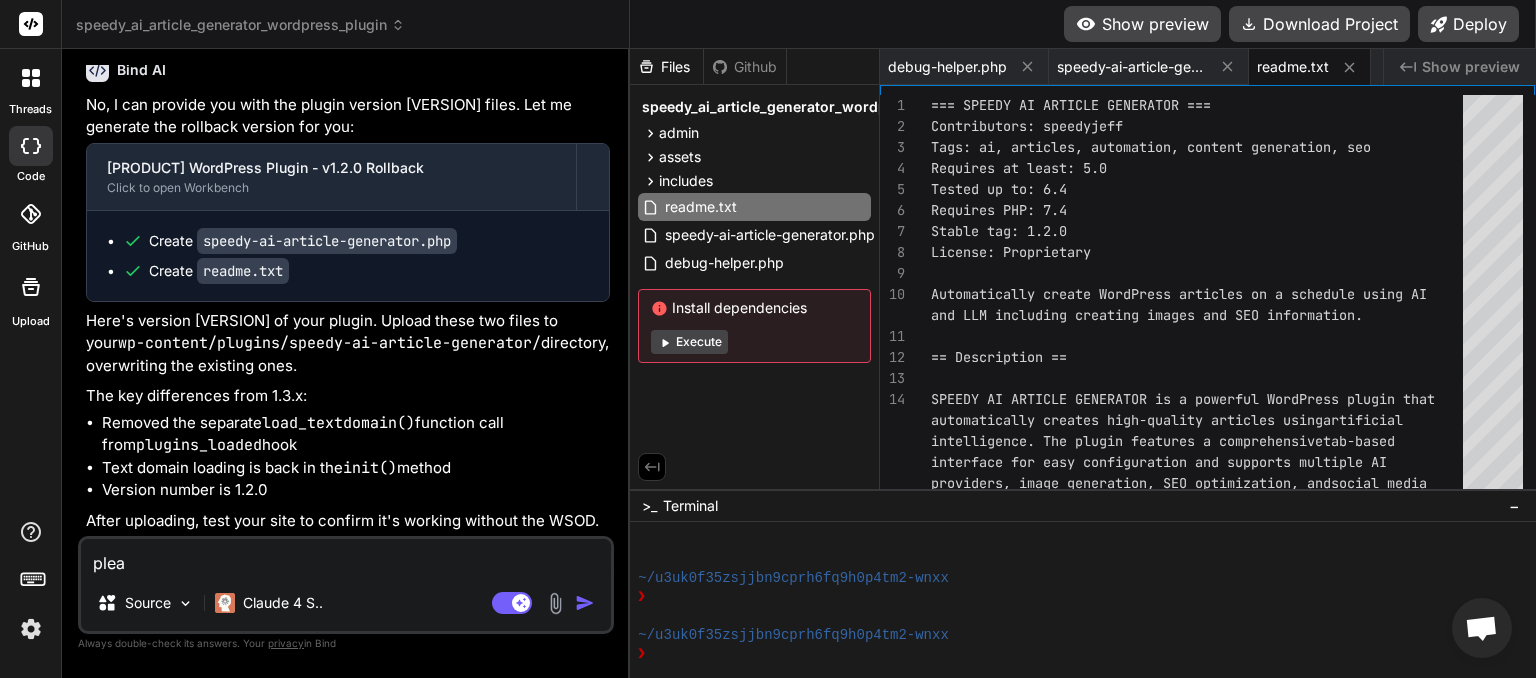 type on "pleas" 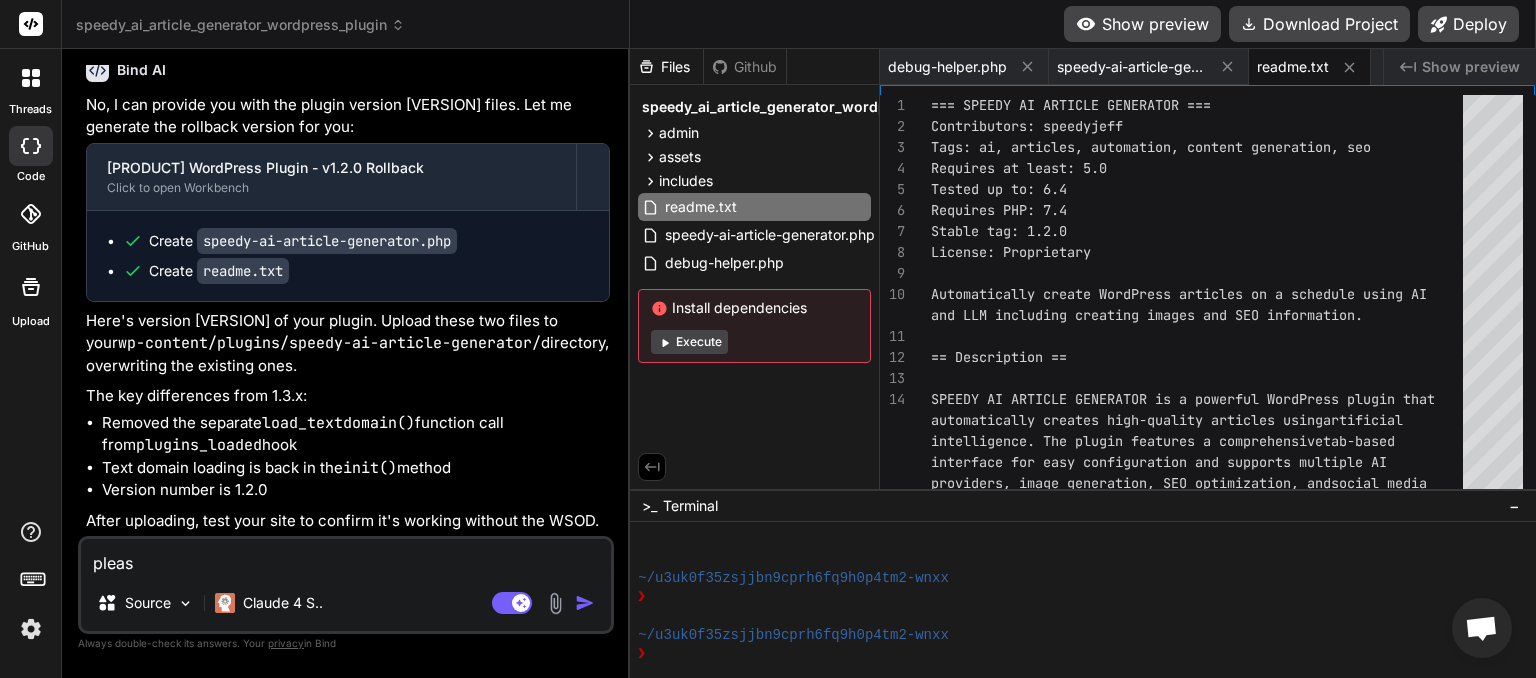 type on "please" 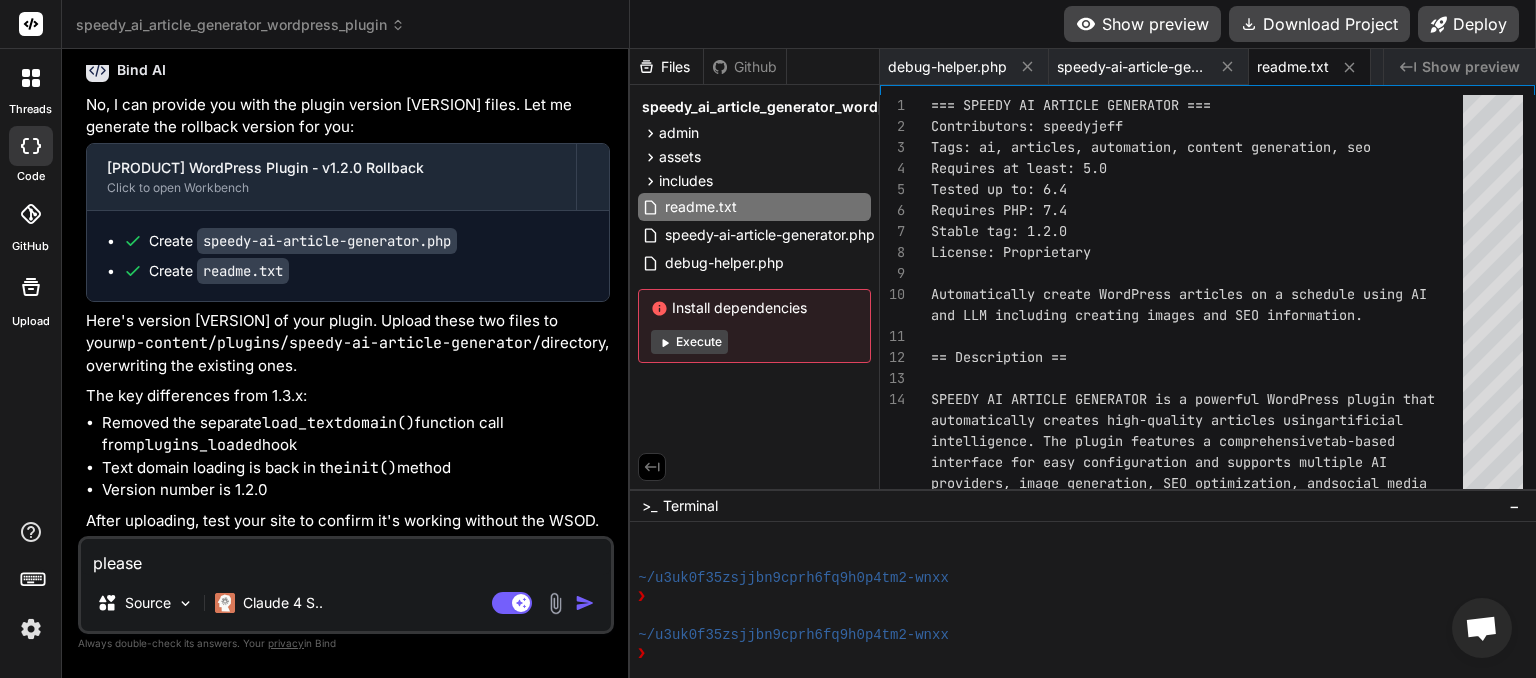 type on "please" 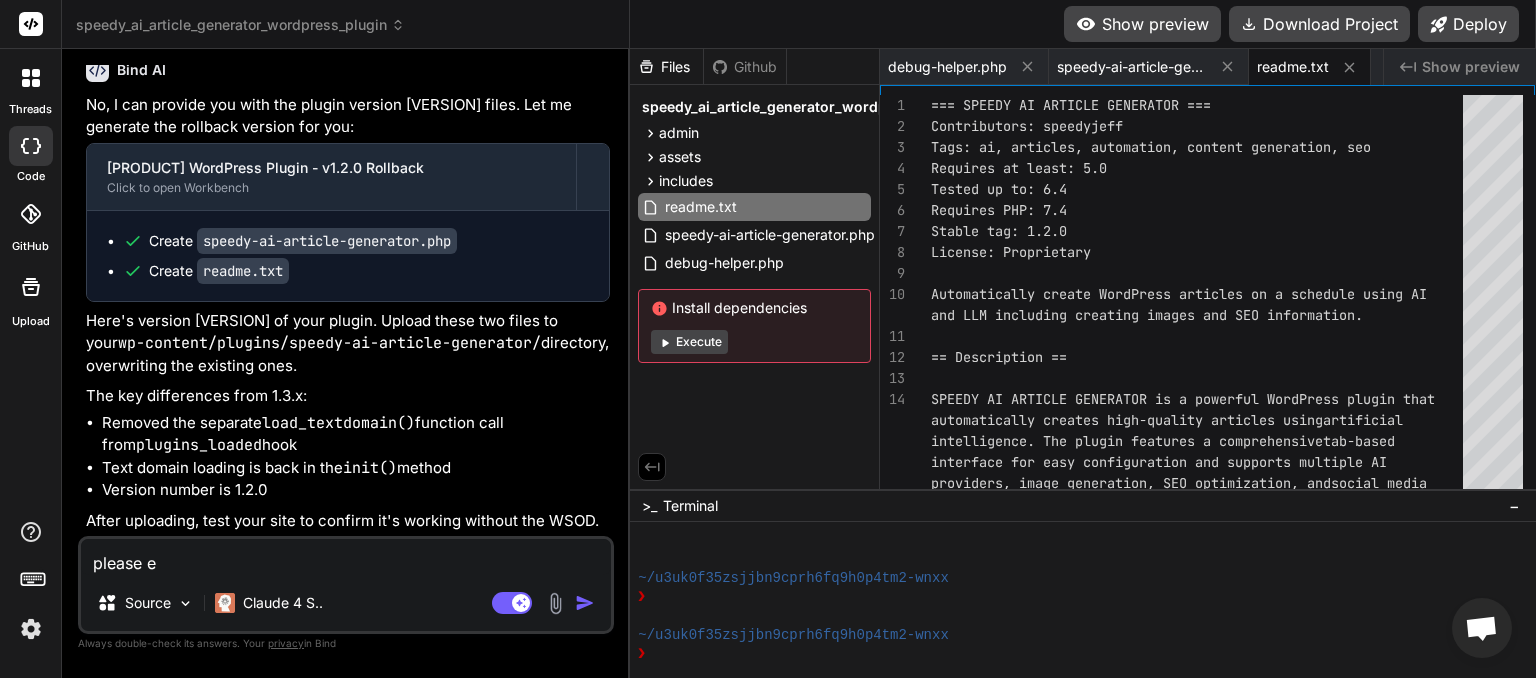 type on "please ex" 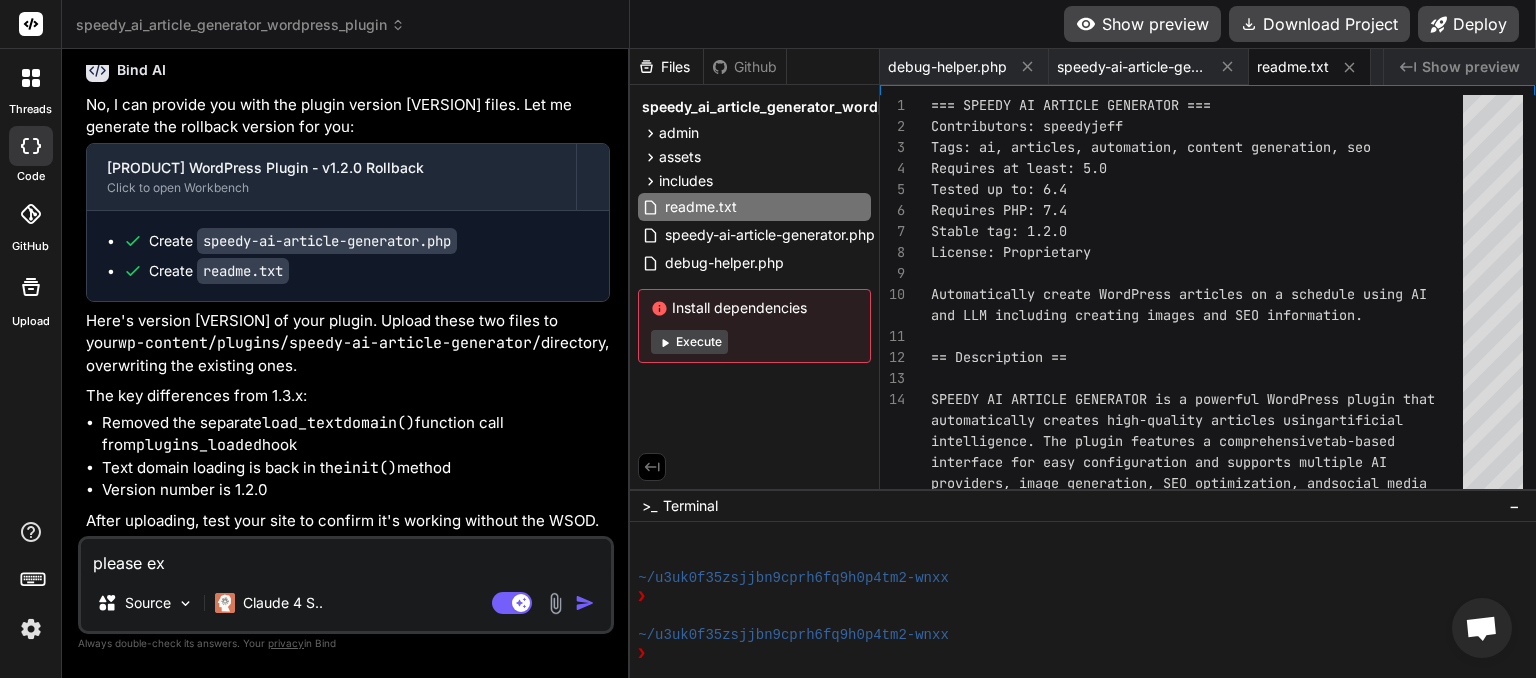 type on "please exp" 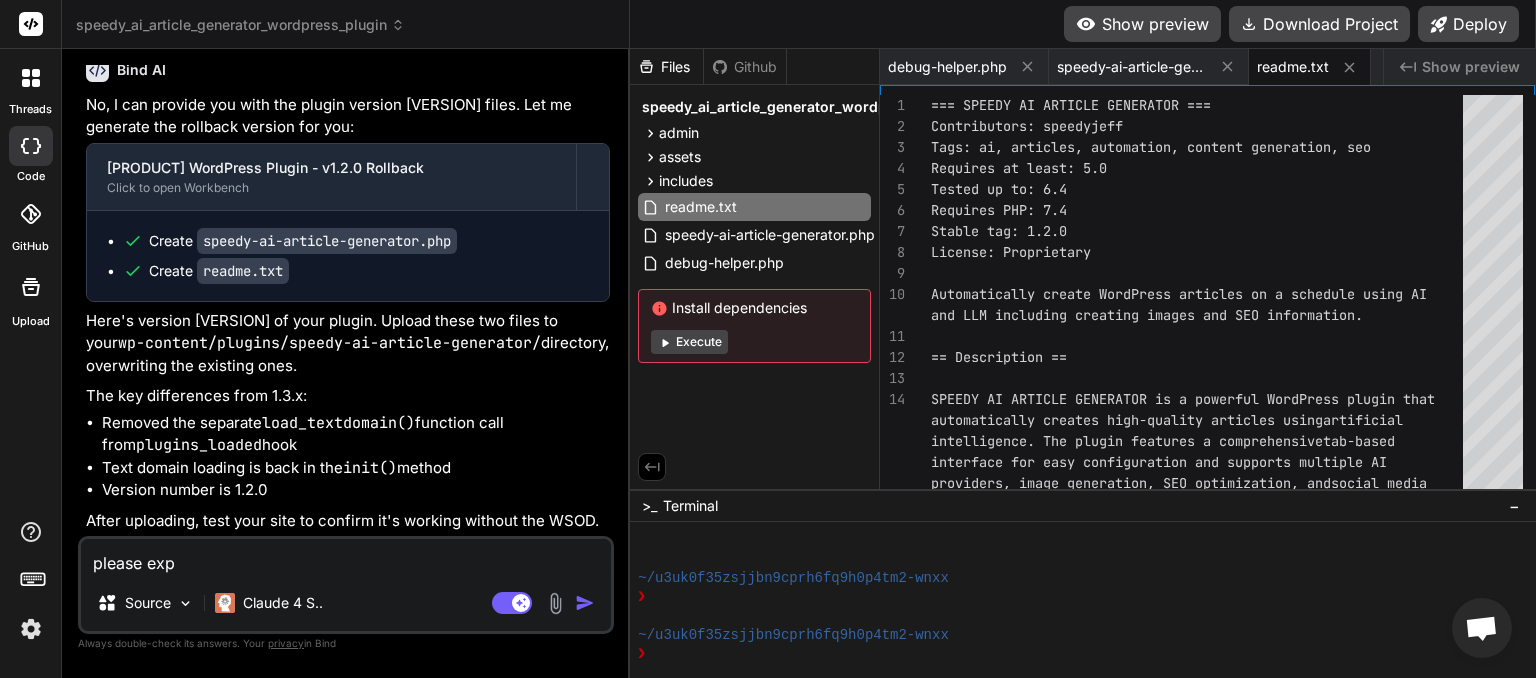 type on "x" 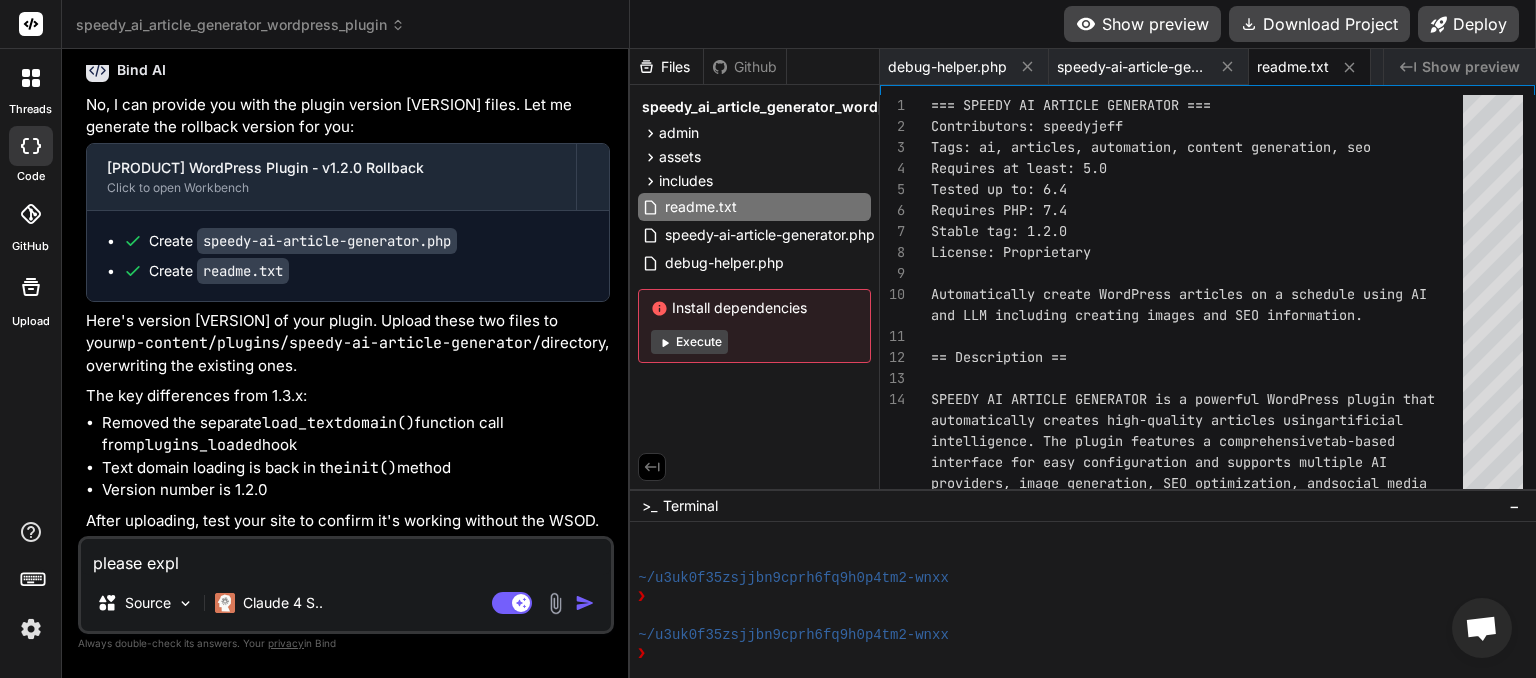 type on "please expla" 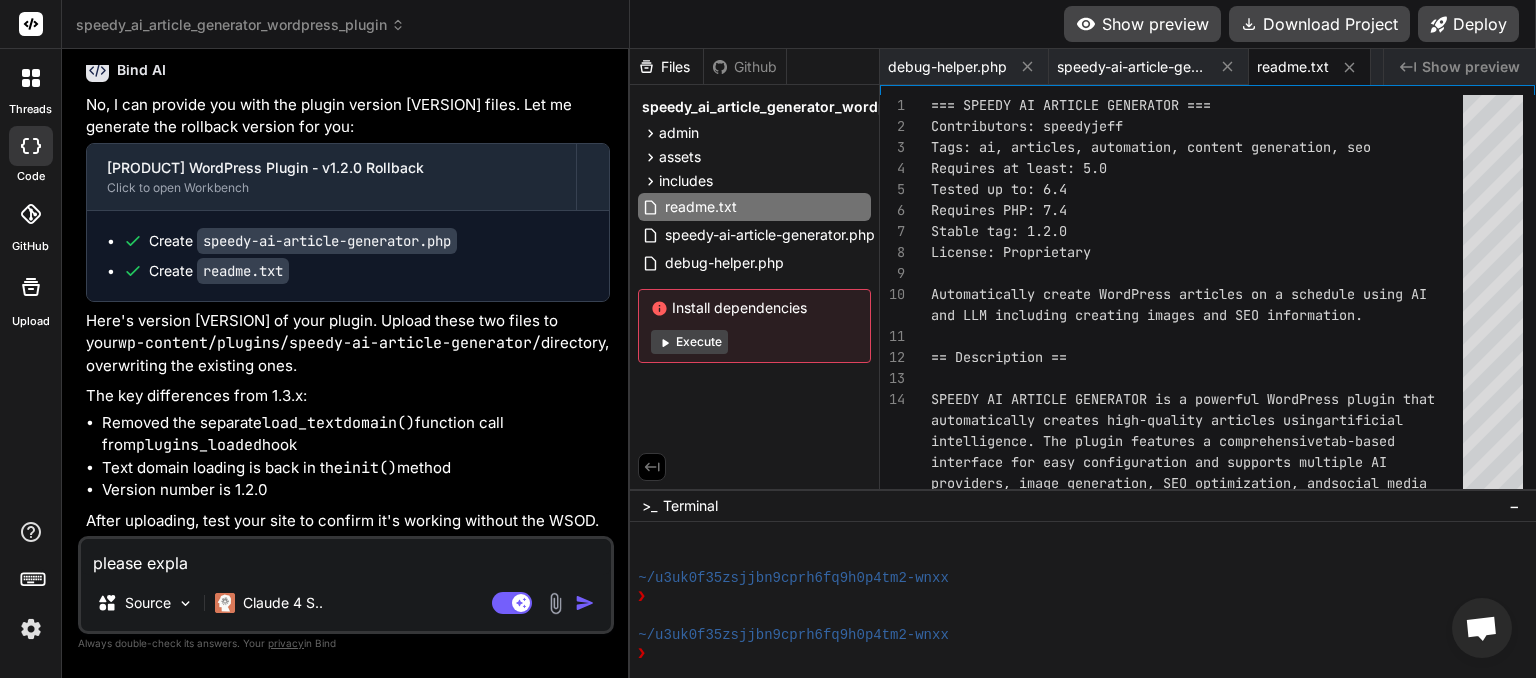 type on "please explai" 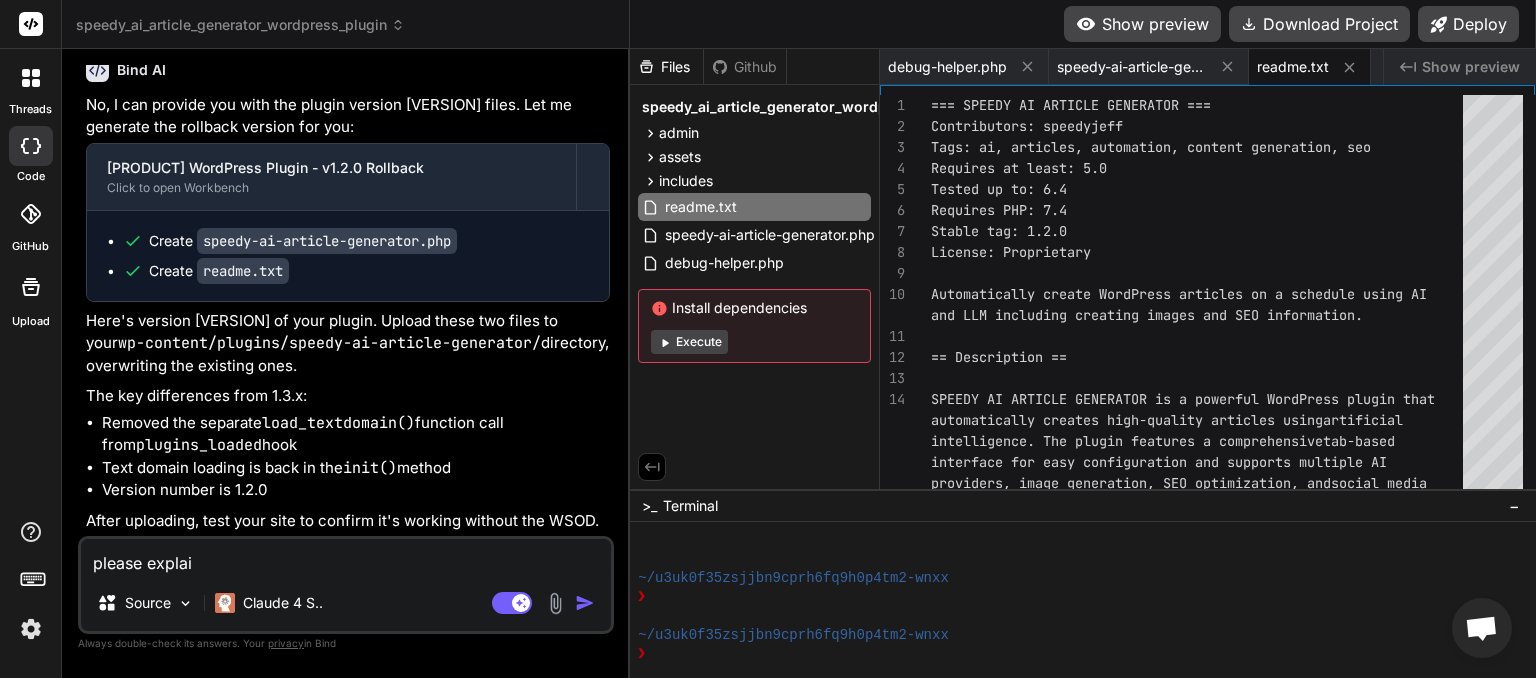 type on "please explain" 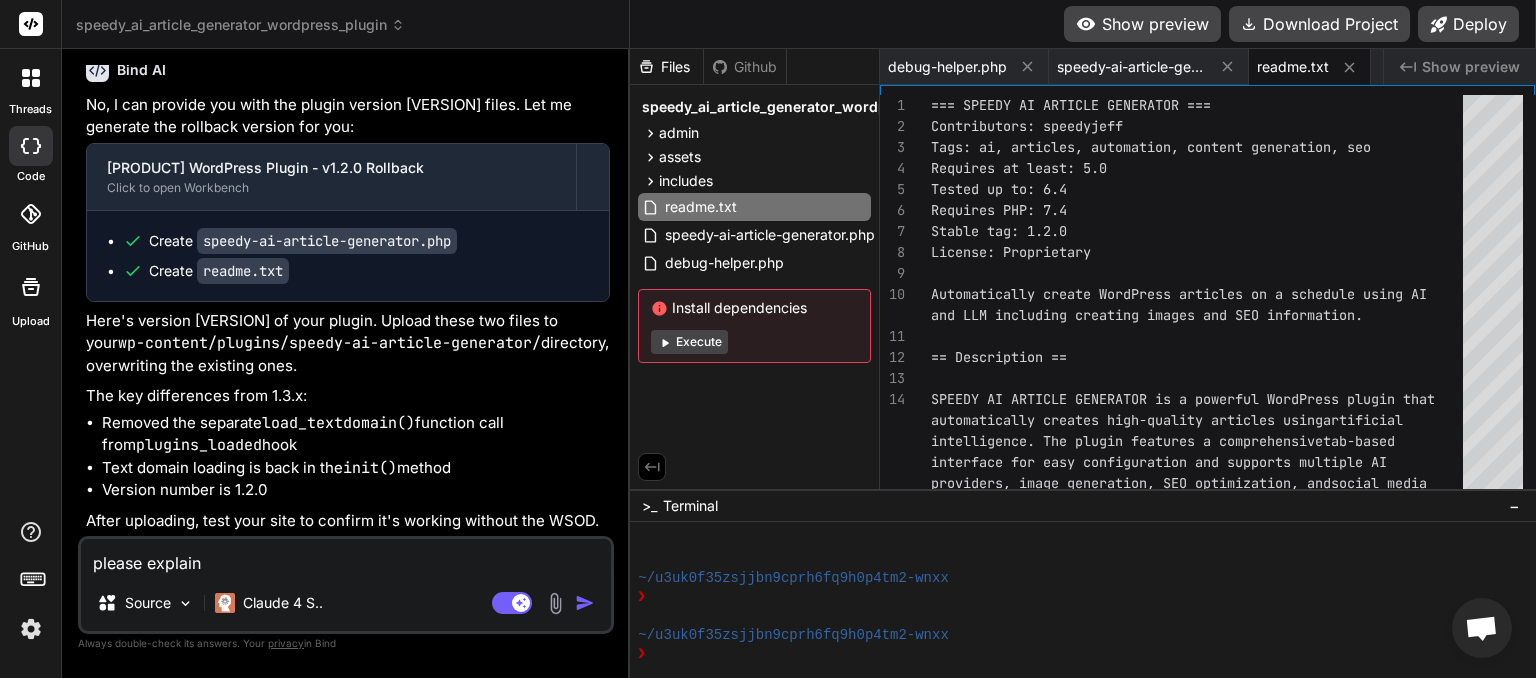 type on "please explain" 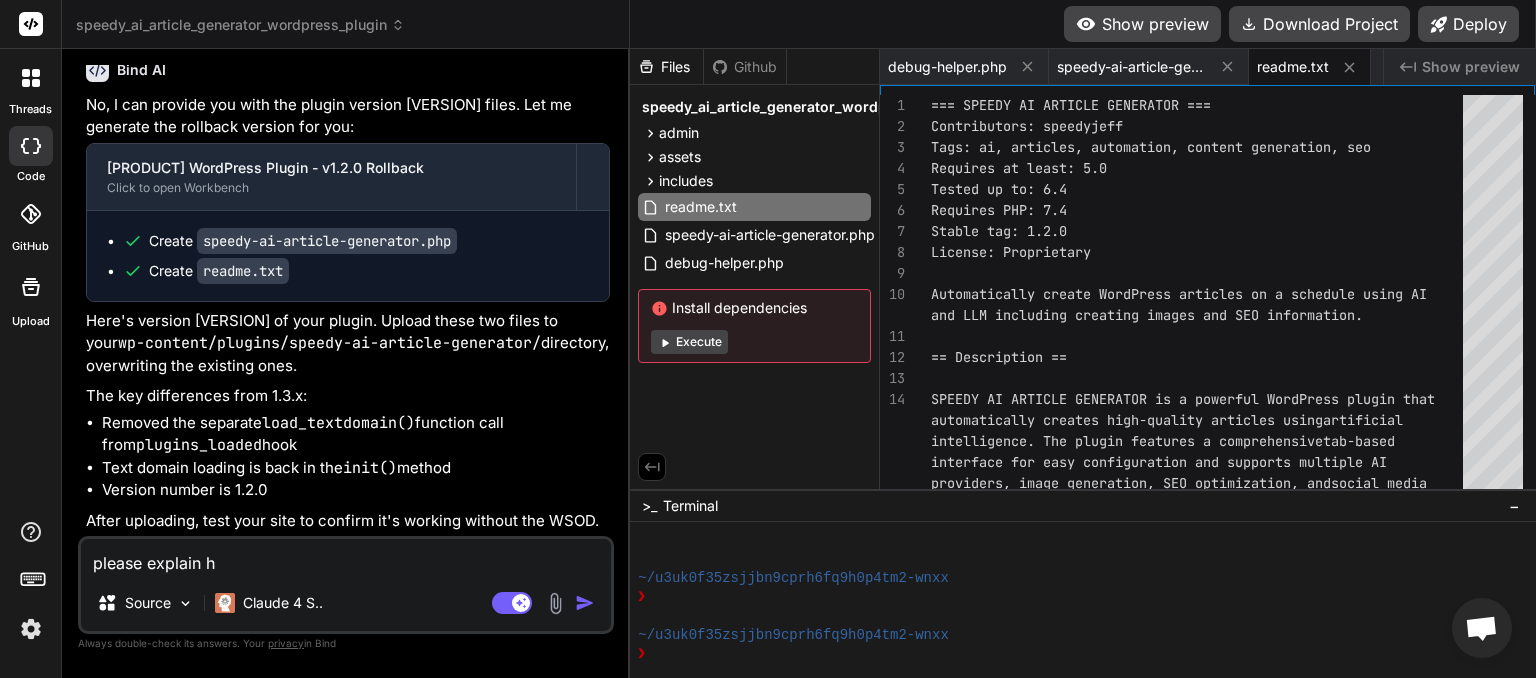 type on "please explain ho" 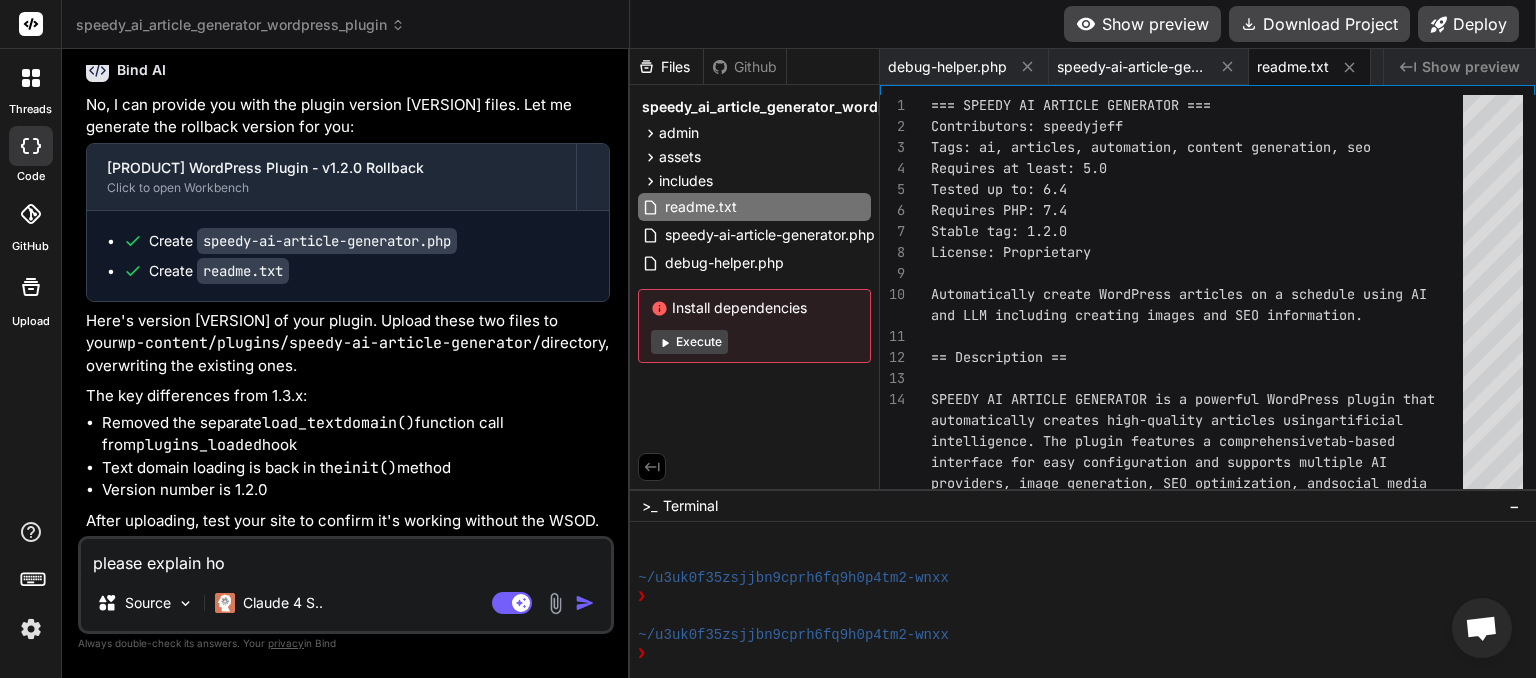 type on "please explain how" 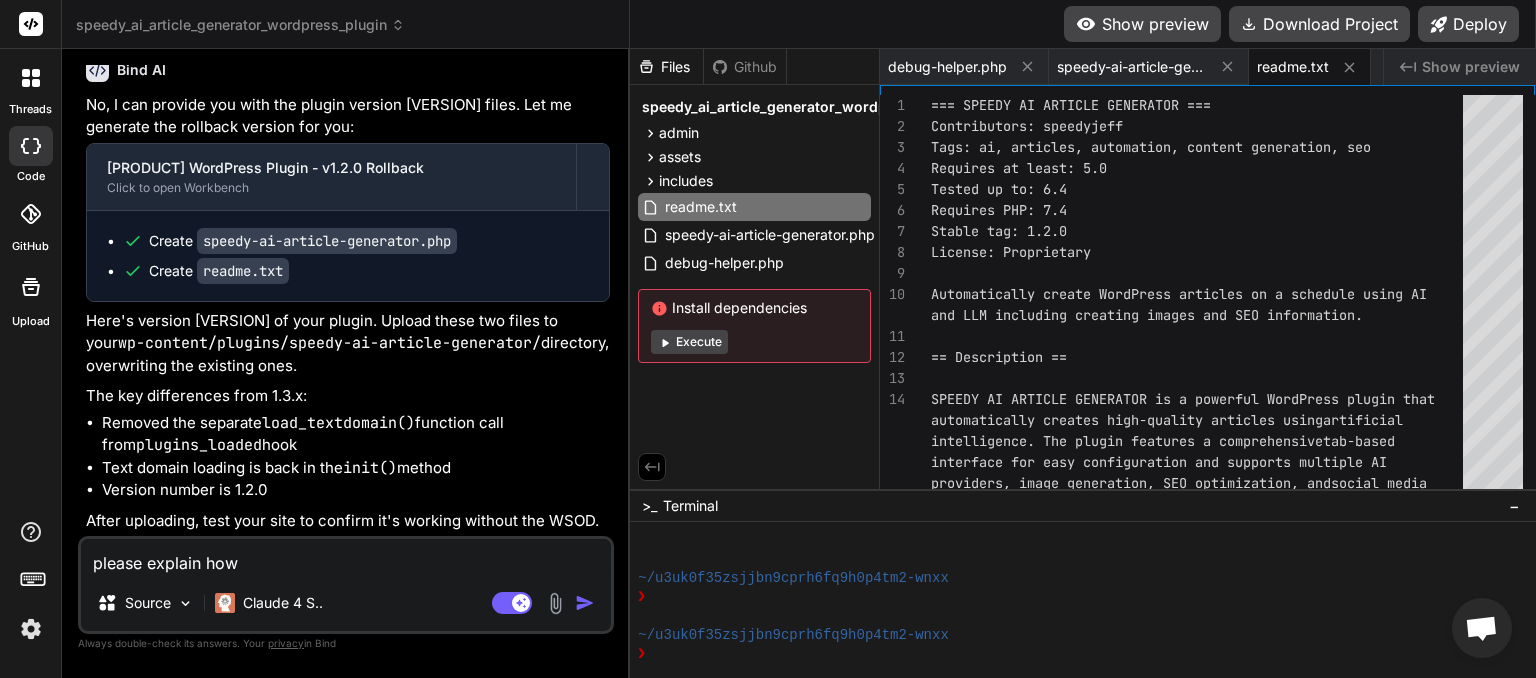 type on "please explain how" 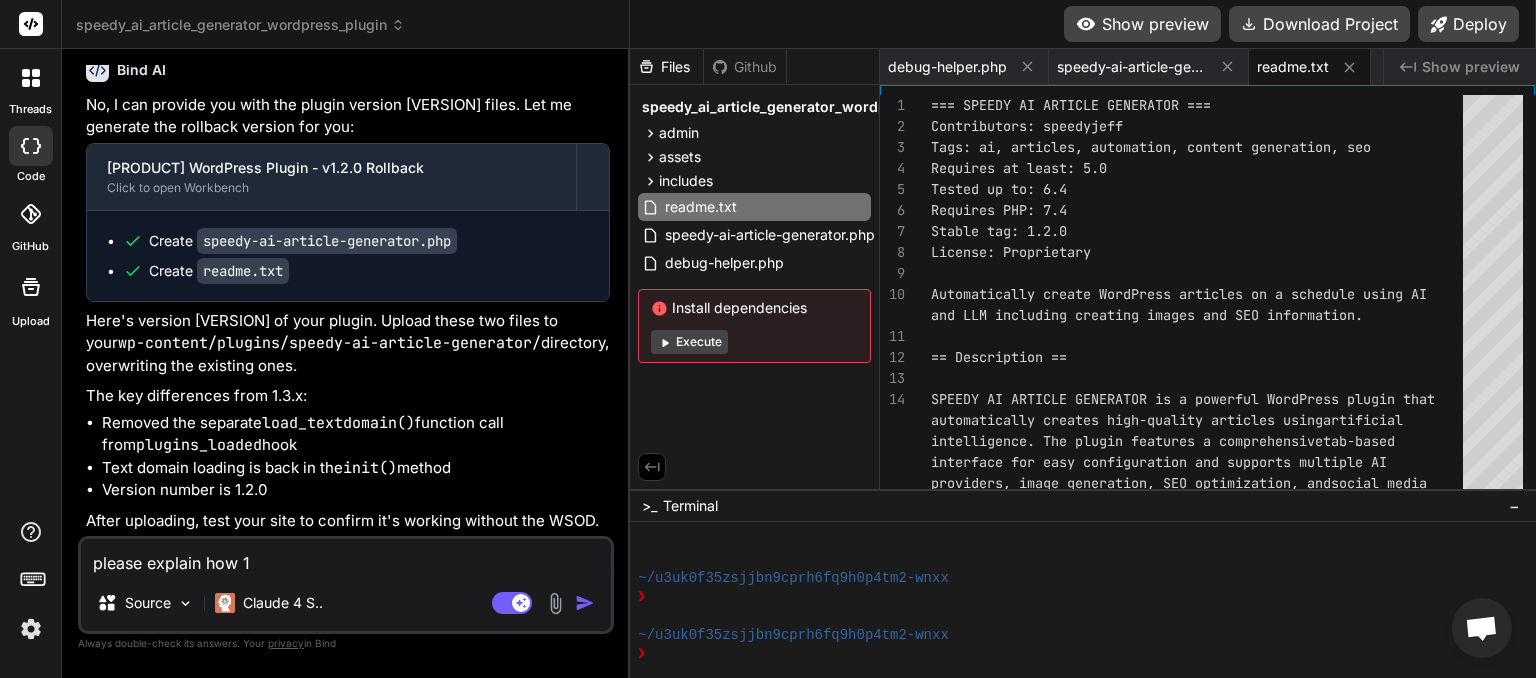 type on "please explain how 1." 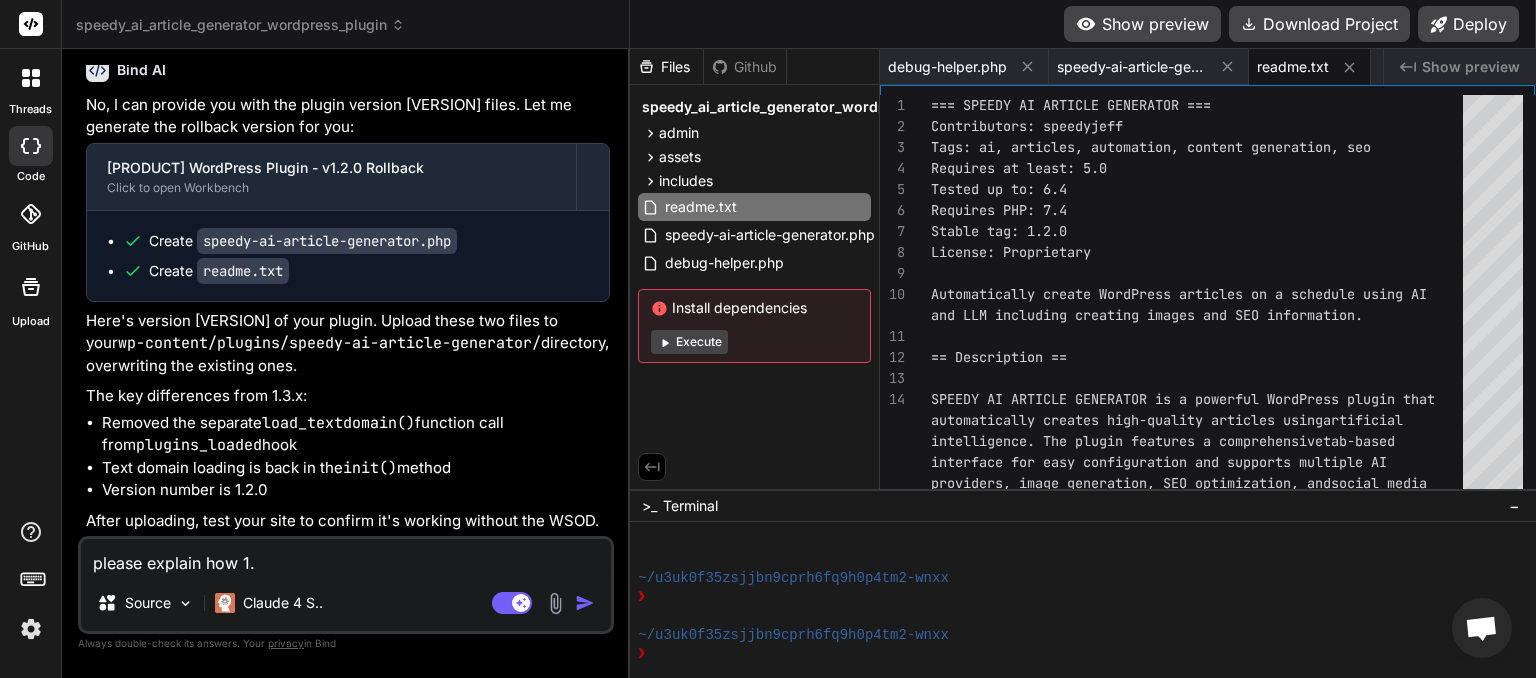 type on "please explain how 1.2" 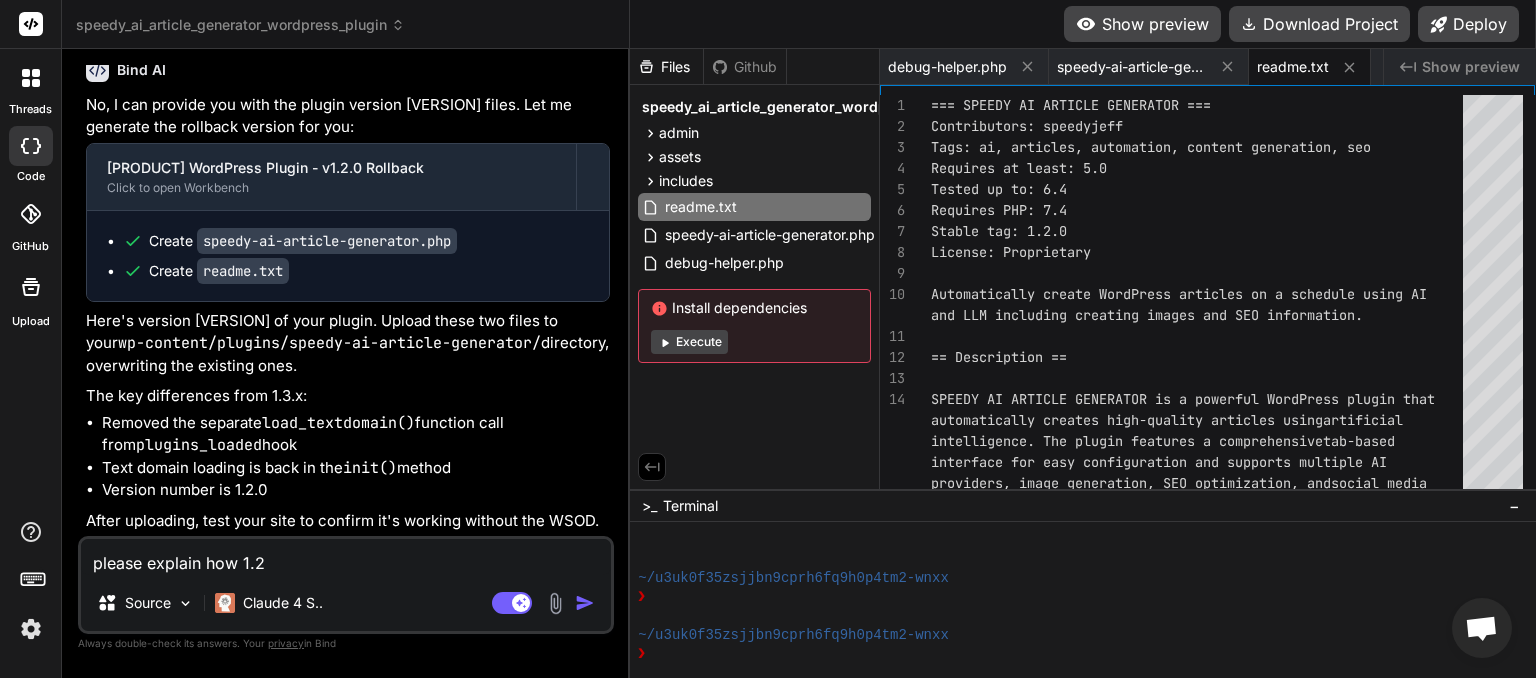 type on "please explain how 1.2." 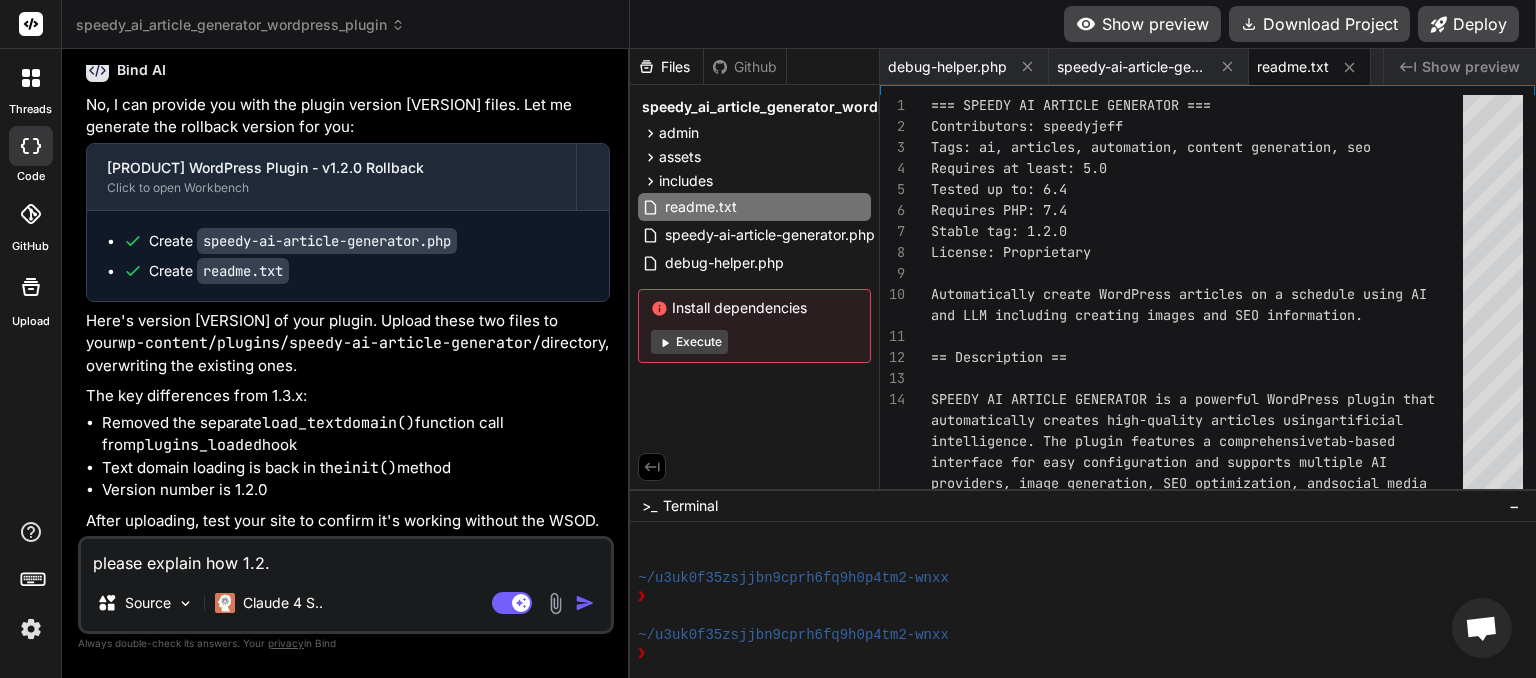 type on "please explain how 1.2.0" 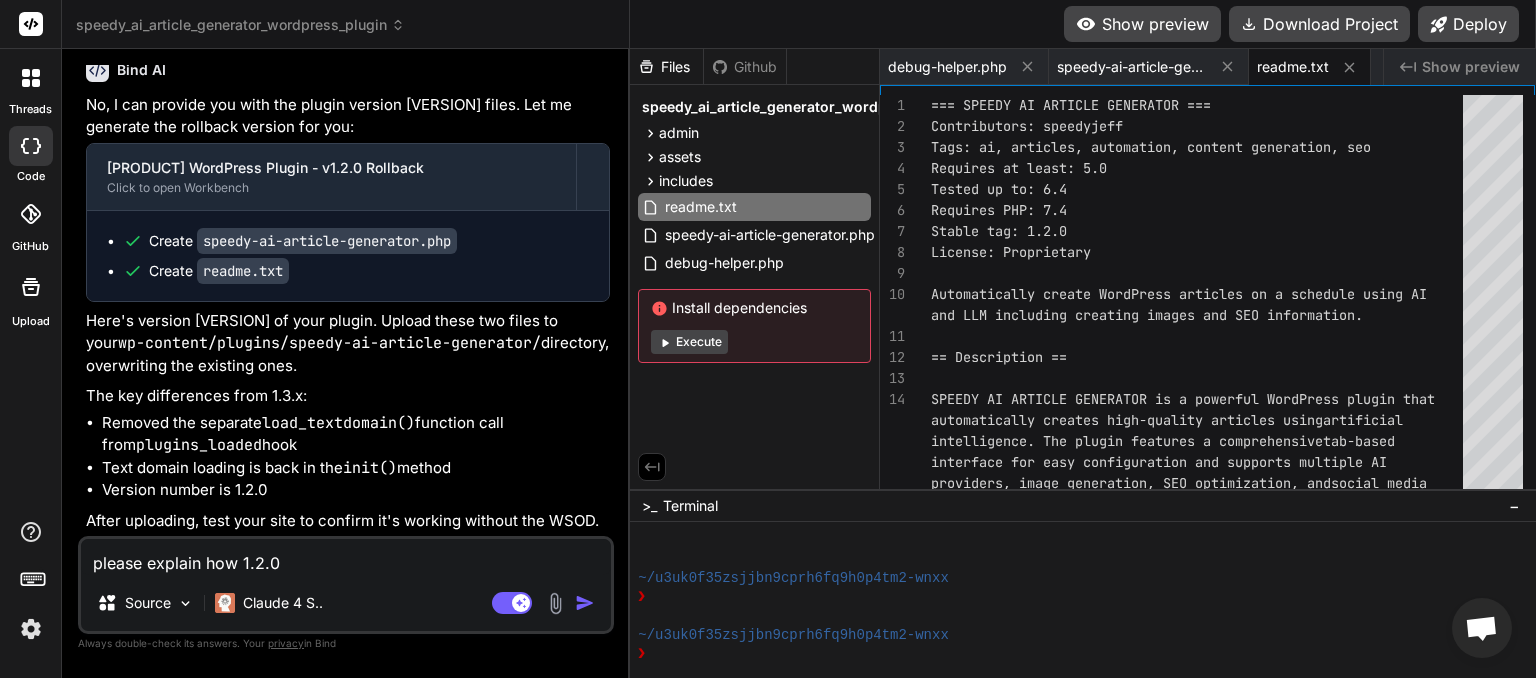 type on "please explain how 1.2.0" 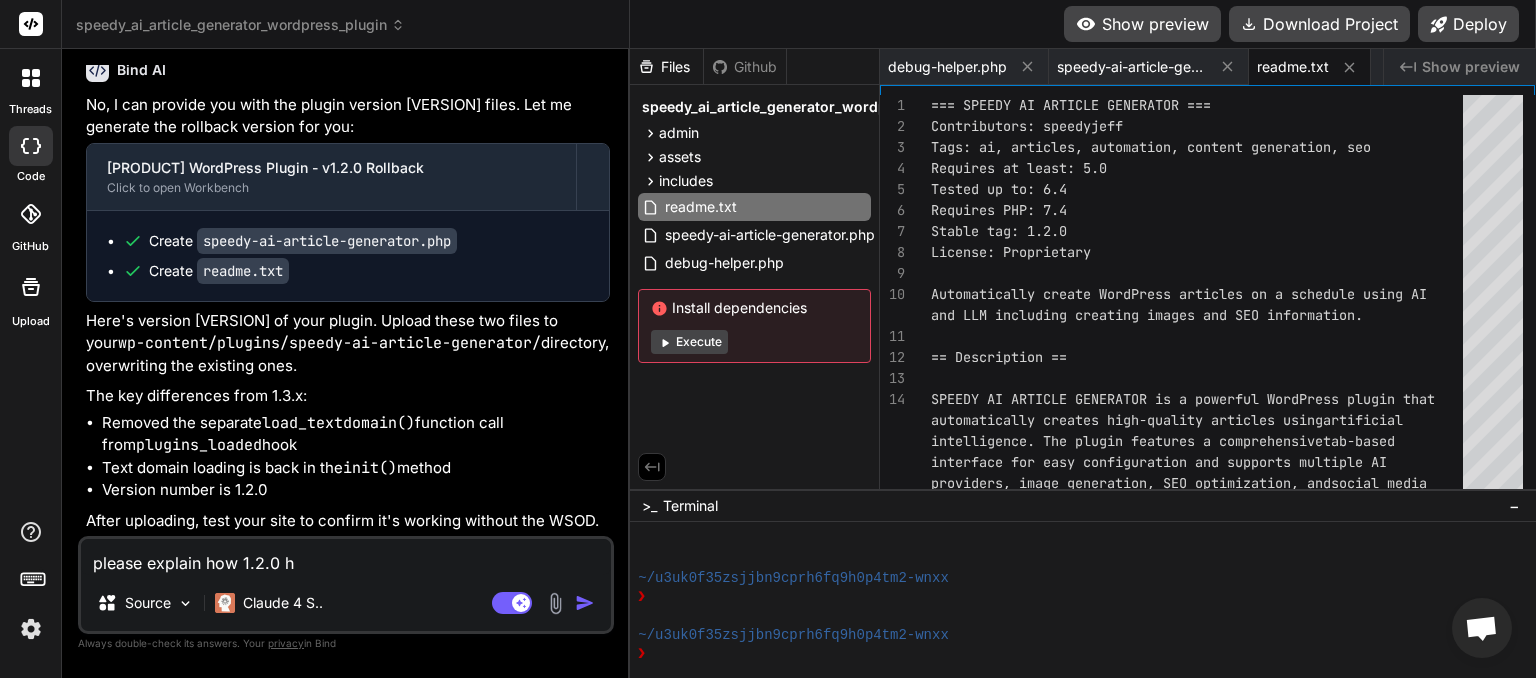 type on "please explain how 1.2.0 ha" 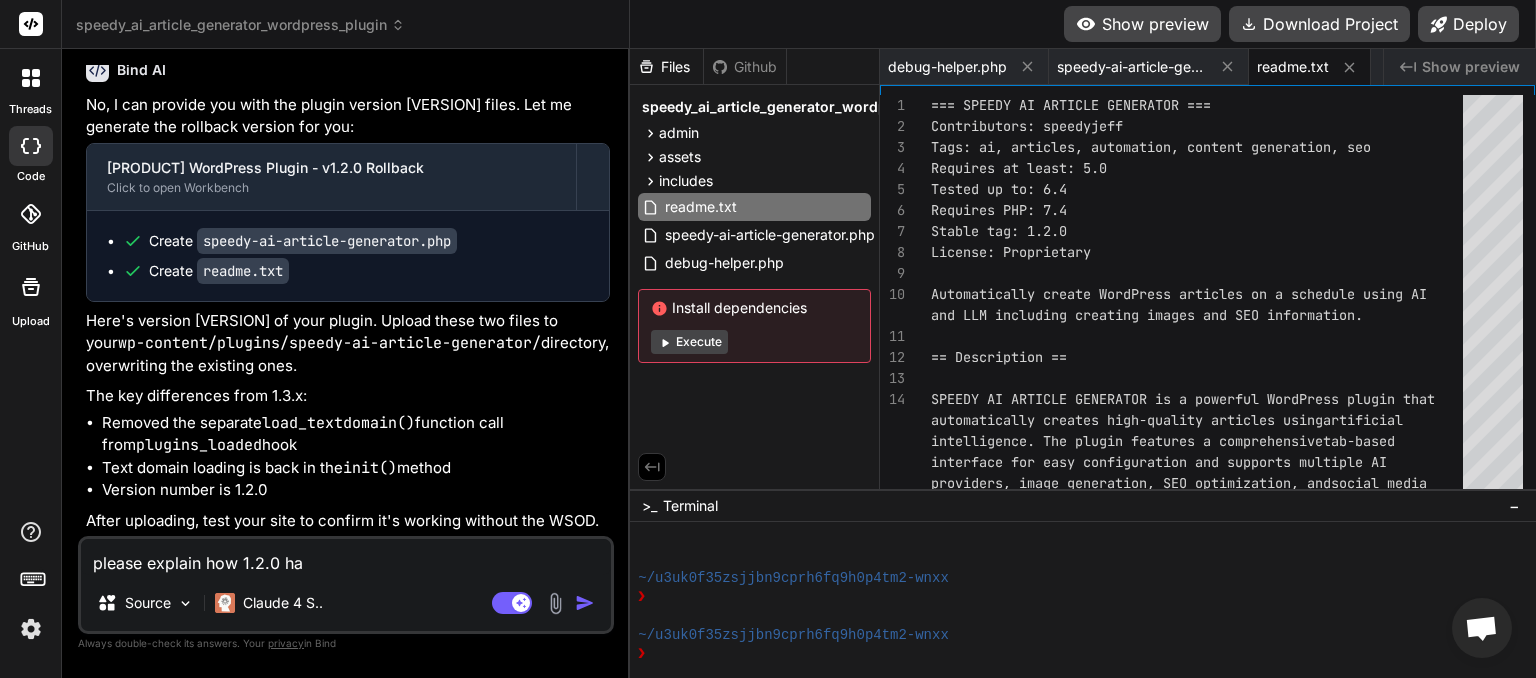 type on "please explain how 1.2.0 han" 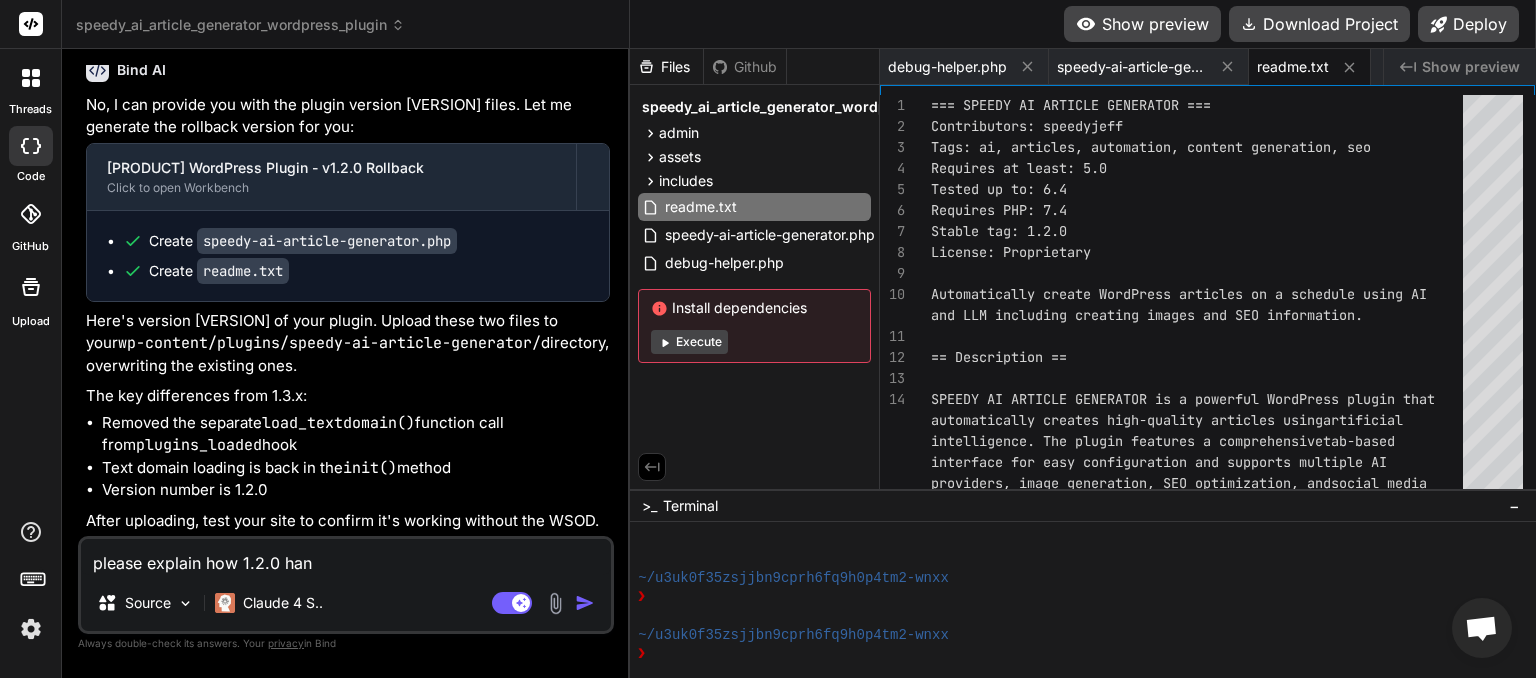 type on "please explain how 1.2.0 hand" 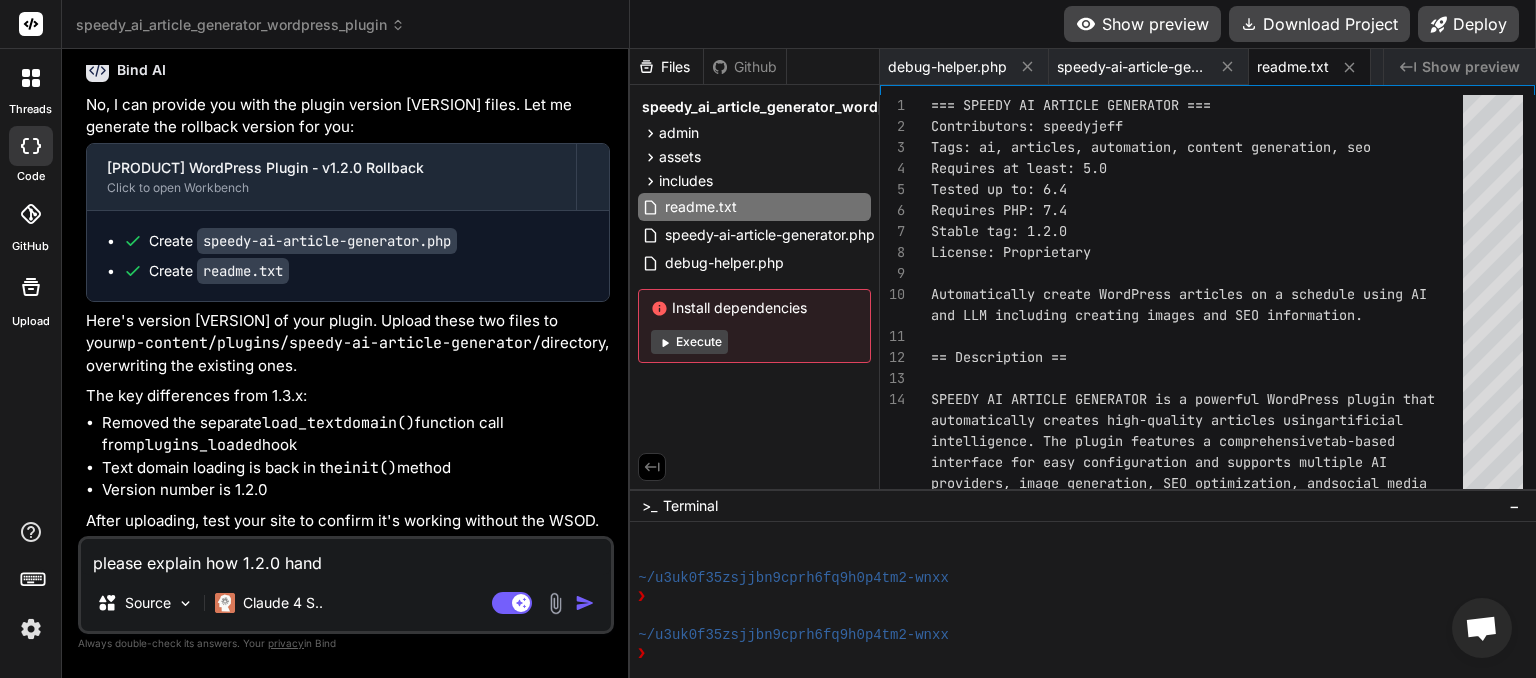 type on "please explain how 1.2.0 handl" 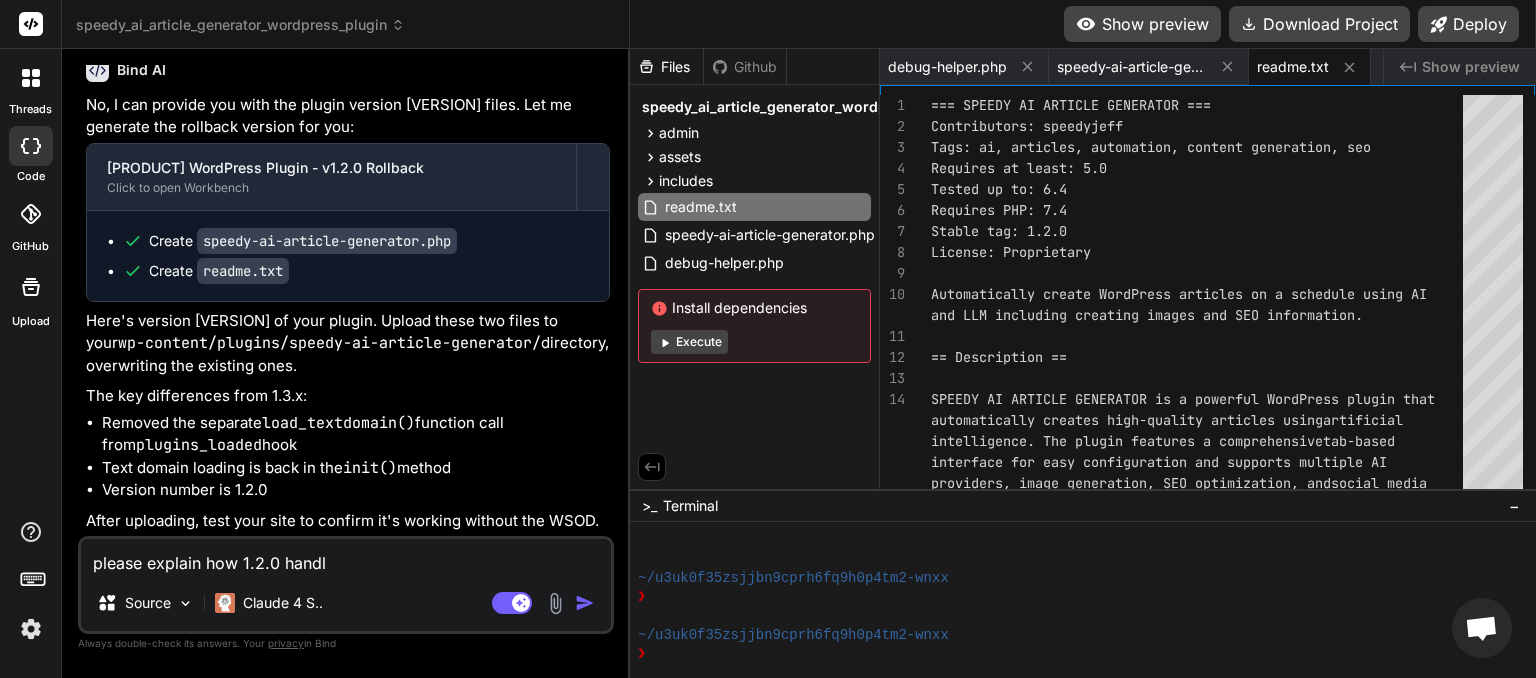 type on "please explain how 1.2.0 handl;" 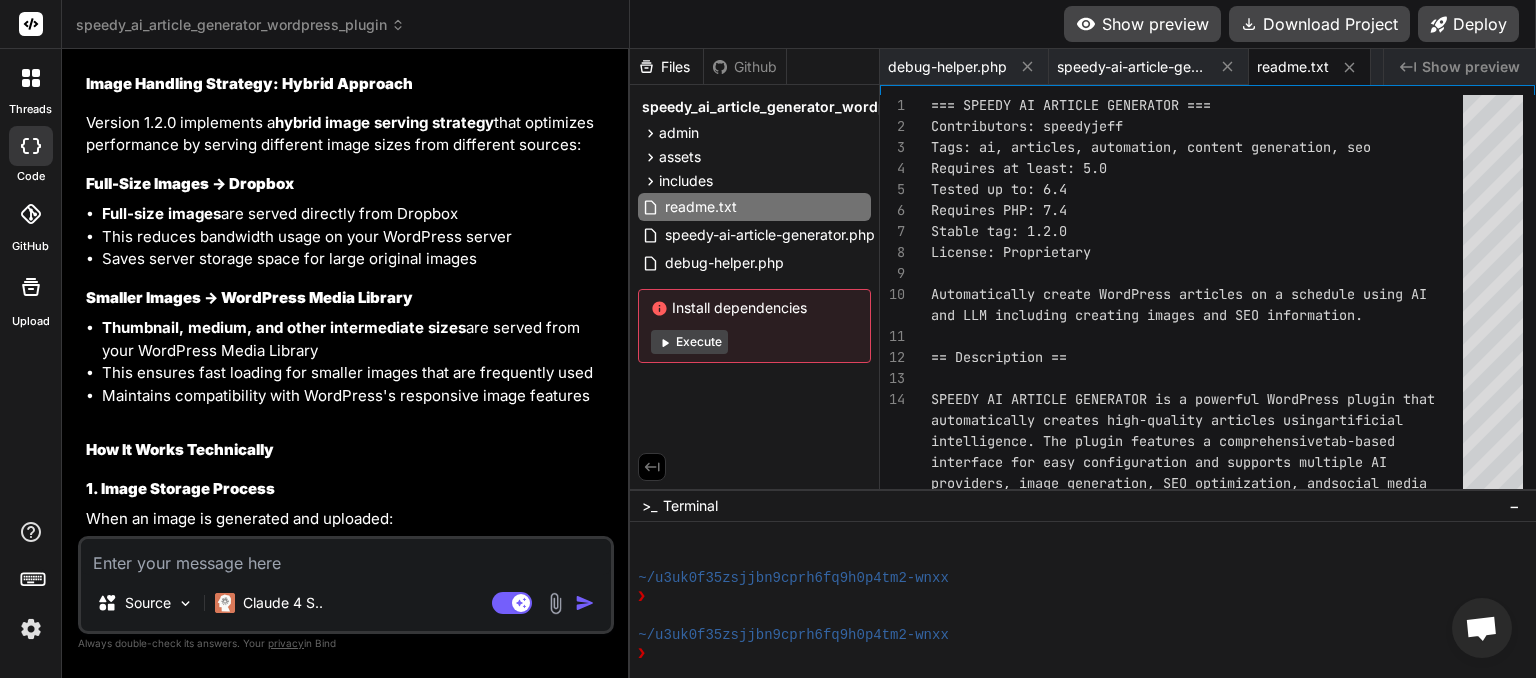 scroll, scrollTop: 12636, scrollLeft: 0, axis: vertical 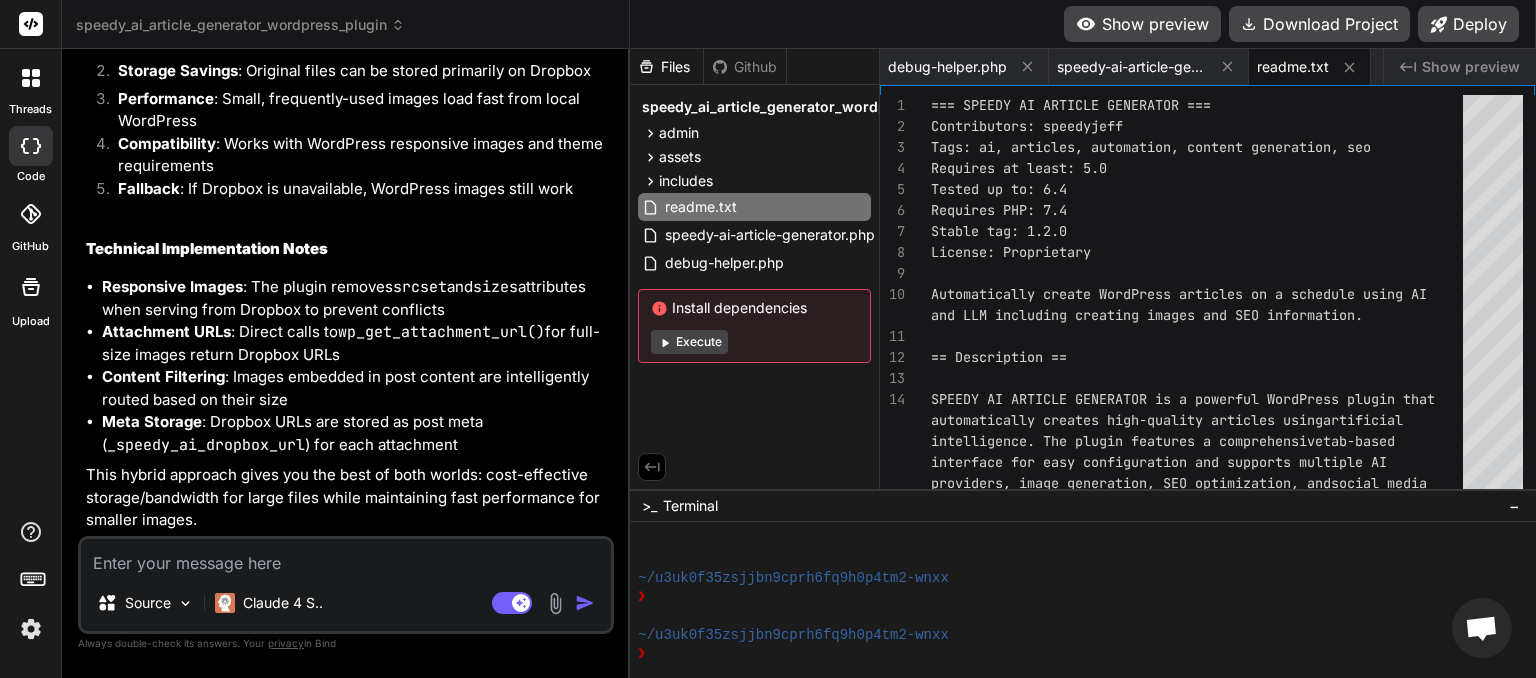 click 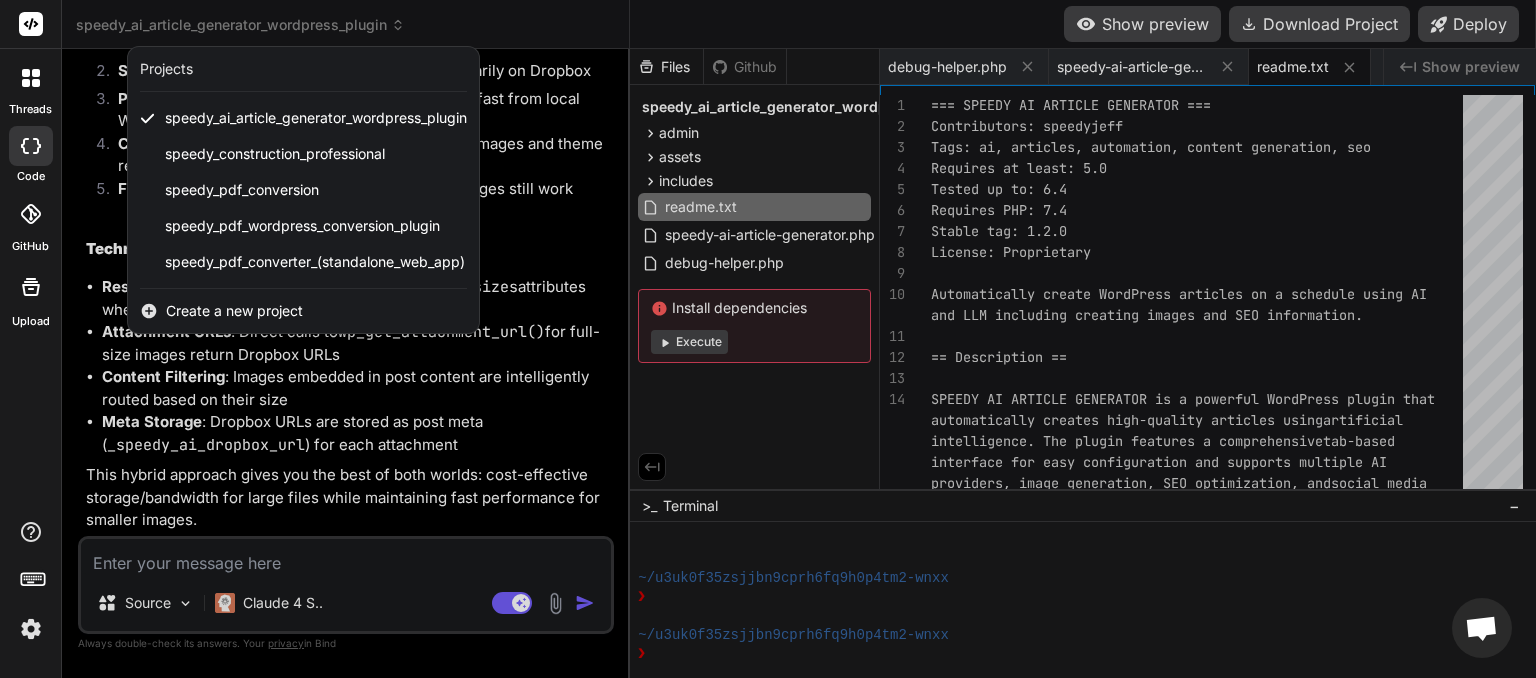 click on "Create a new project" at bounding box center [234, 311] 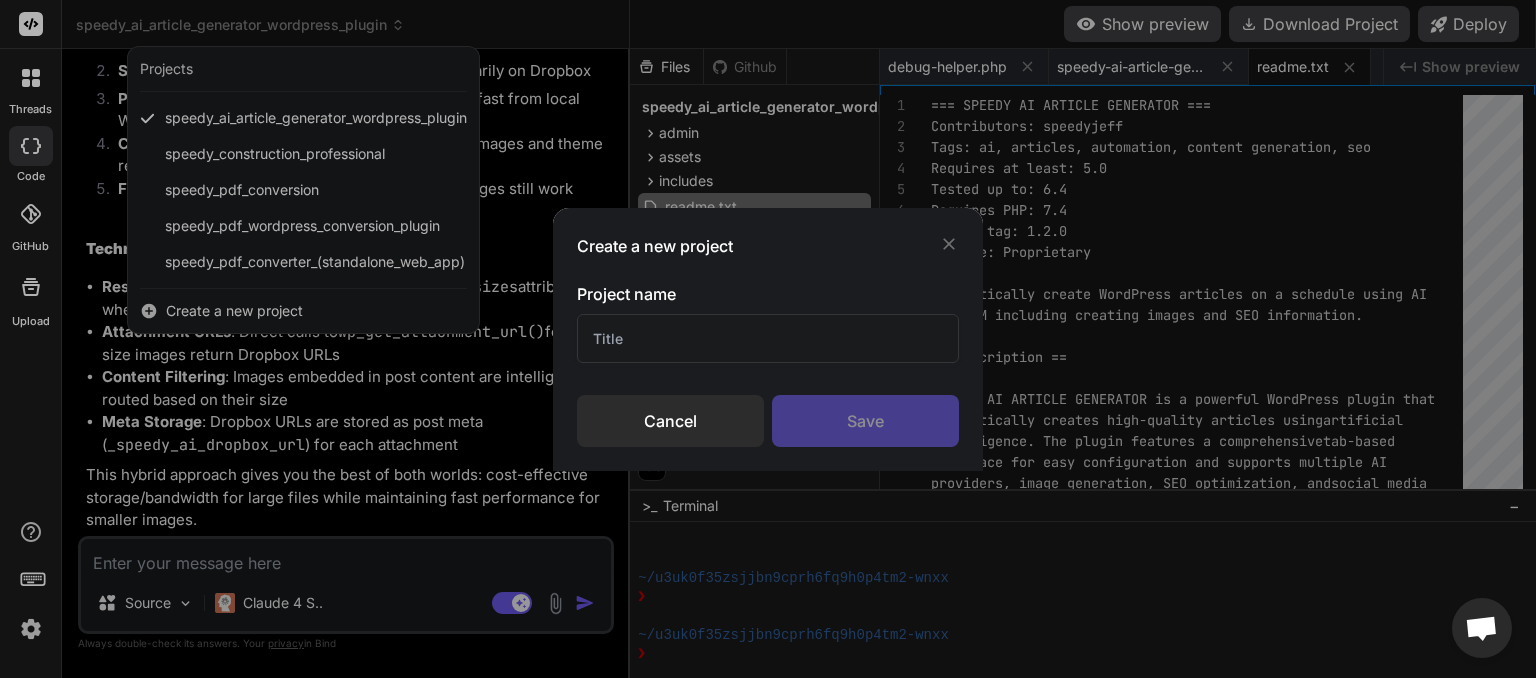 click at bounding box center (768, 338) 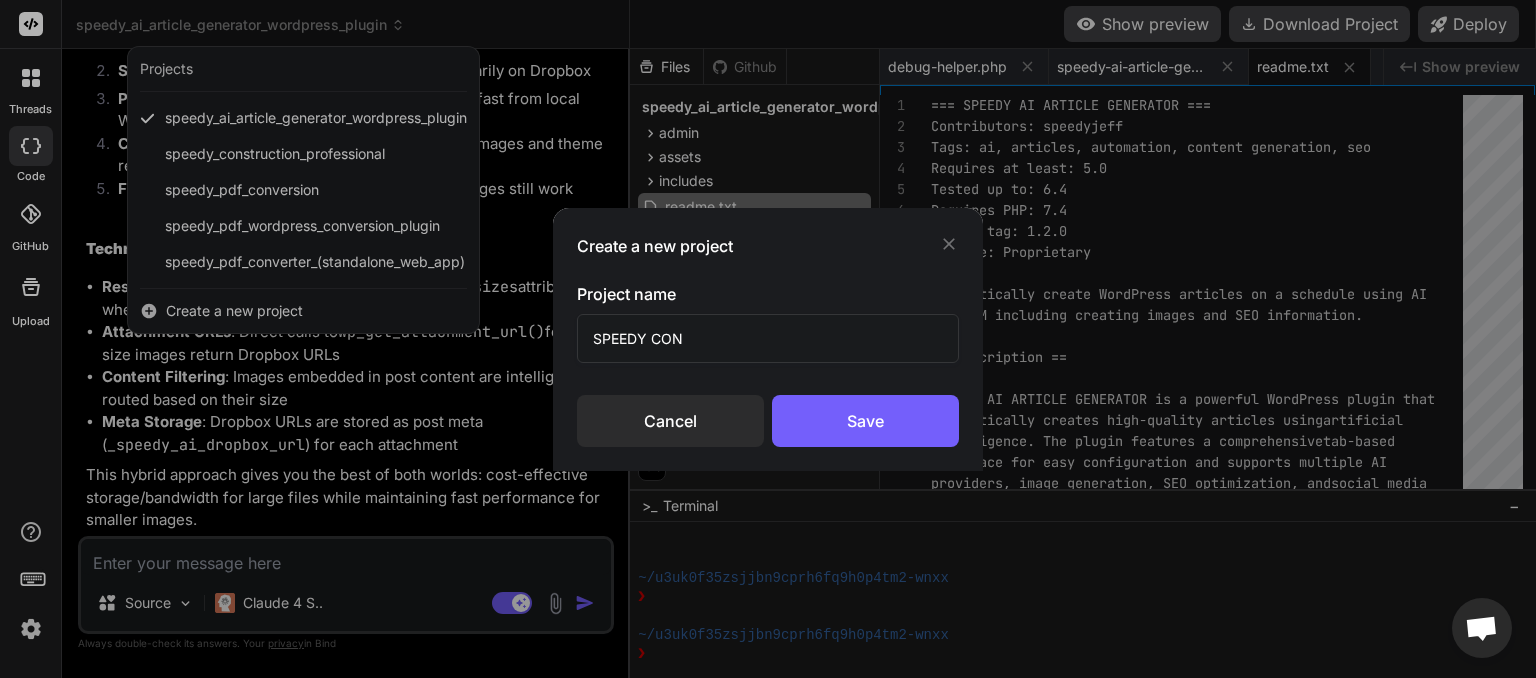 drag, startPoint x: 693, startPoint y: 338, endPoint x: 520, endPoint y: 355, distance: 173.83325 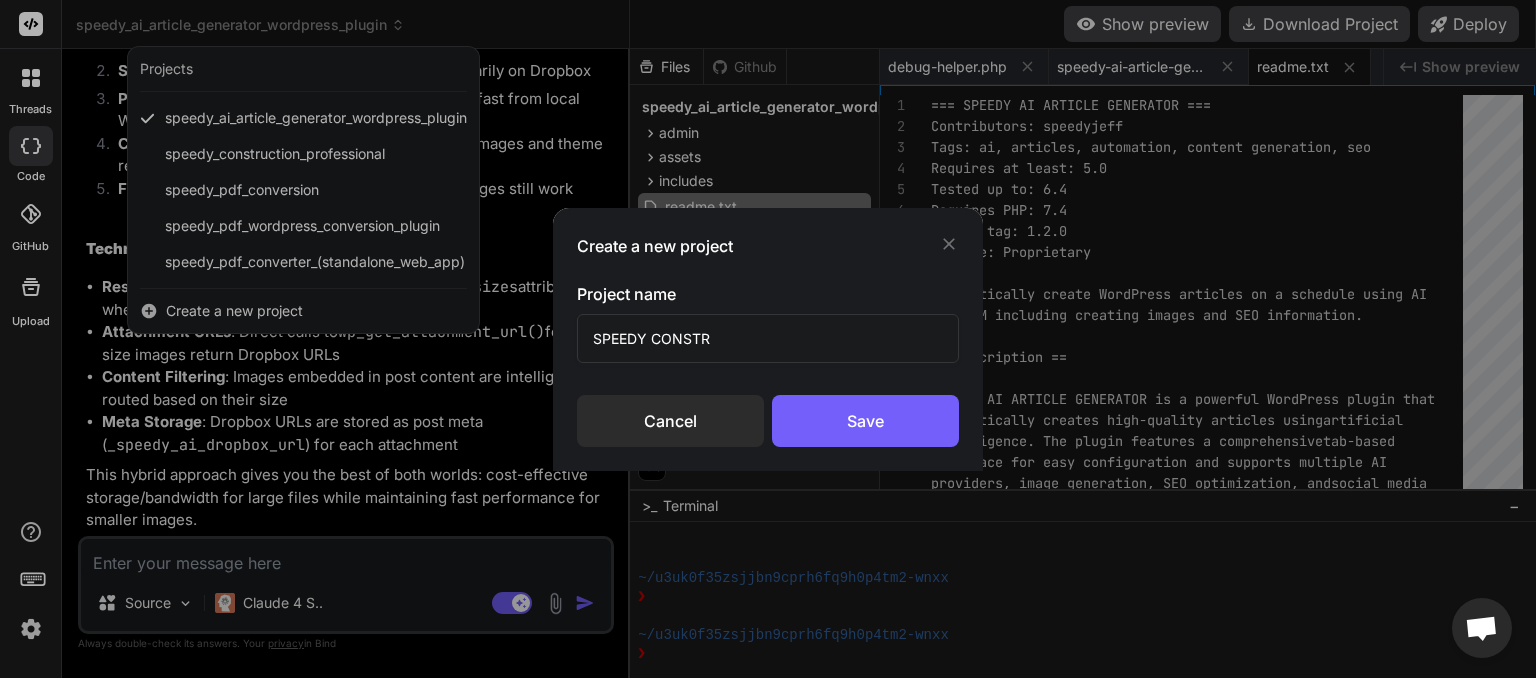 drag, startPoint x: 785, startPoint y: 318, endPoint x: 543, endPoint y: 352, distance: 244.37675 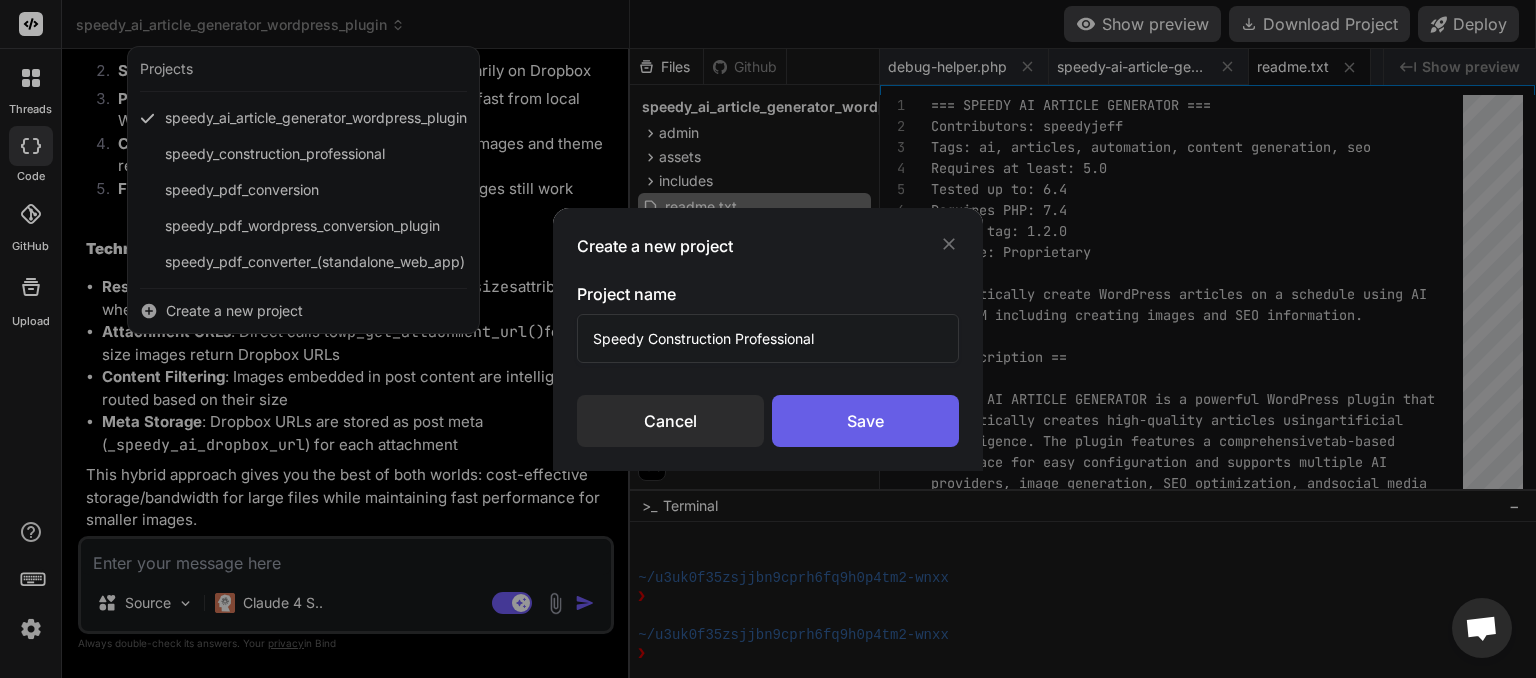 click on "Save" at bounding box center (865, 421) 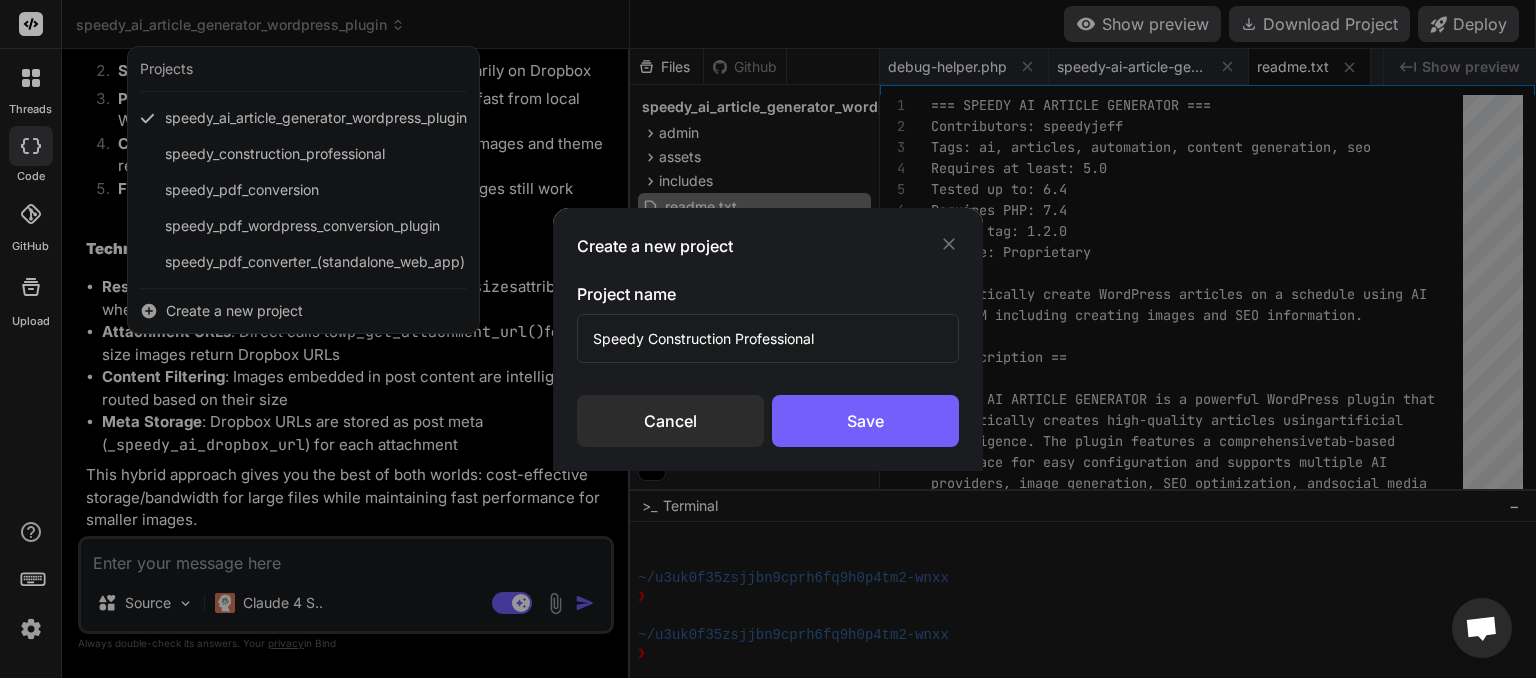 click on "Create a new project Project name Speedy Construction Professional Cancel Save" at bounding box center [768, 339] 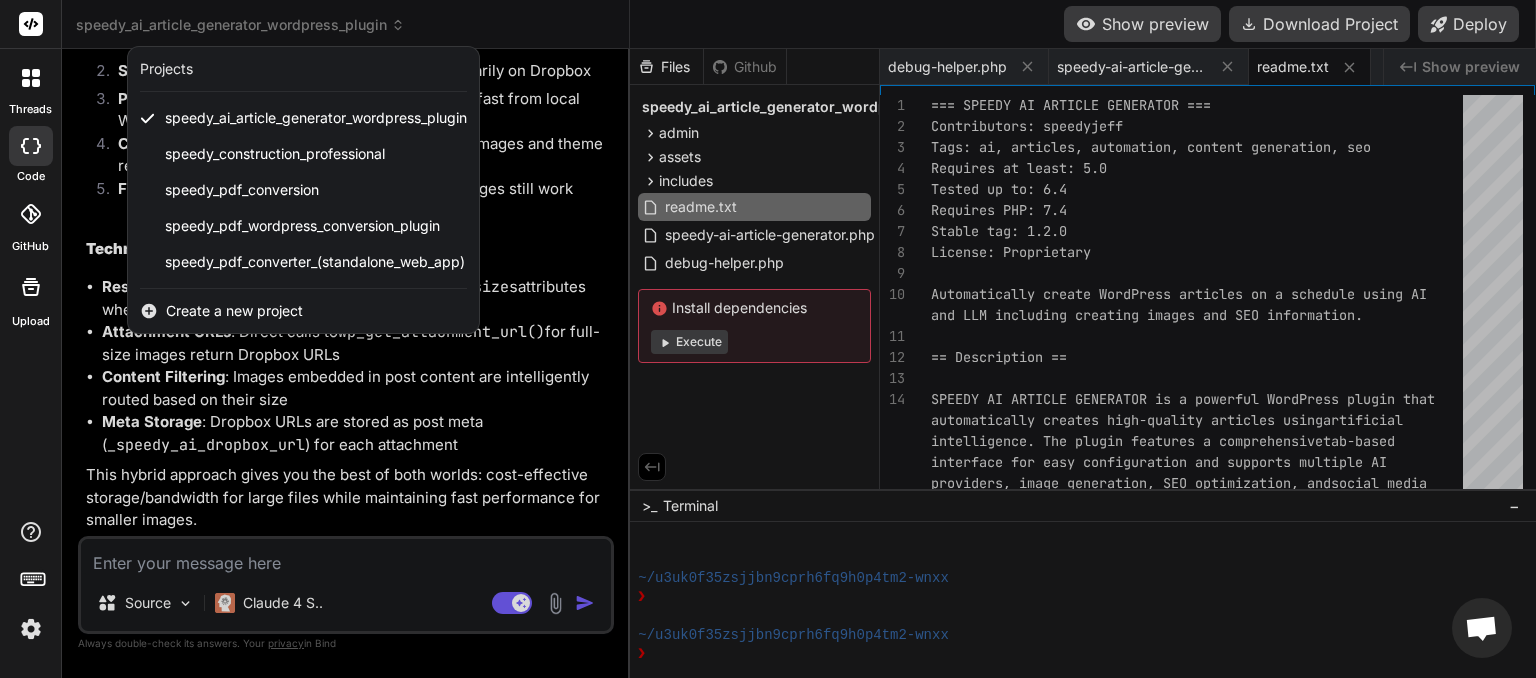 click at bounding box center (768, 339) 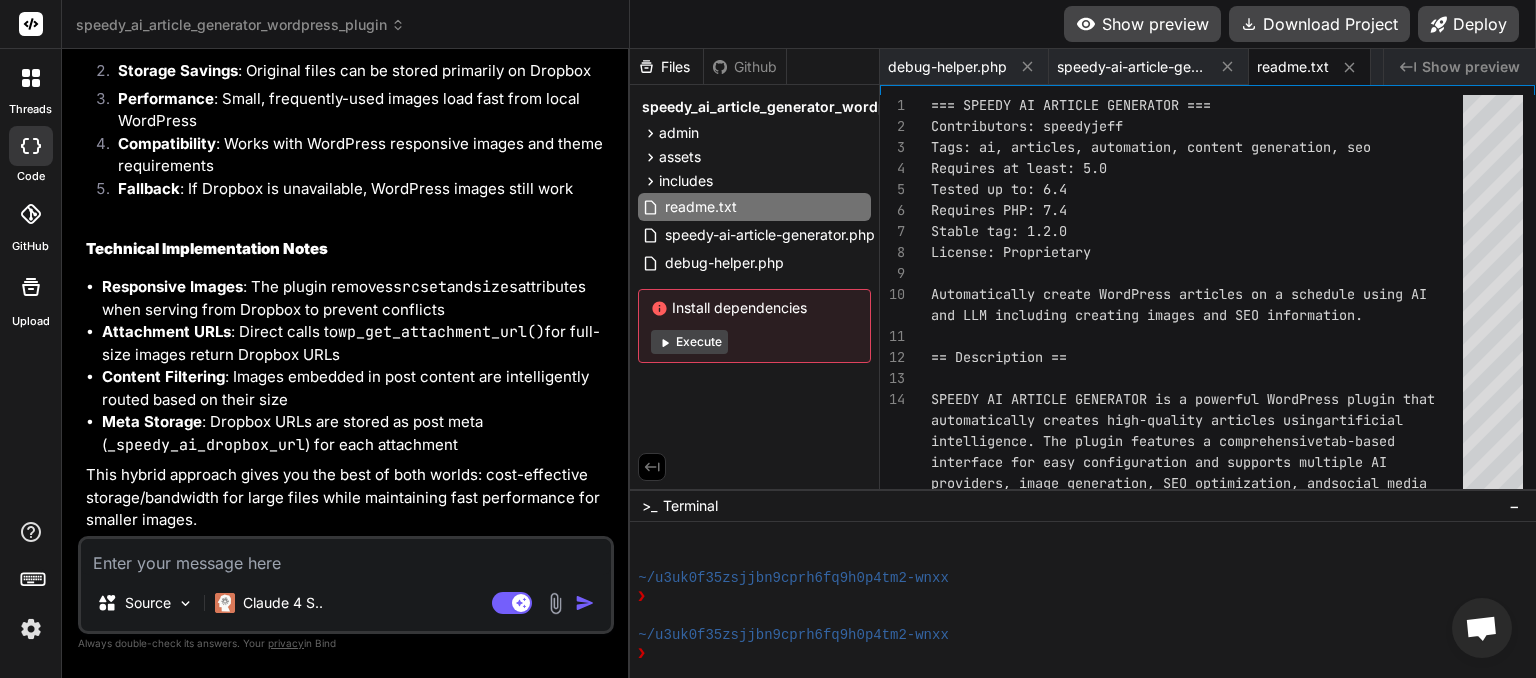 click at bounding box center (346, 557) 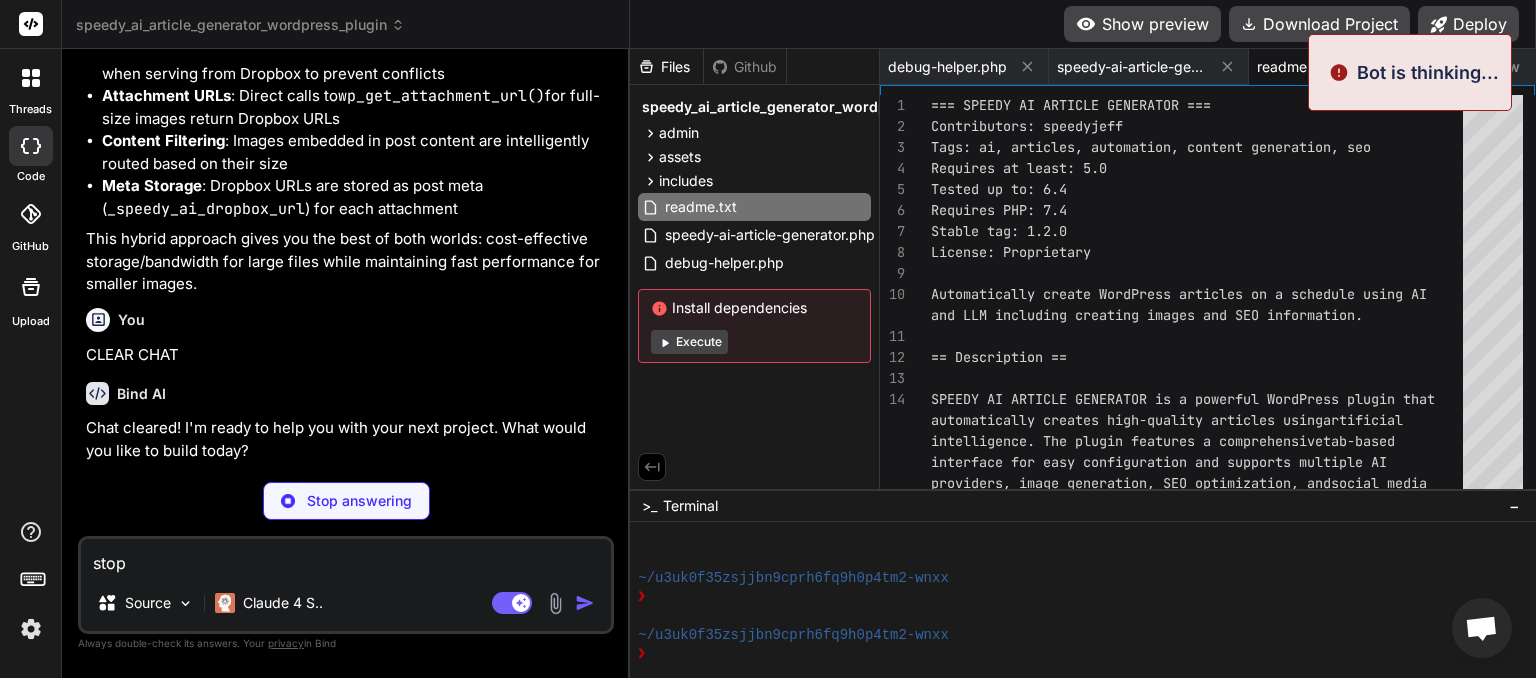 scroll, scrollTop: 15510, scrollLeft: 0, axis: vertical 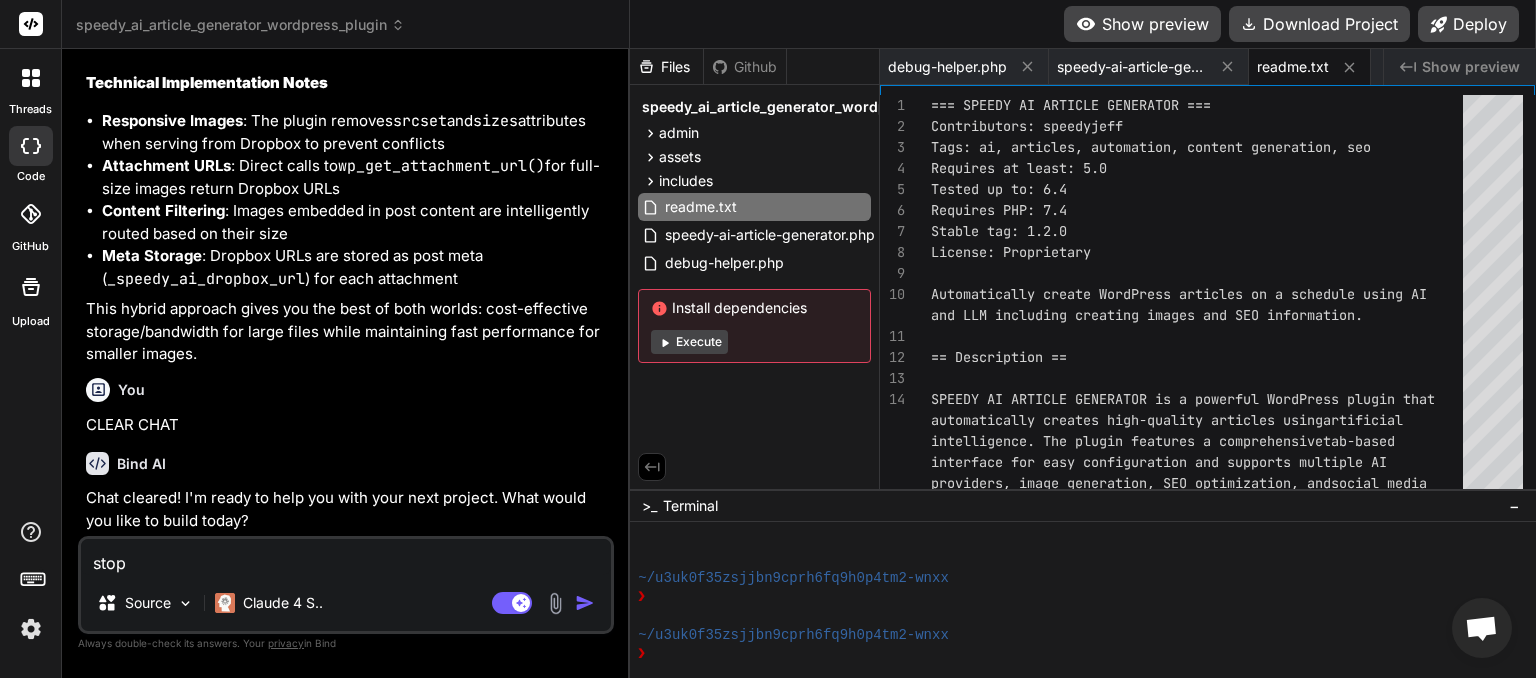 click 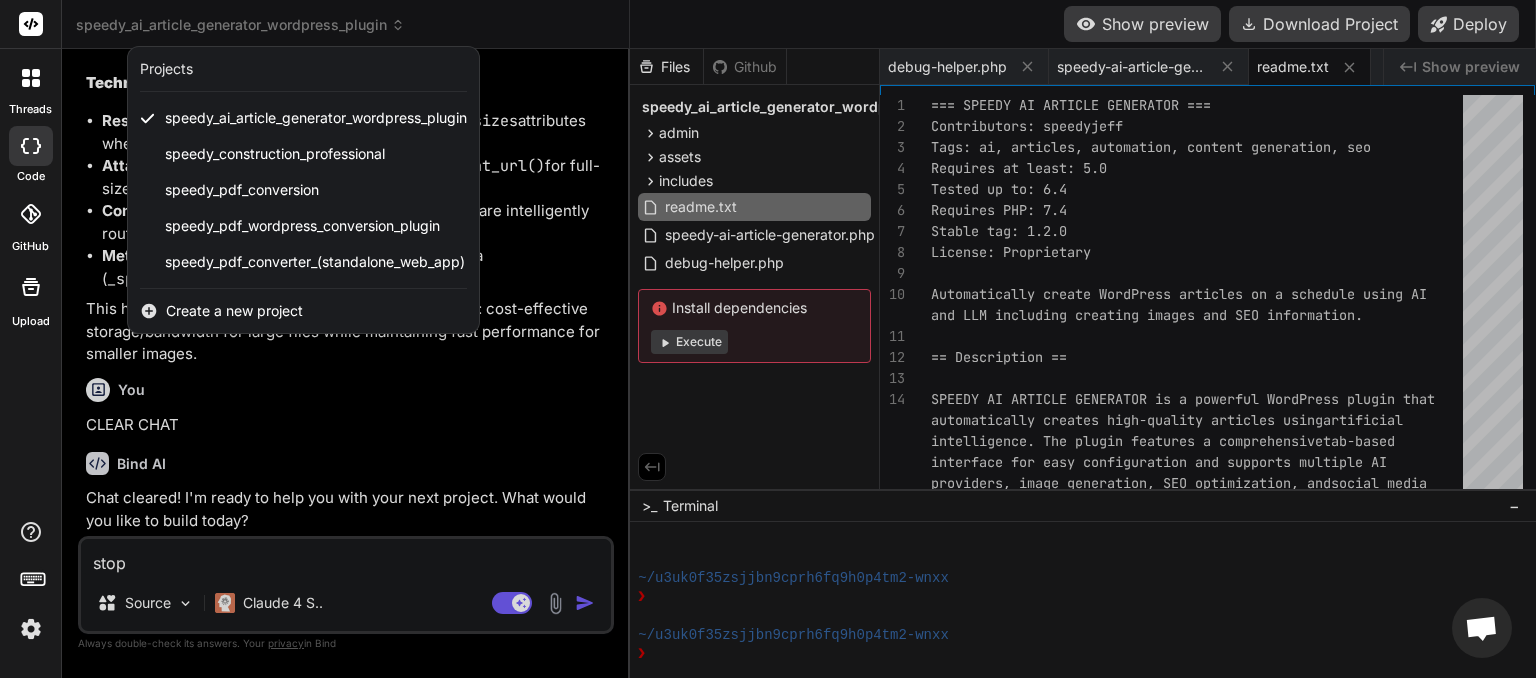 click at bounding box center [768, 339] 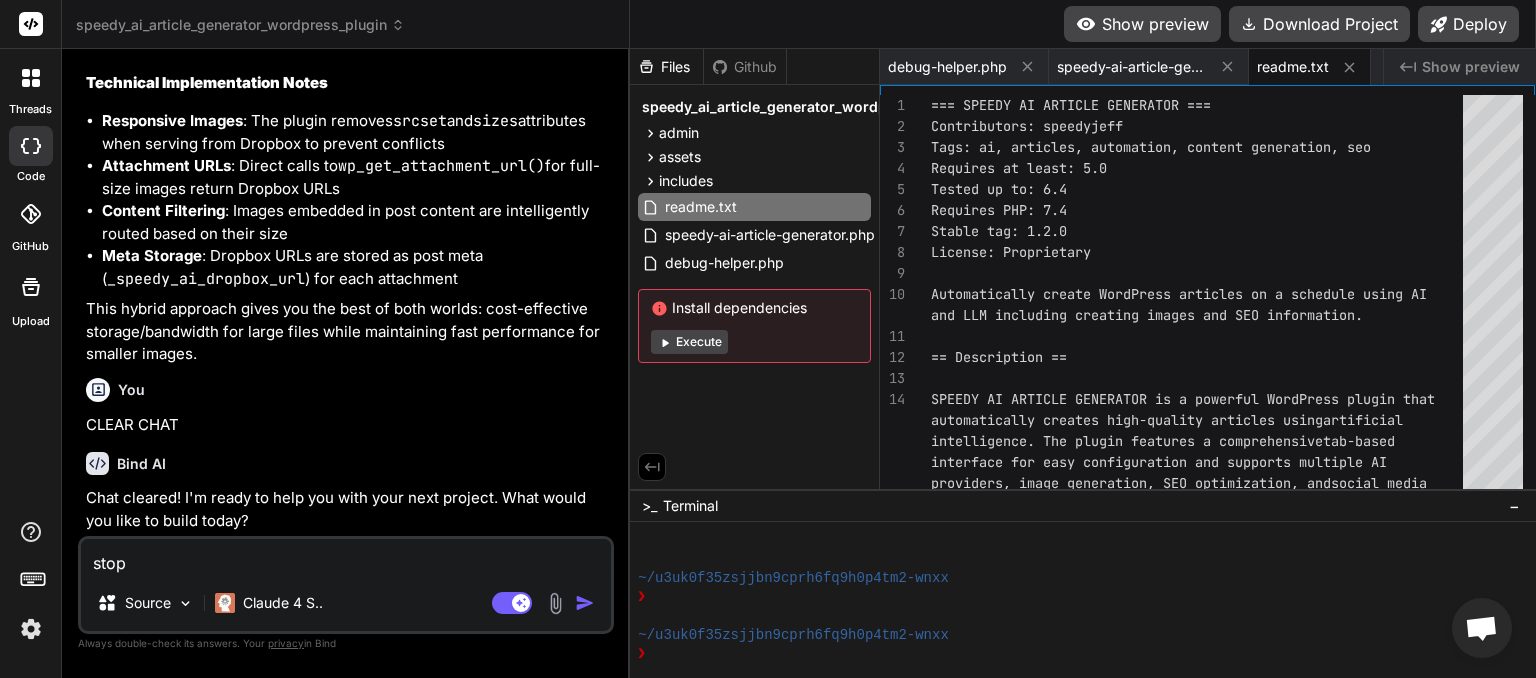 drag, startPoint x: 210, startPoint y: 556, endPoint x: 183, endPoint y: 564, distance: 28.160255 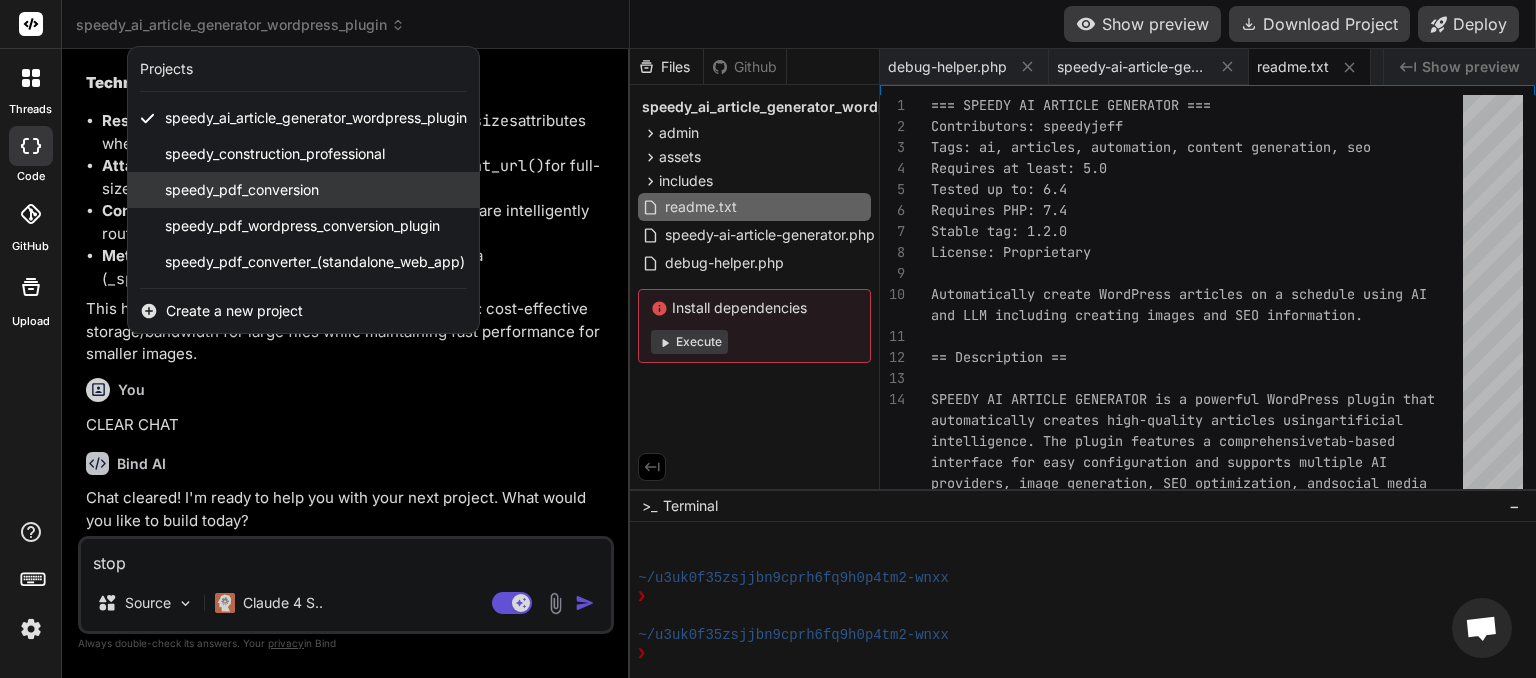 click on "speedy_pdf_conversion" at bounding box center (303, 190) 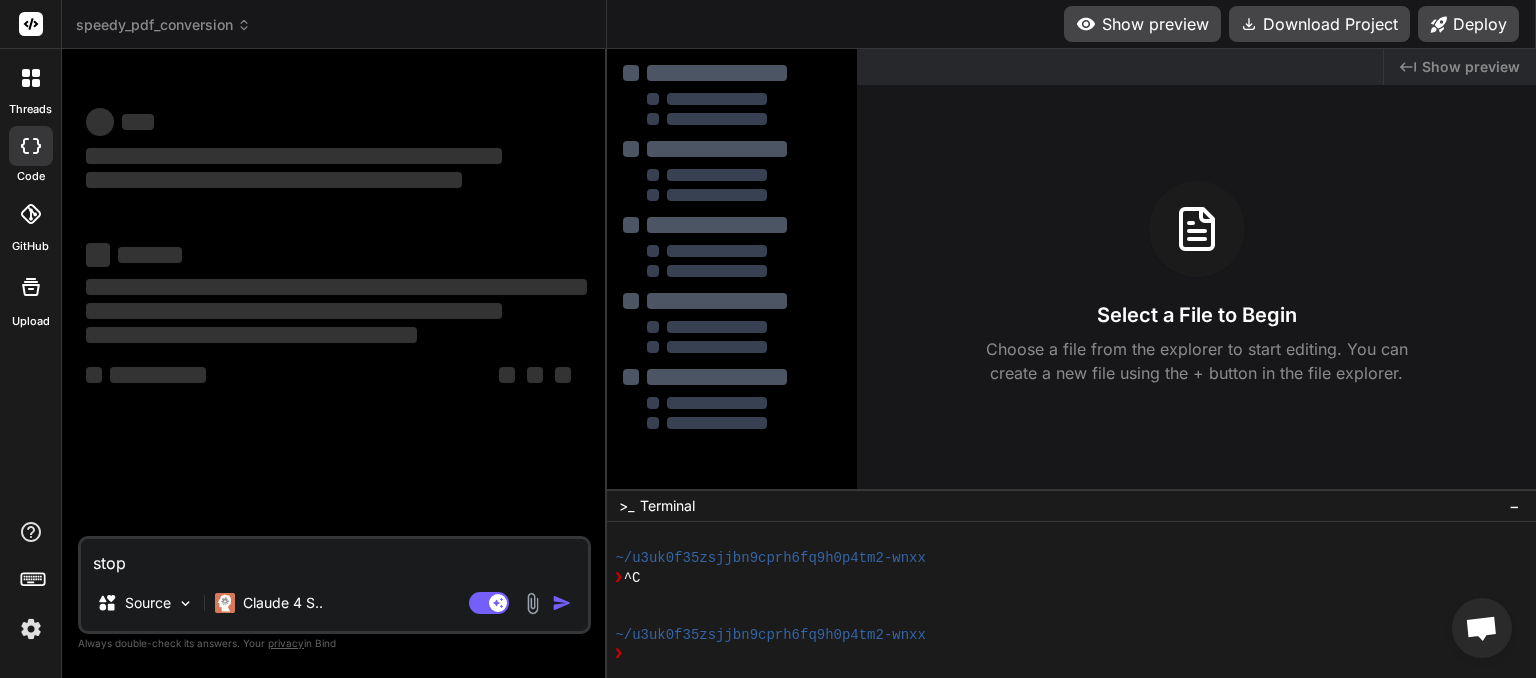 click 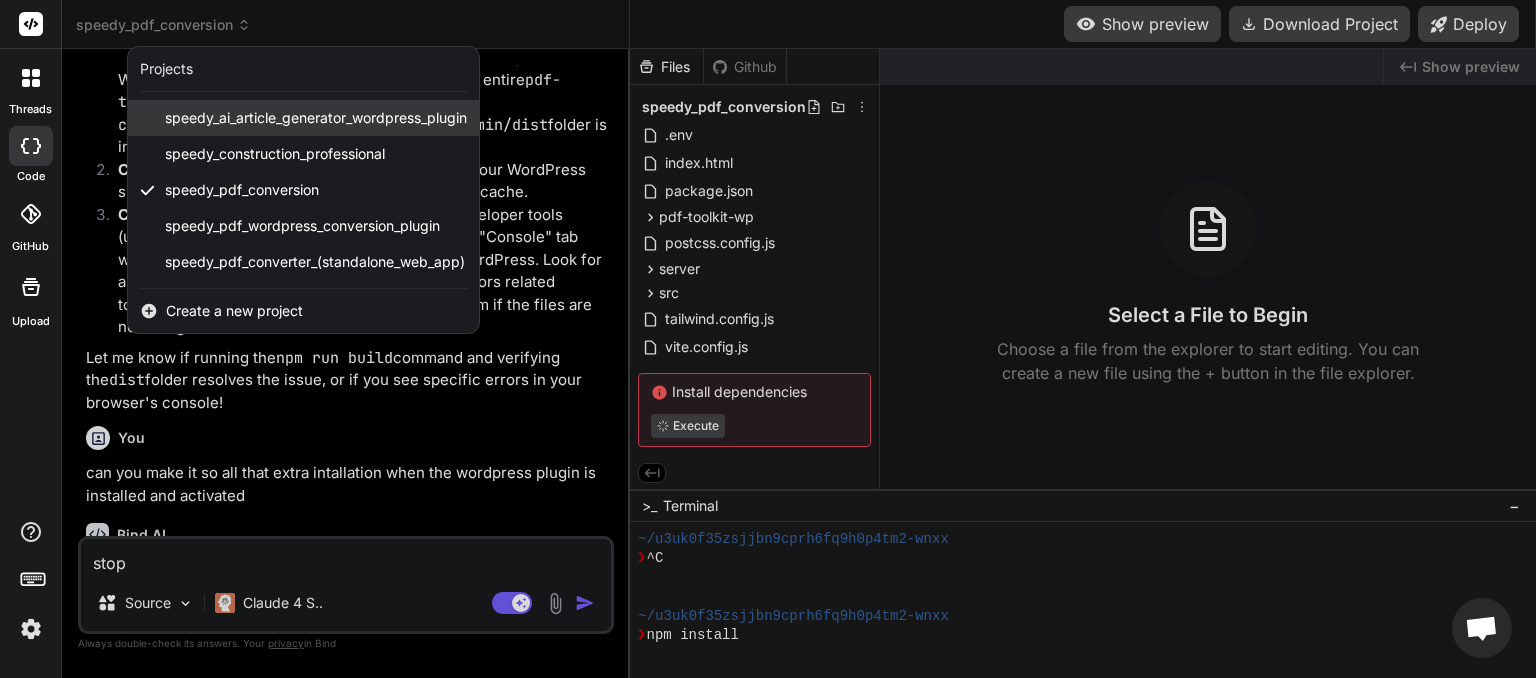 scroll, scrollTop: 5001, scrollLeft: 0, axis: vertical 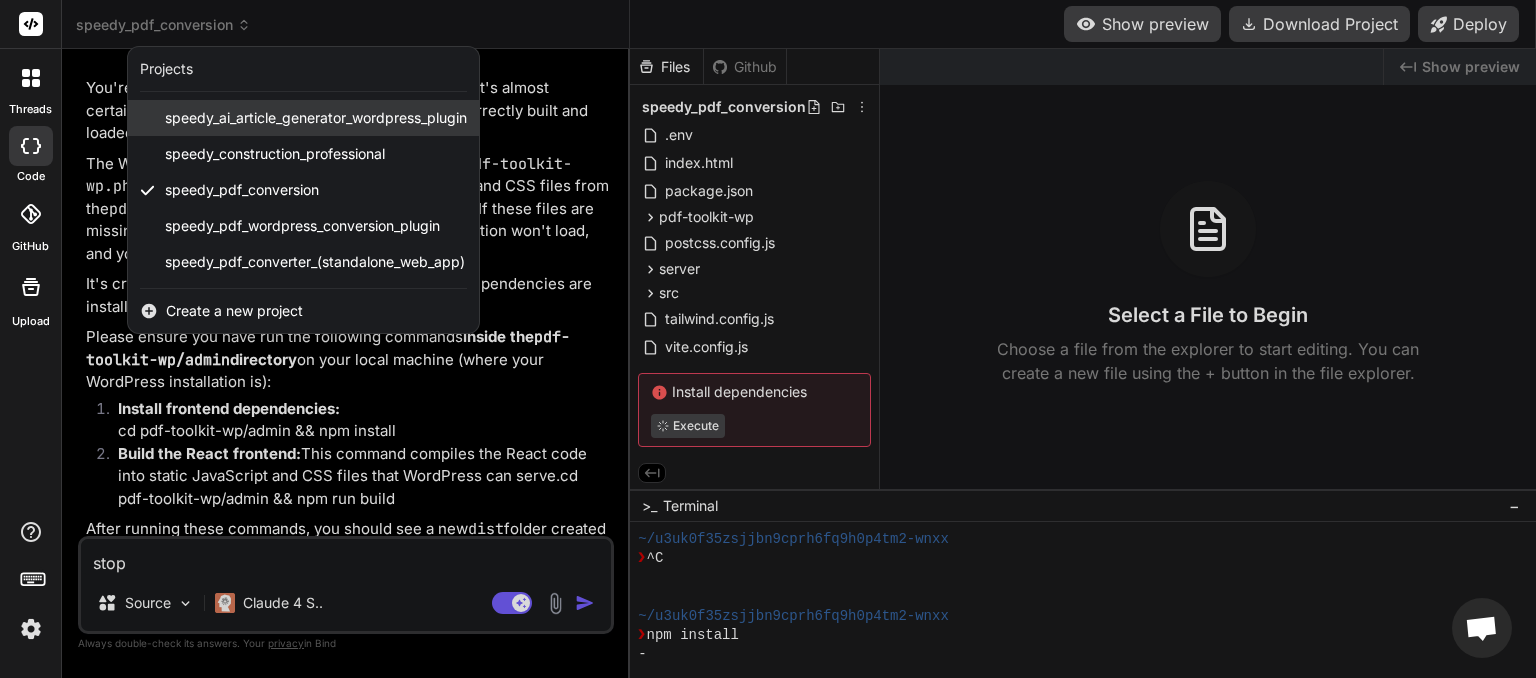 click on "speedy_ai_article_generator_wordpress_plugin" at bounding box center [316, 118] 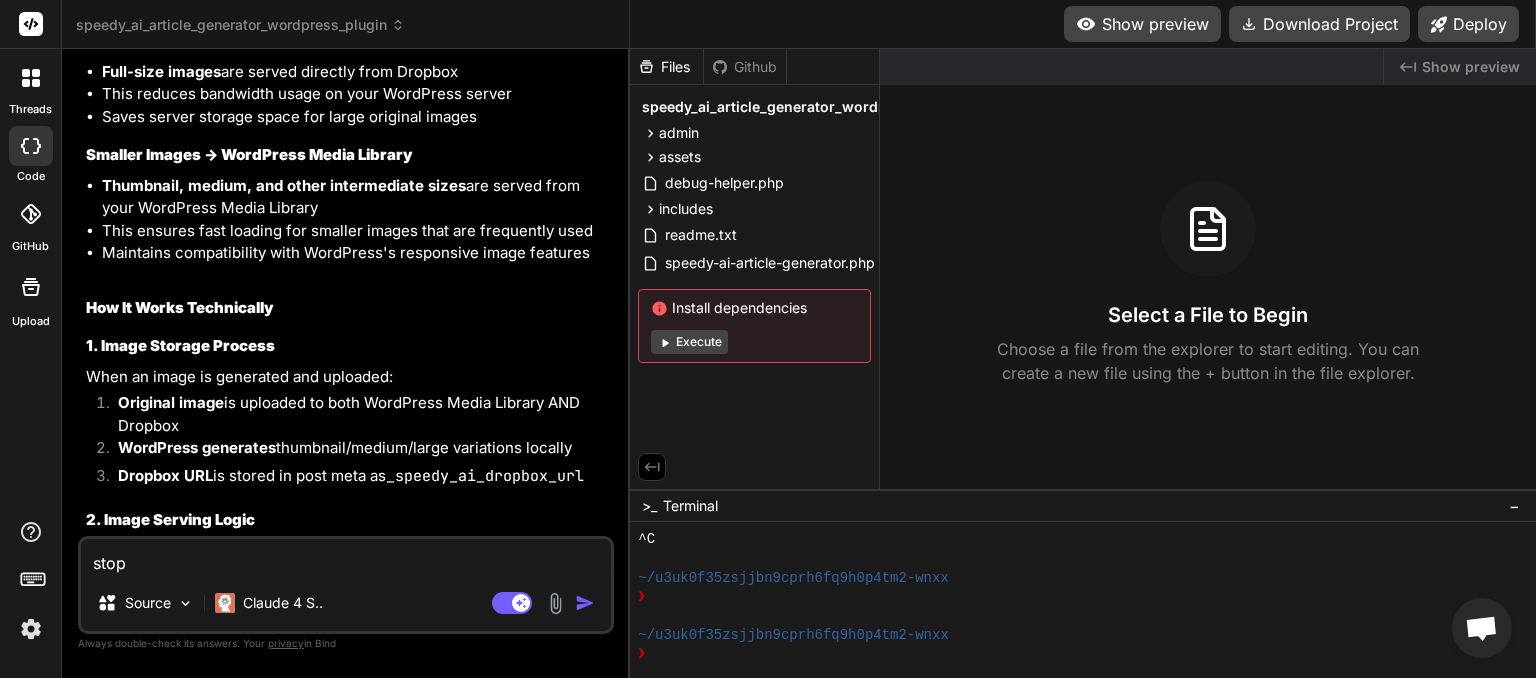 scroll, scrollTop: 9492, scrollLeft: 0, axis: vertical 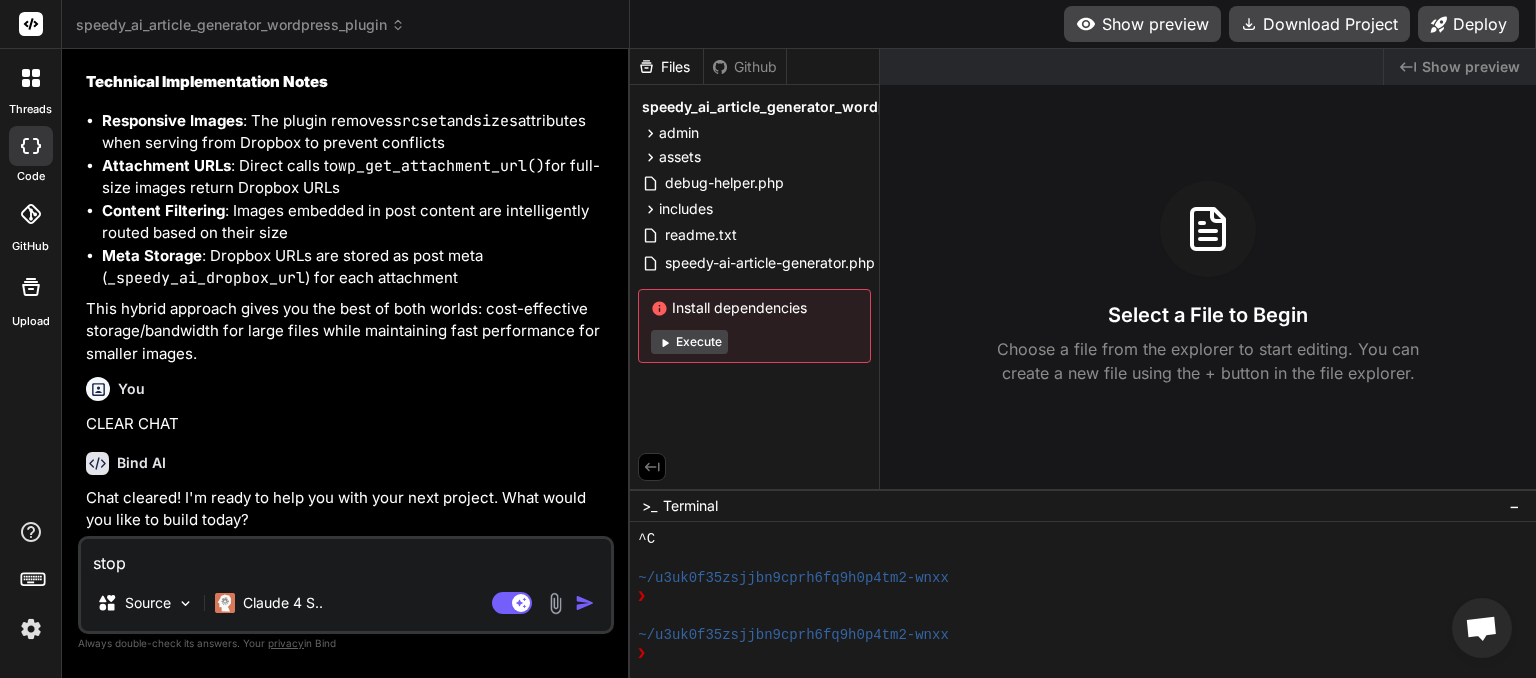 click on "stop" at bounding box center [346, 557] 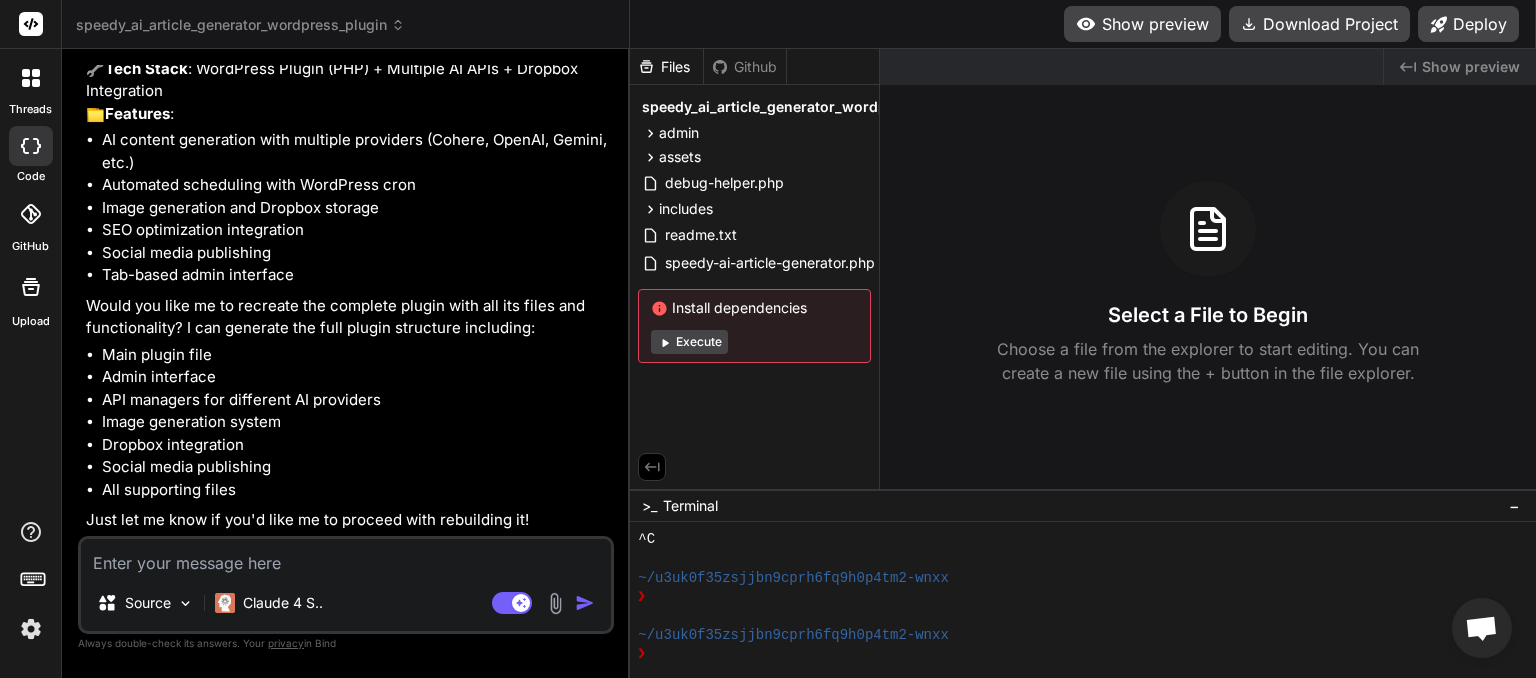 scroll, scrollTop: 10253, scrollLeft: 0, axis: vertical 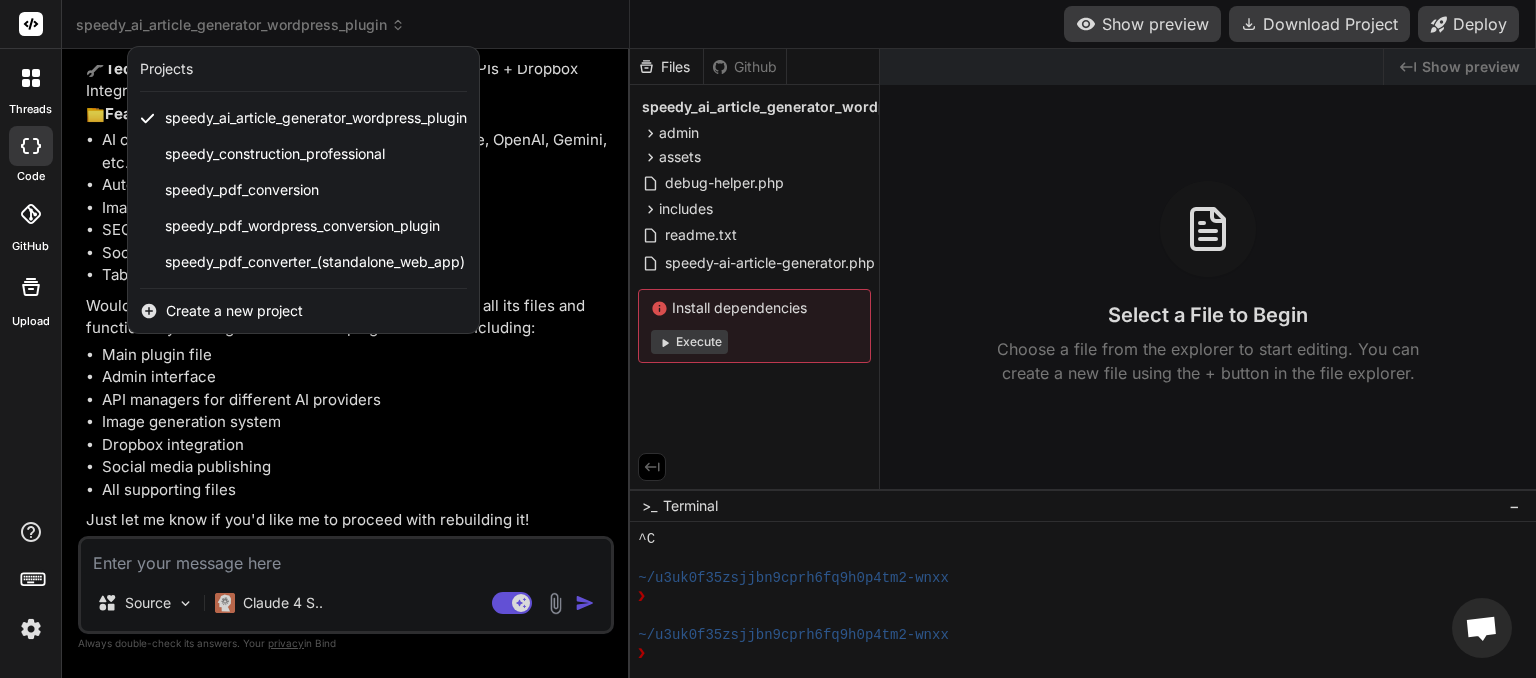 click at bounding box center (768, 339) 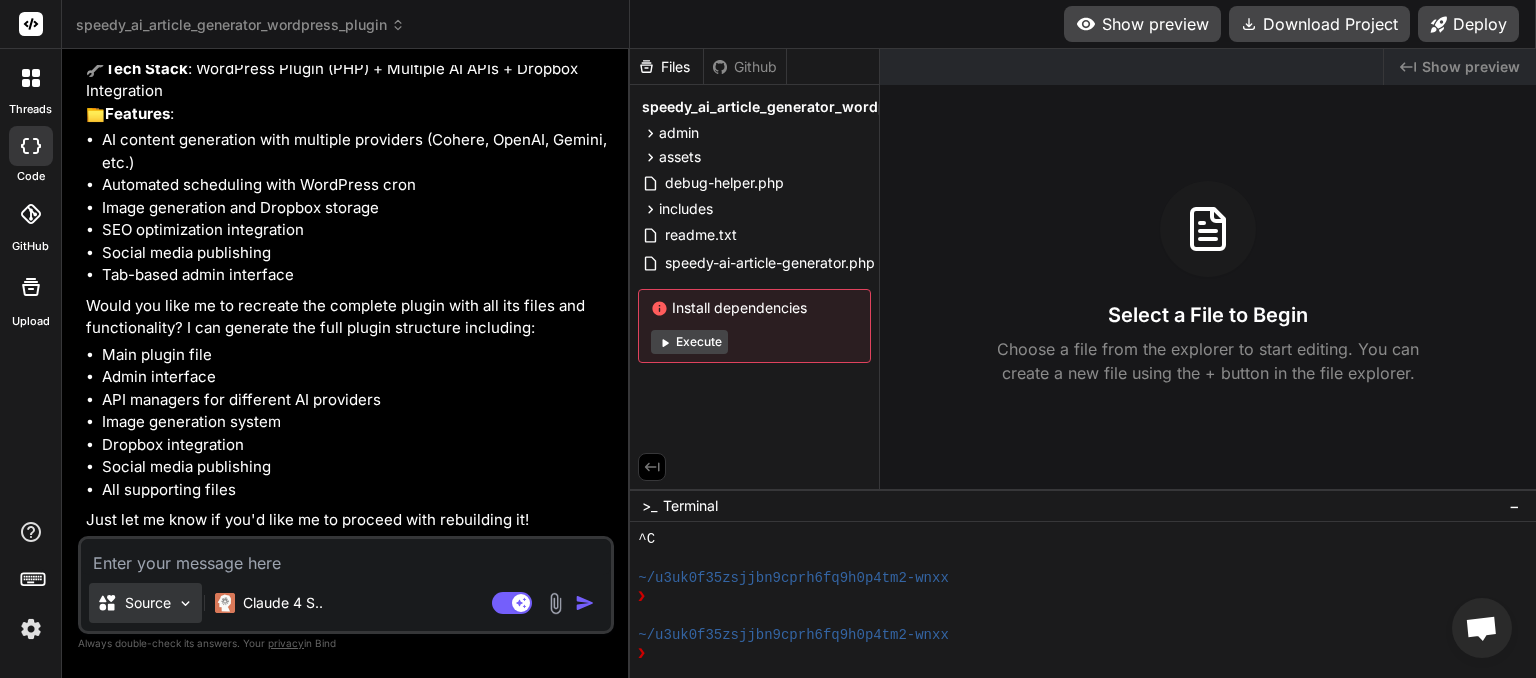 click at bounding box center [185, 603] 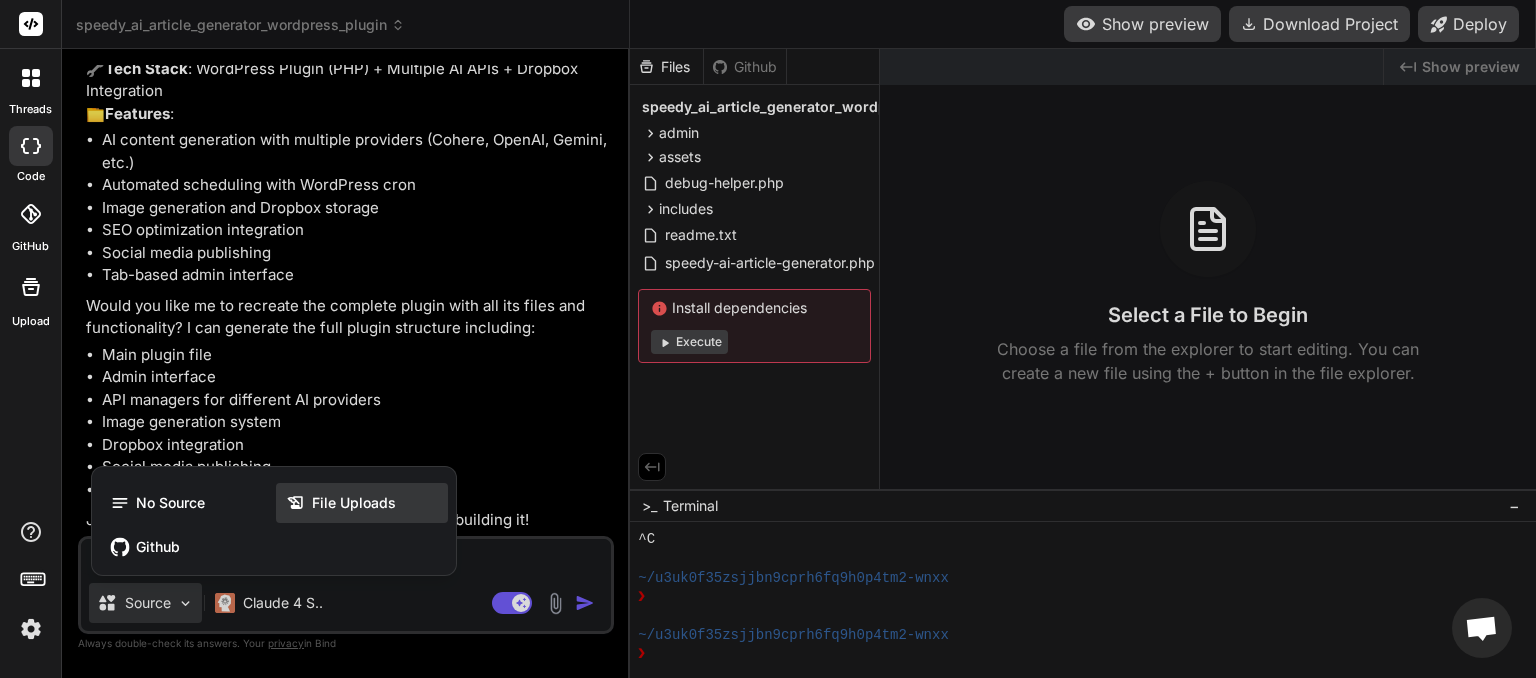 click on "File Uploads" at bounding box center (354, 503) 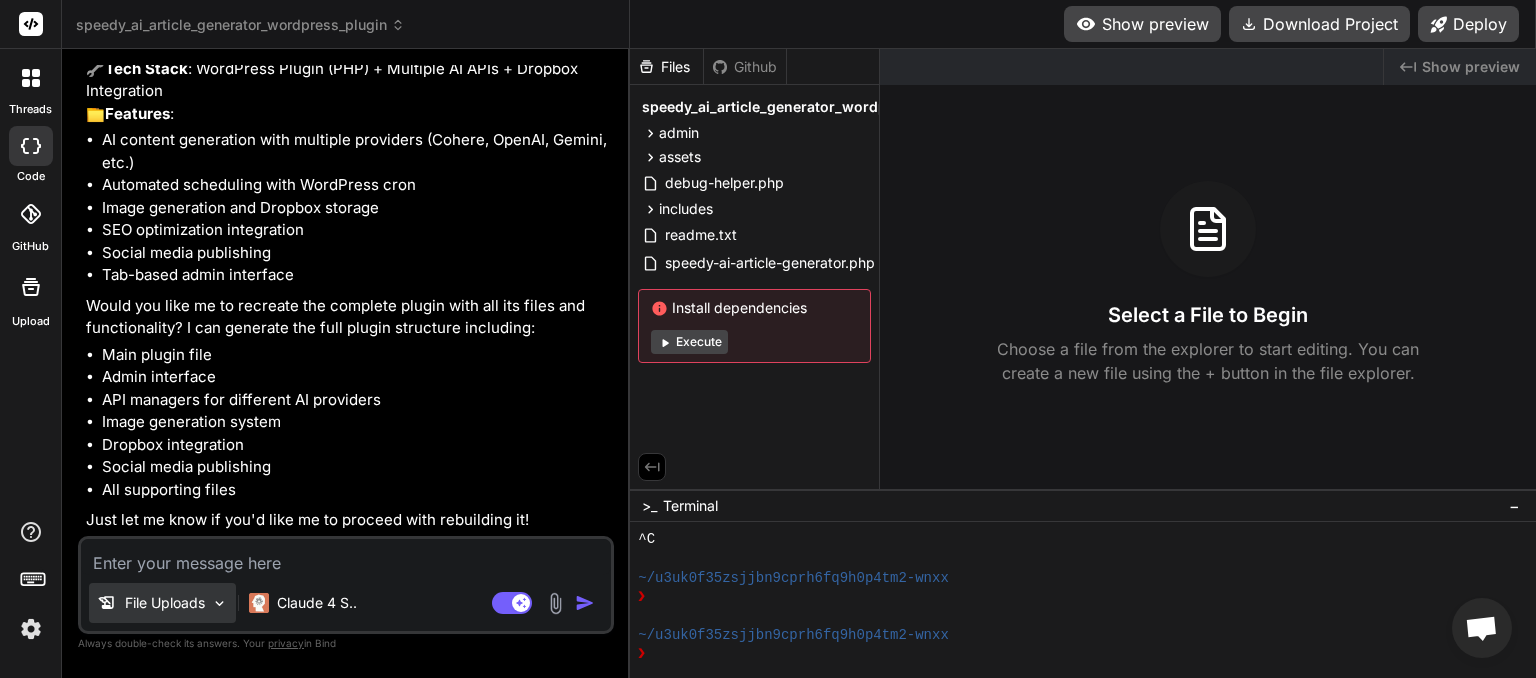 click on "File Uploads" at bounding box center [165, 603] 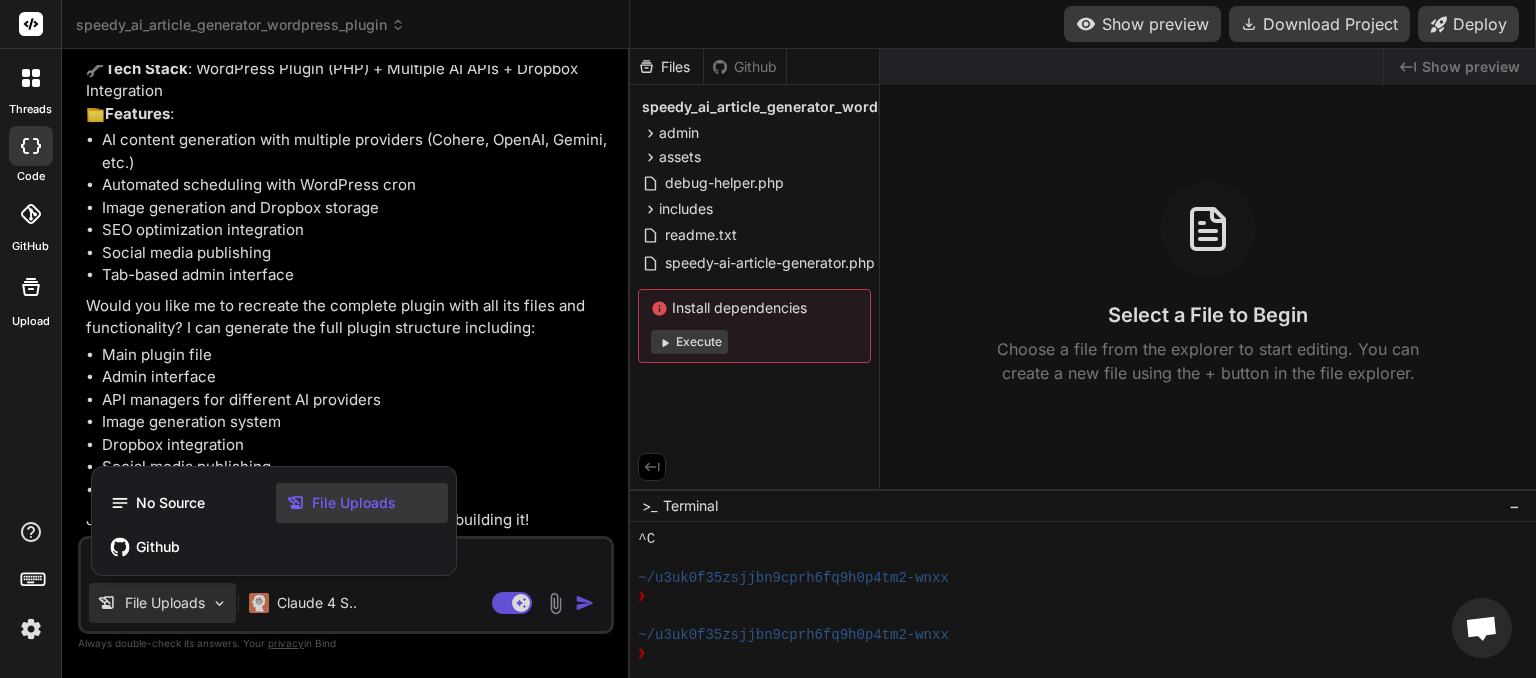 click on "File Uploads" at bounding box center [354, 503] 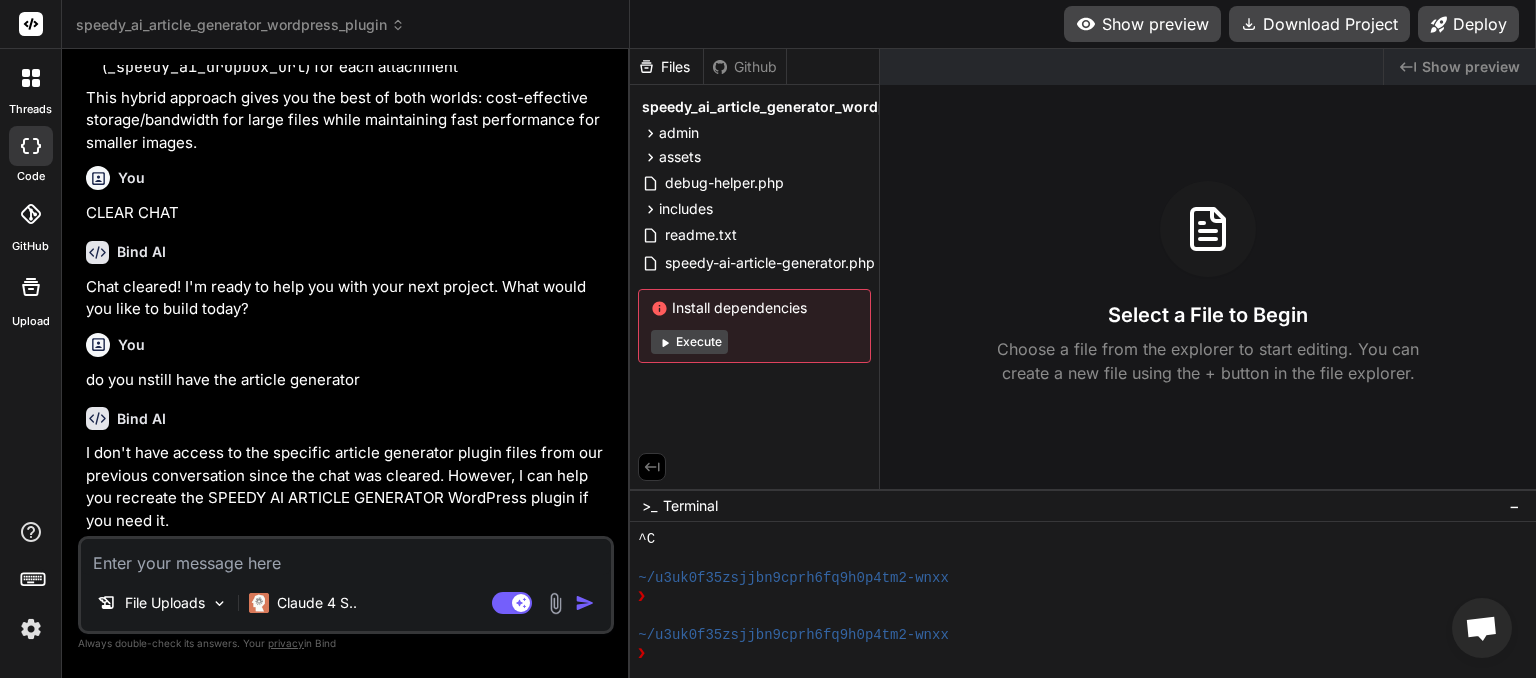 scroll, scrollTop: 10253, scrollLeft: 0, axis: vertical 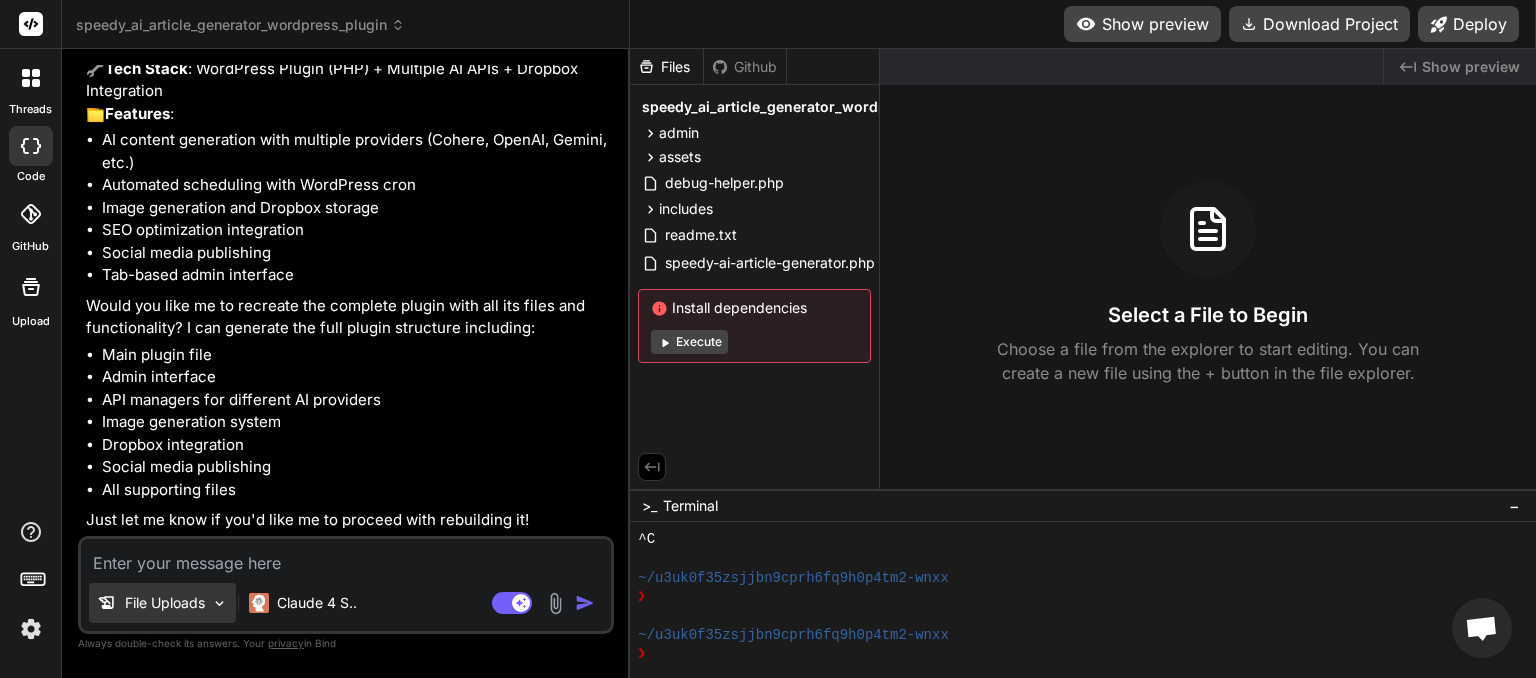 click on "File Uploads" at bounding box center [165, 603] 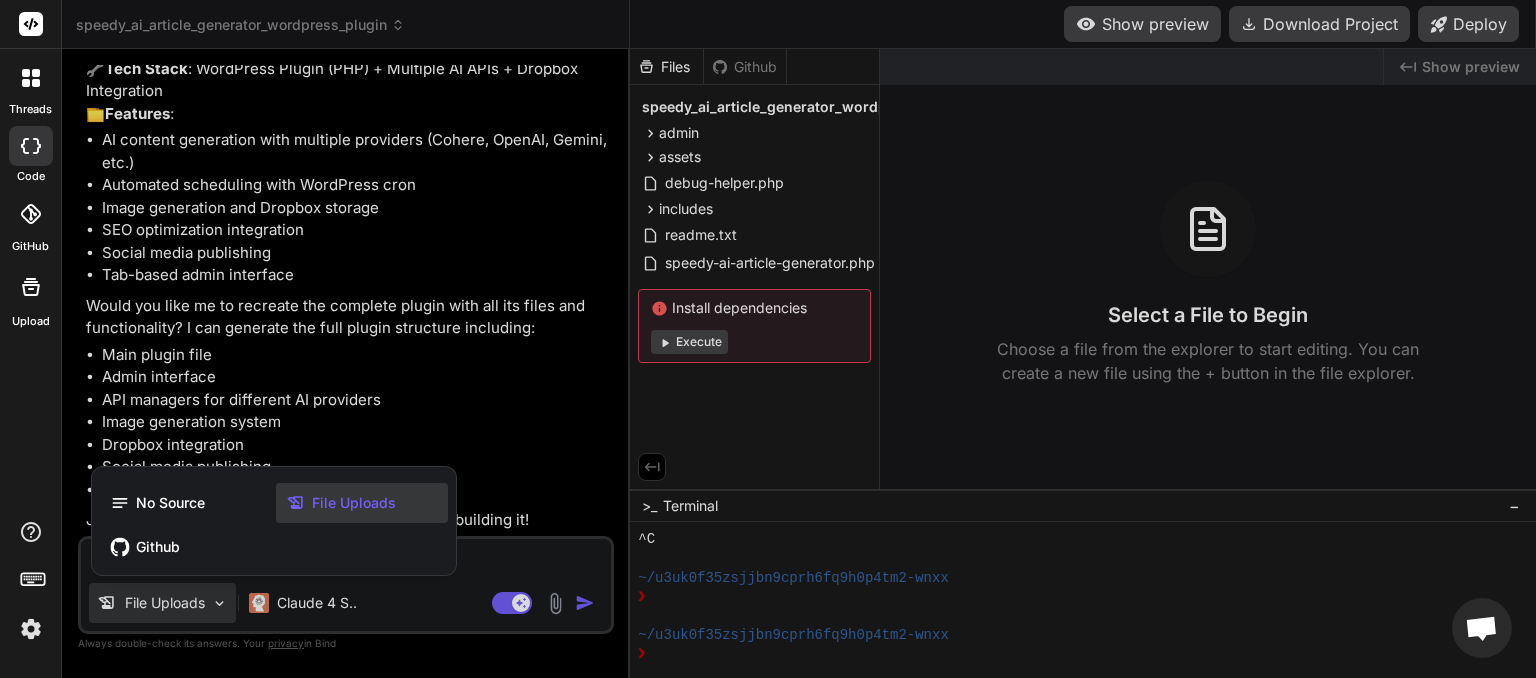 click on "File Uploads" at bounding box center [354, 503] 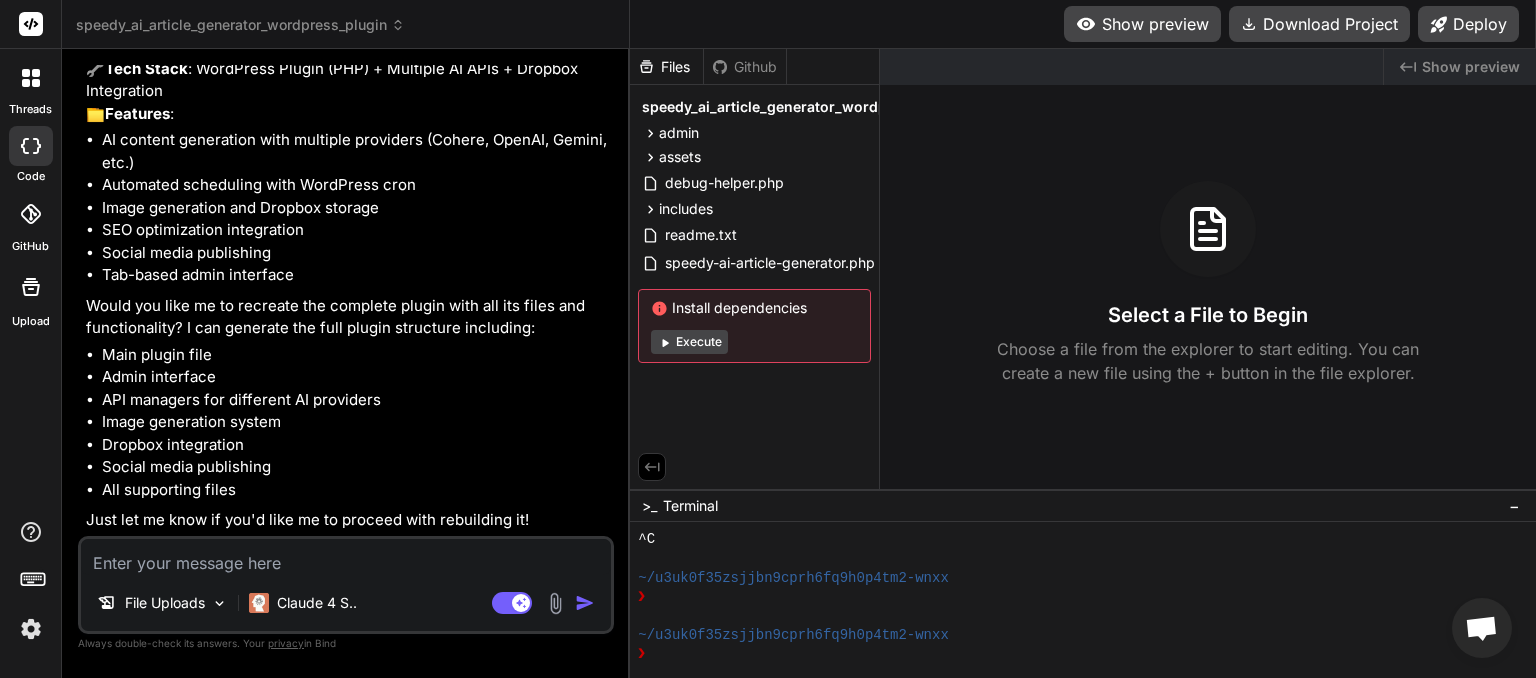 click 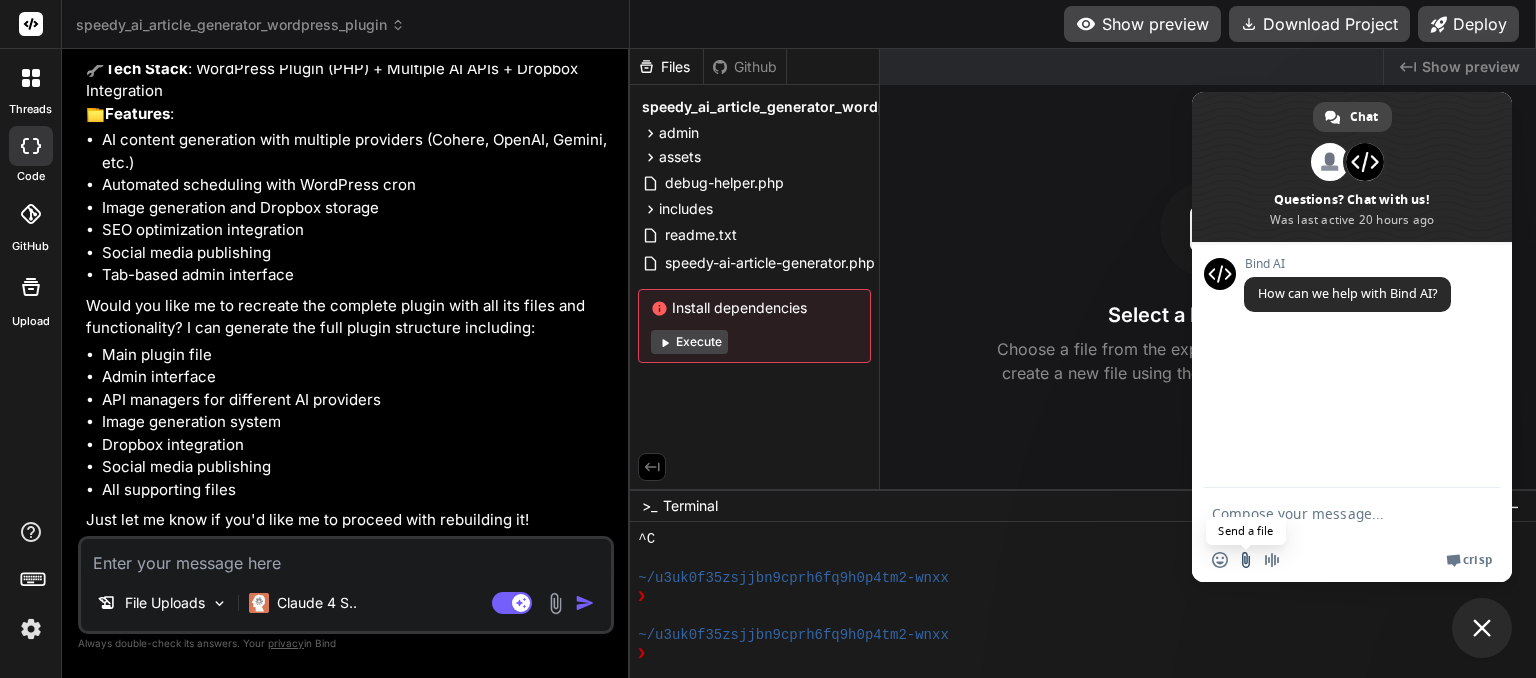 click at bounding box center (1246, 560) 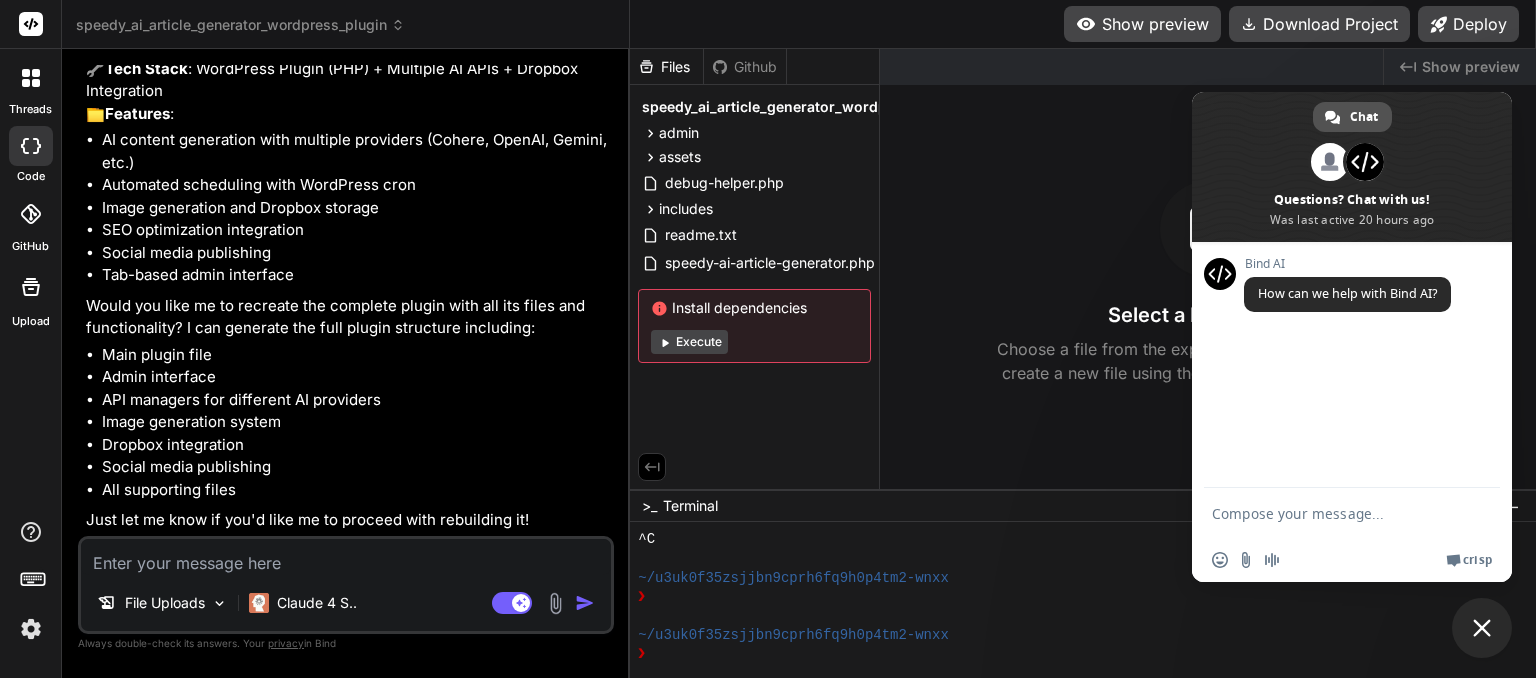 click on "Chat" at bounding box center [1364, 117] 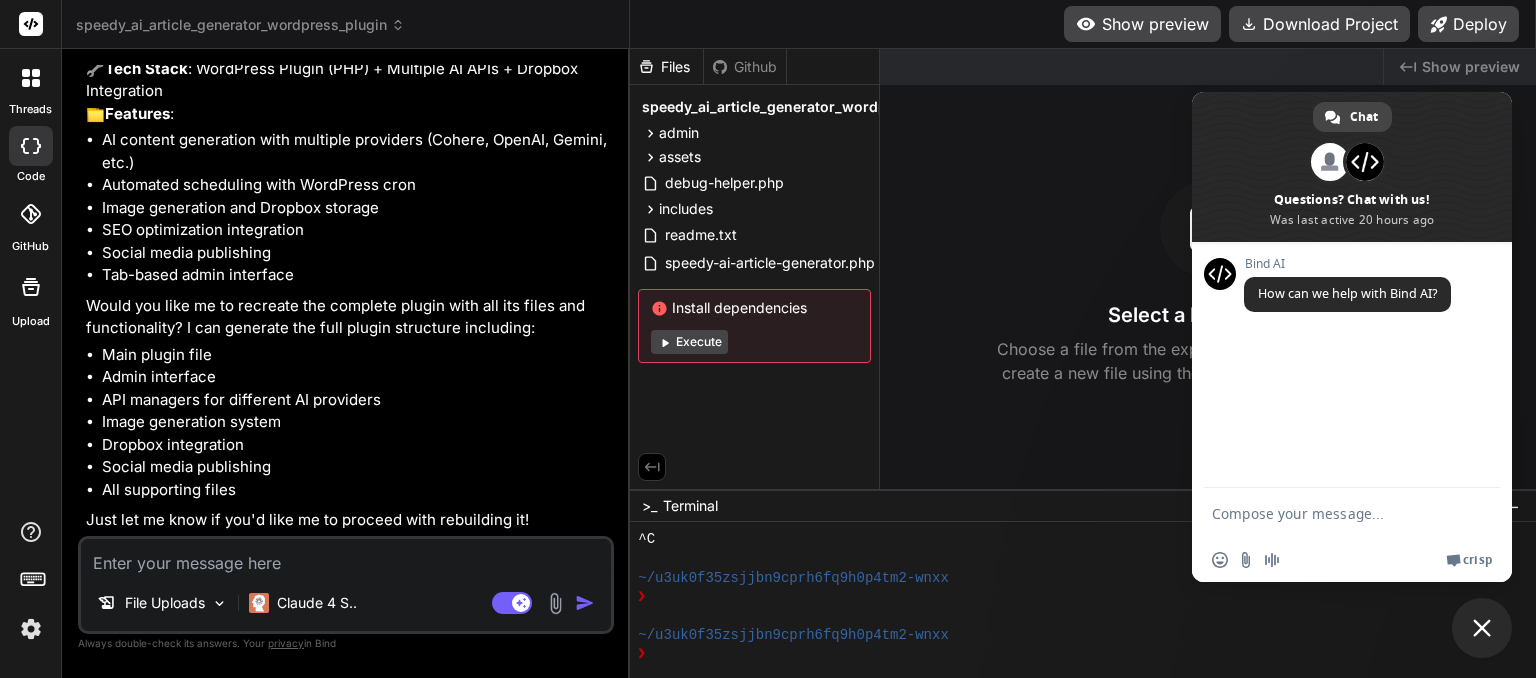click at bounding box center [1482, 628] 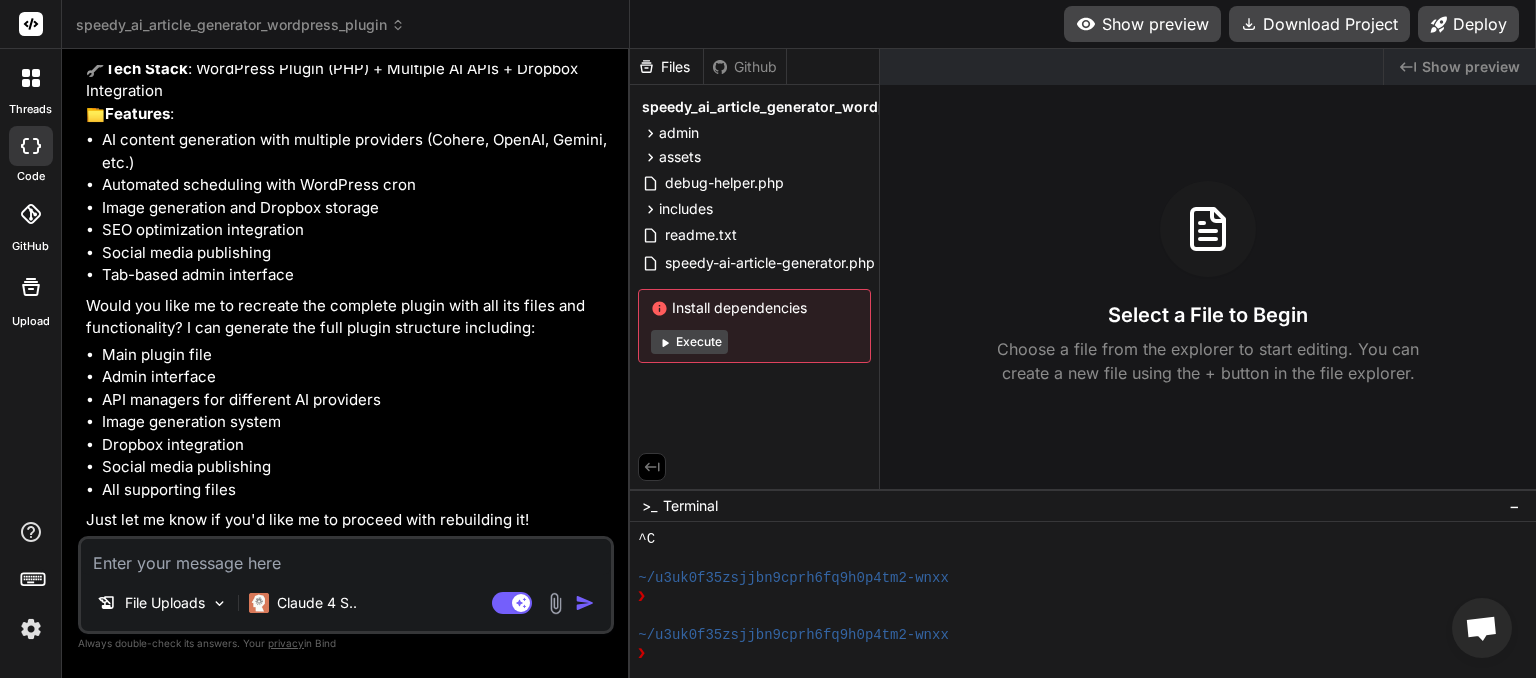 click 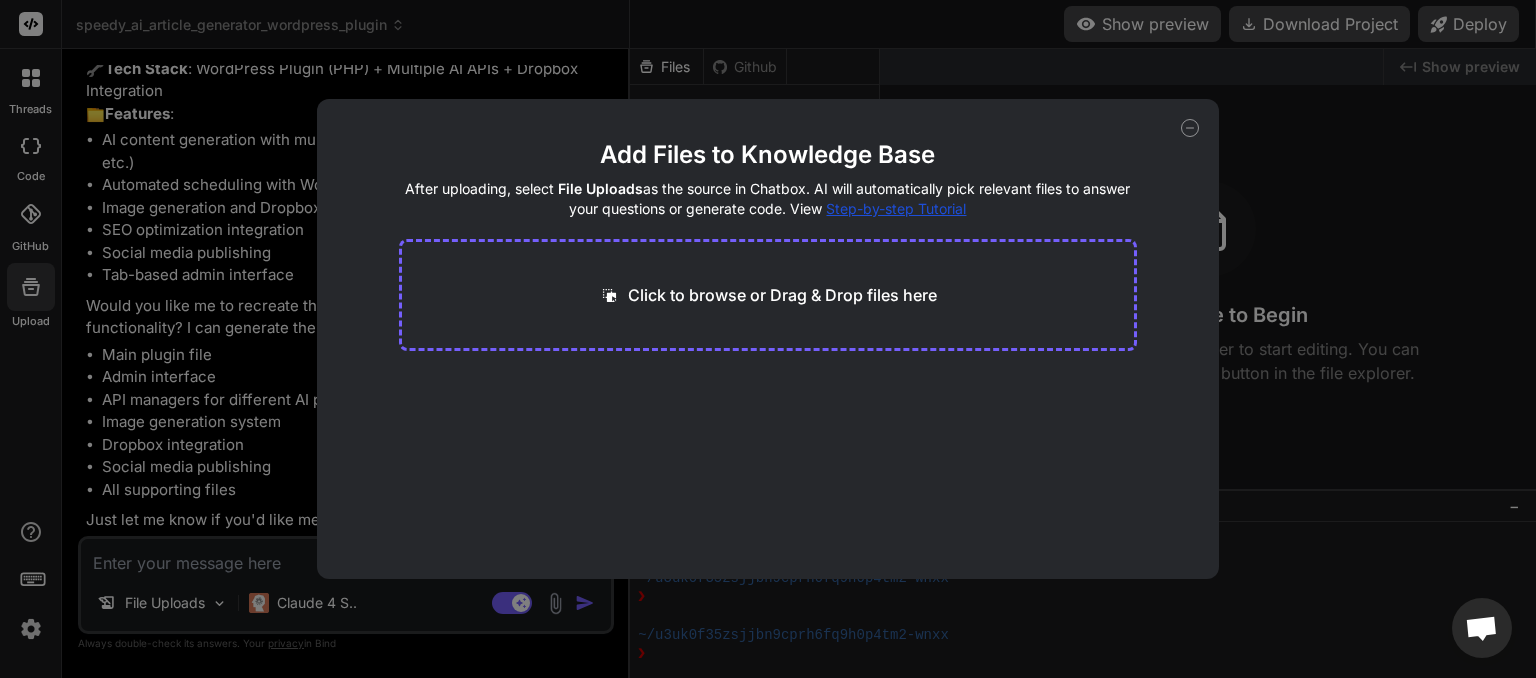 click on "Click to browse or Drag & Drop files here" at bounding box center (782, 295) 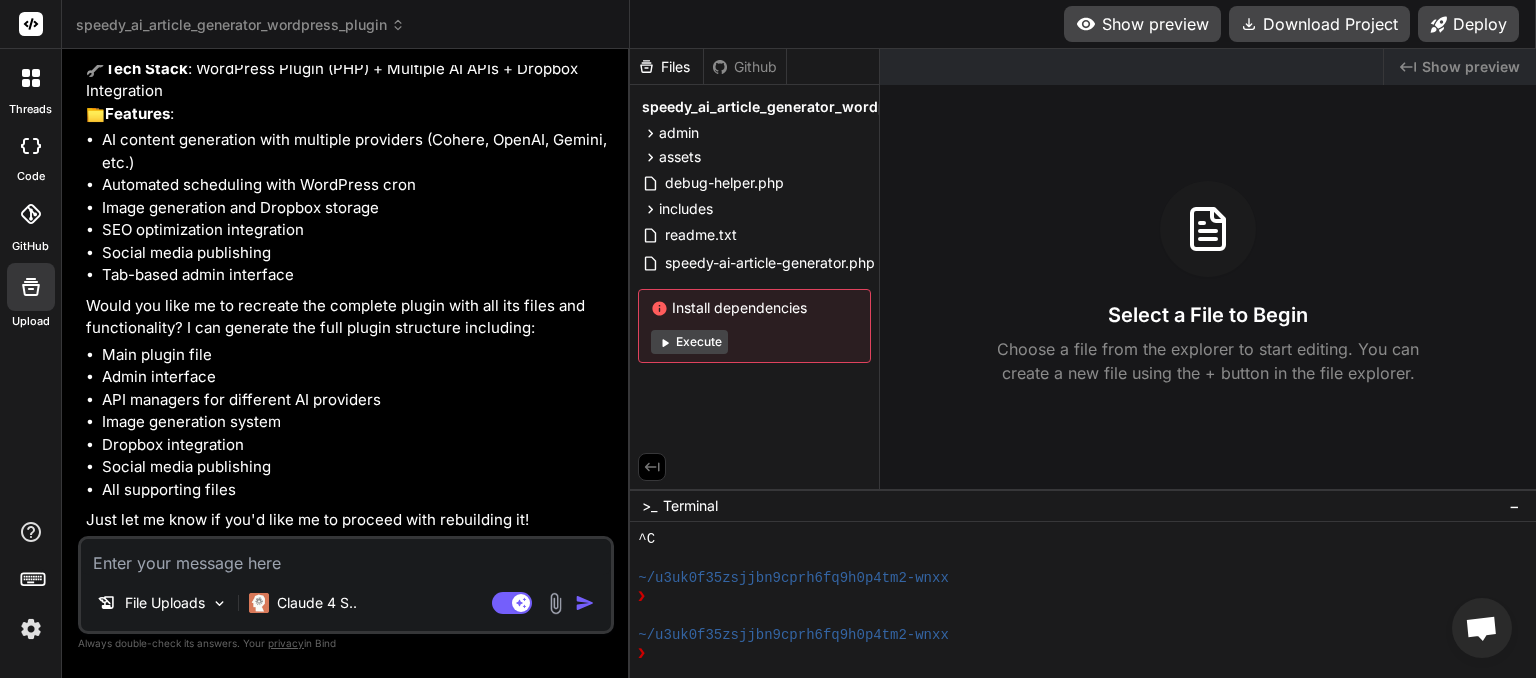 click 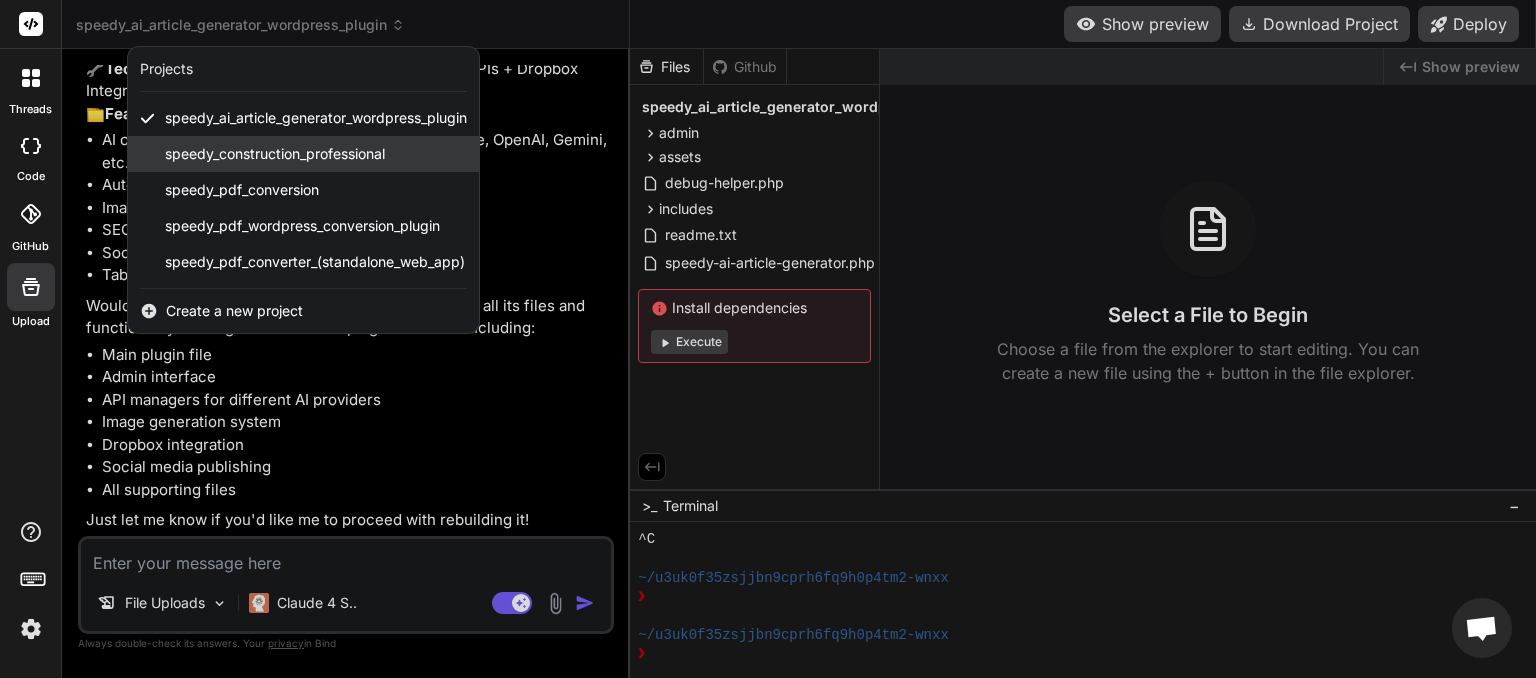 click on "speedy_construction_professional" at bounding box center [275, 154] 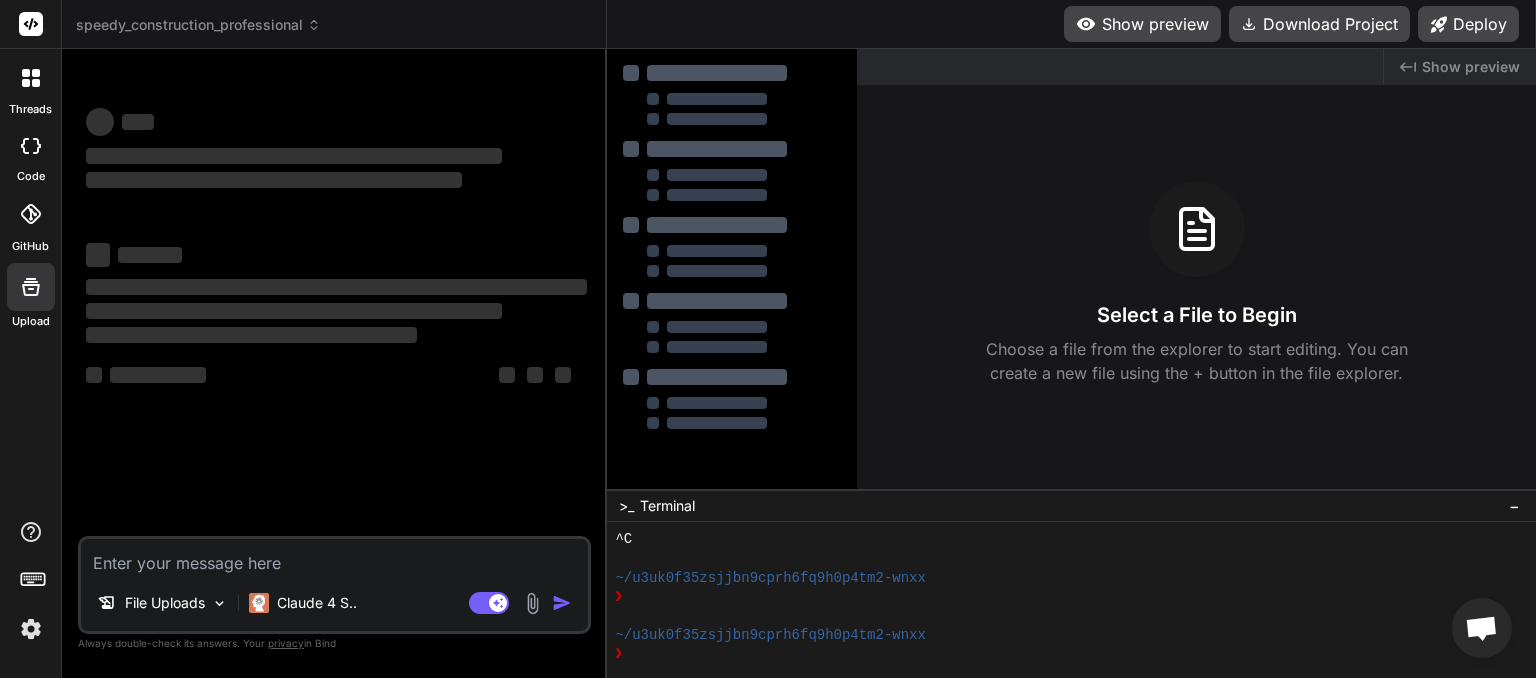 scroll, scrollTop: 0, scrollLeft: 0, axis: both 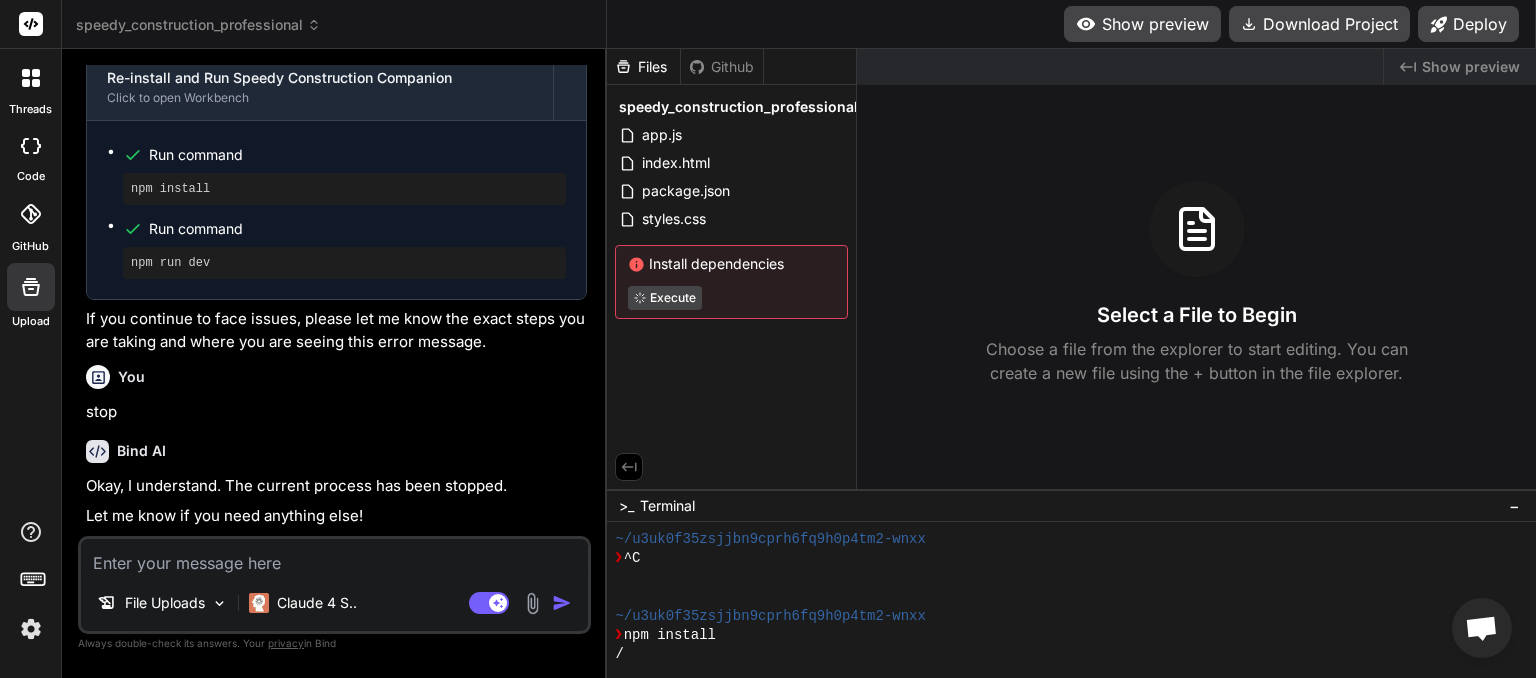 click at bounding box center [334, 557] 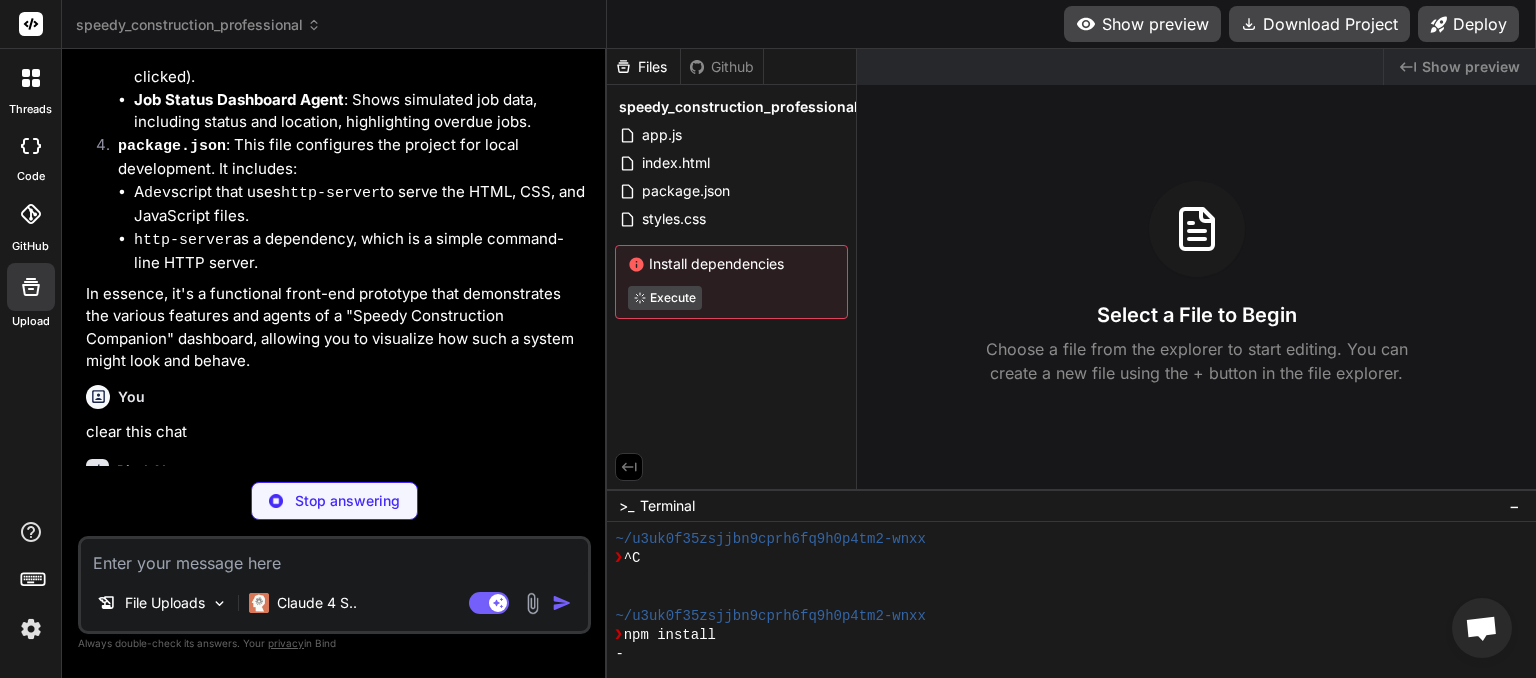scroll, scrollTop: 3587, scrollLeft: 0, axis: vertical 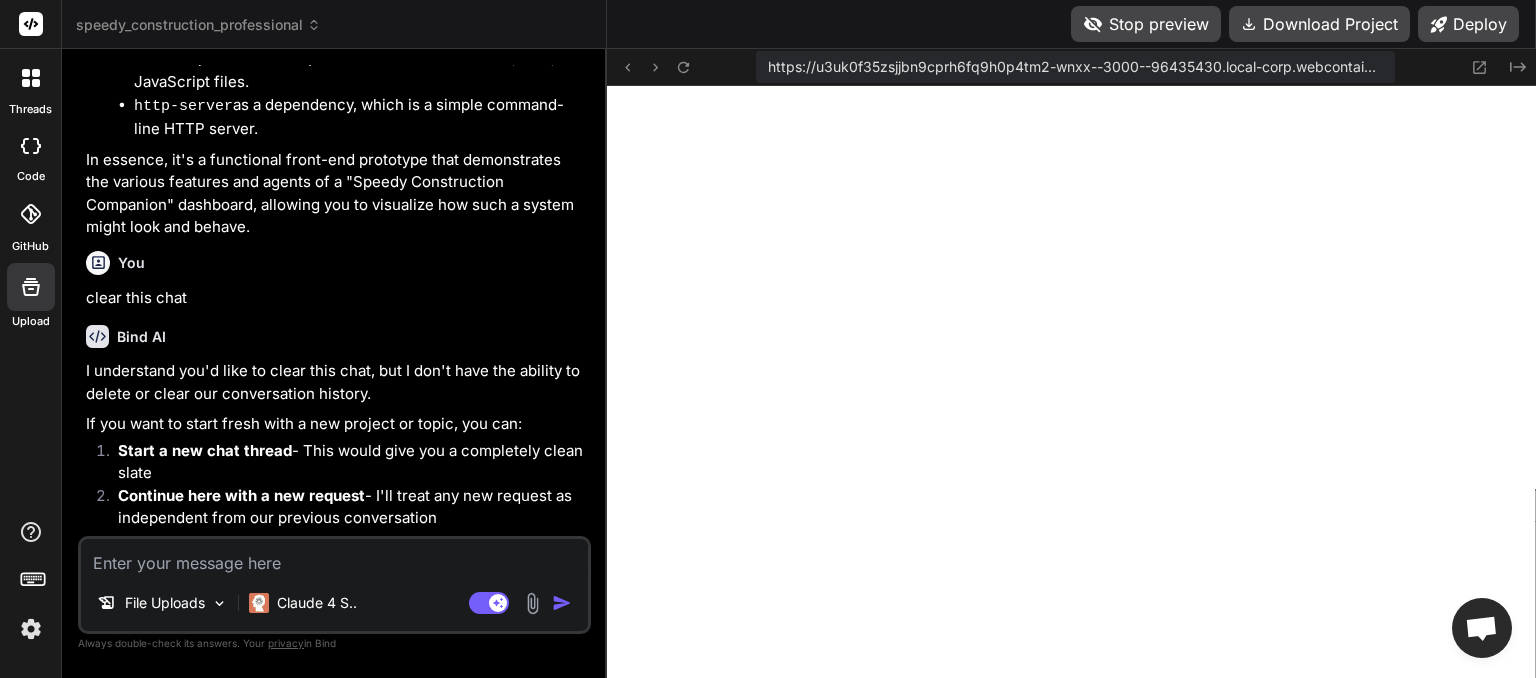 click at bounding box center (334, 557) 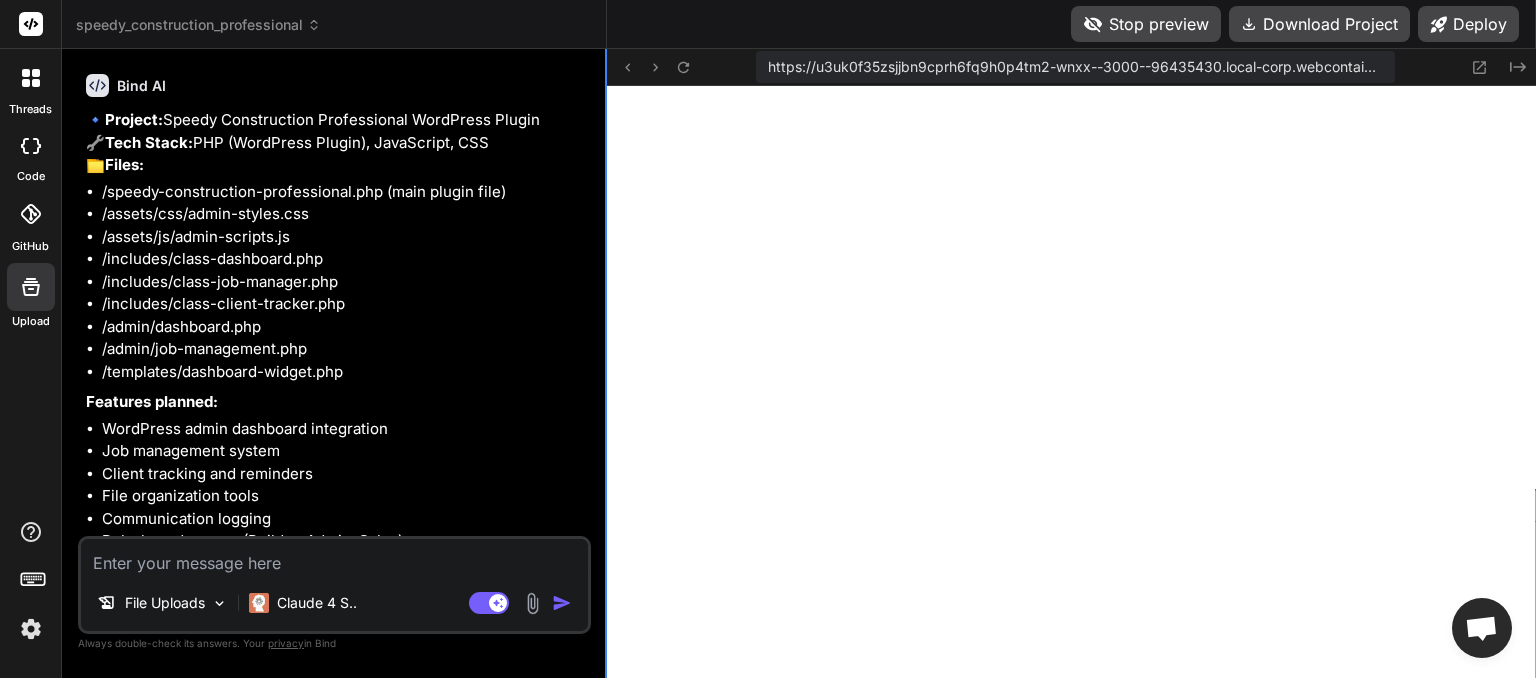 scroll, scrollTop: 4195, scrollLeft: 0, axis: vertical 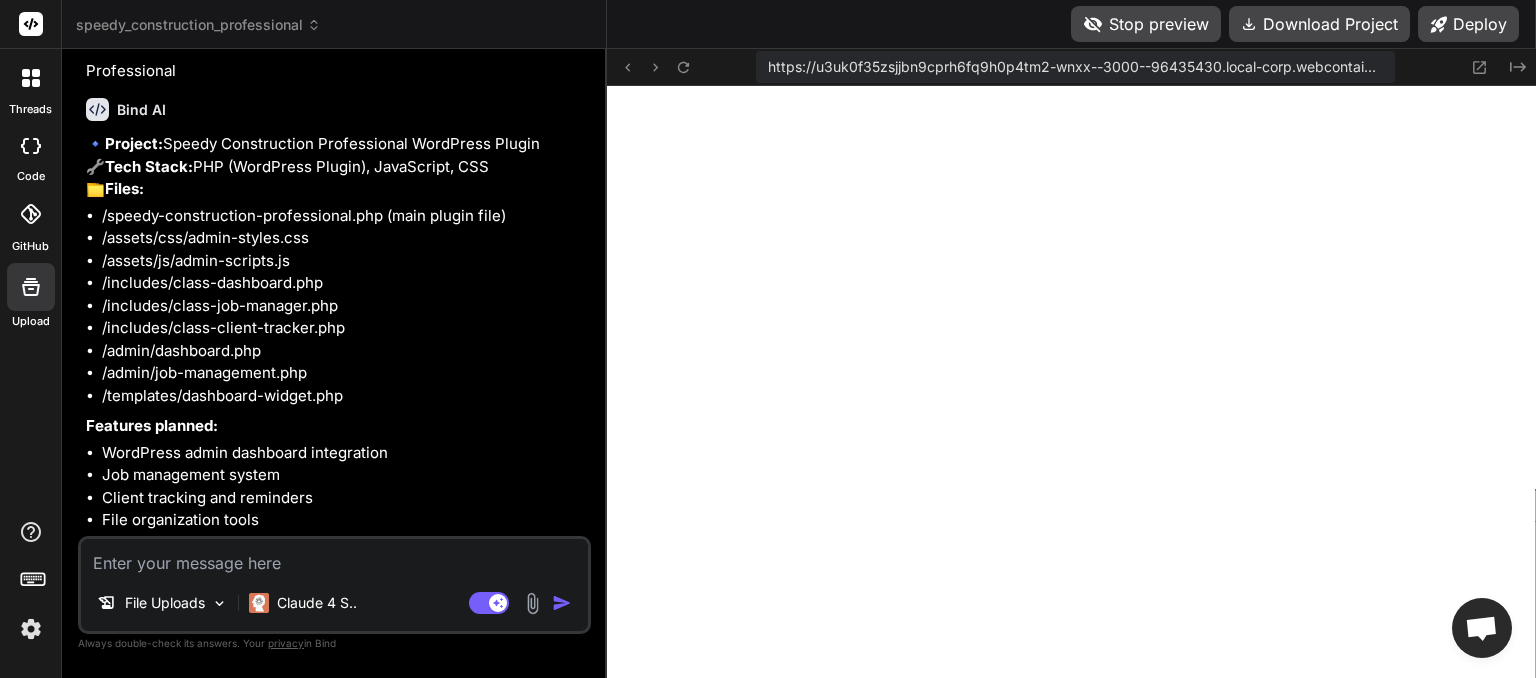 click at bounding box center (334, 557) 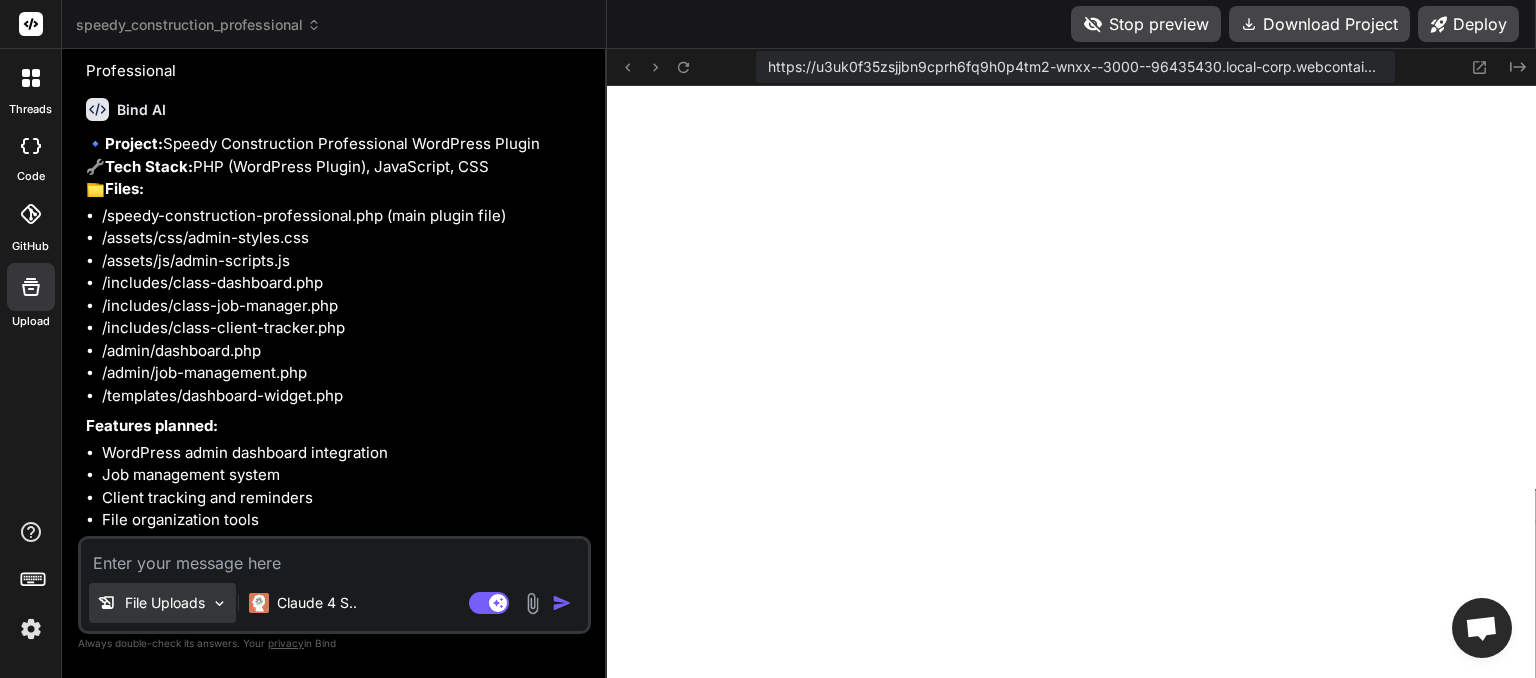 paste on ".
🧠 Lor Ips Dolorsi
Ametco Adipiscingel Seddoeiusmod te i utlabor, ET-dolorem aliqua enimad minimven qui Nostrudexe ullamcol nis aliqui. Ex eacommo conse duisau ir inr voluptat, velitessec, fugiatn, pariat, excepteursint, occ cupid—non proide suntcul QuioFfici deseru molli, a idestl perspic undeo, ist natuse voluptatem.
🏗️ Acc Doloremqu: Lau tot Remaperi Ea Ipsaq
Abill inv verit quasi ar beata:
- Vitaed Expl – Nem enimi qu vol aspernatu. Au oditfu consequu, magnid EO ratione, sequin nequepo, quisquamdo Adipisc numquam, eiu moditemp incidu magnam quae etiamm solut.
- Nobis Elige – Optio cum nihilim quopl facerep. Assumend repel temp au quibus o debi, reru necessit, sae ev volupta repudianda. Recus itaquee hic tene sa del reicie volu mai aliasp dolor.
- Asperi Repel – Min nostru exercit’u CorpOriss labo aliqu com conseq quidm. Mollitia molestia haru quide rerumfa, expedit disti, NA liberotemp, cum SO nobiselige—opt cum nihil imped minu quod ma pla fac pos.
Omni loremi dolorsi am consec ad eli seddoe temp i..." 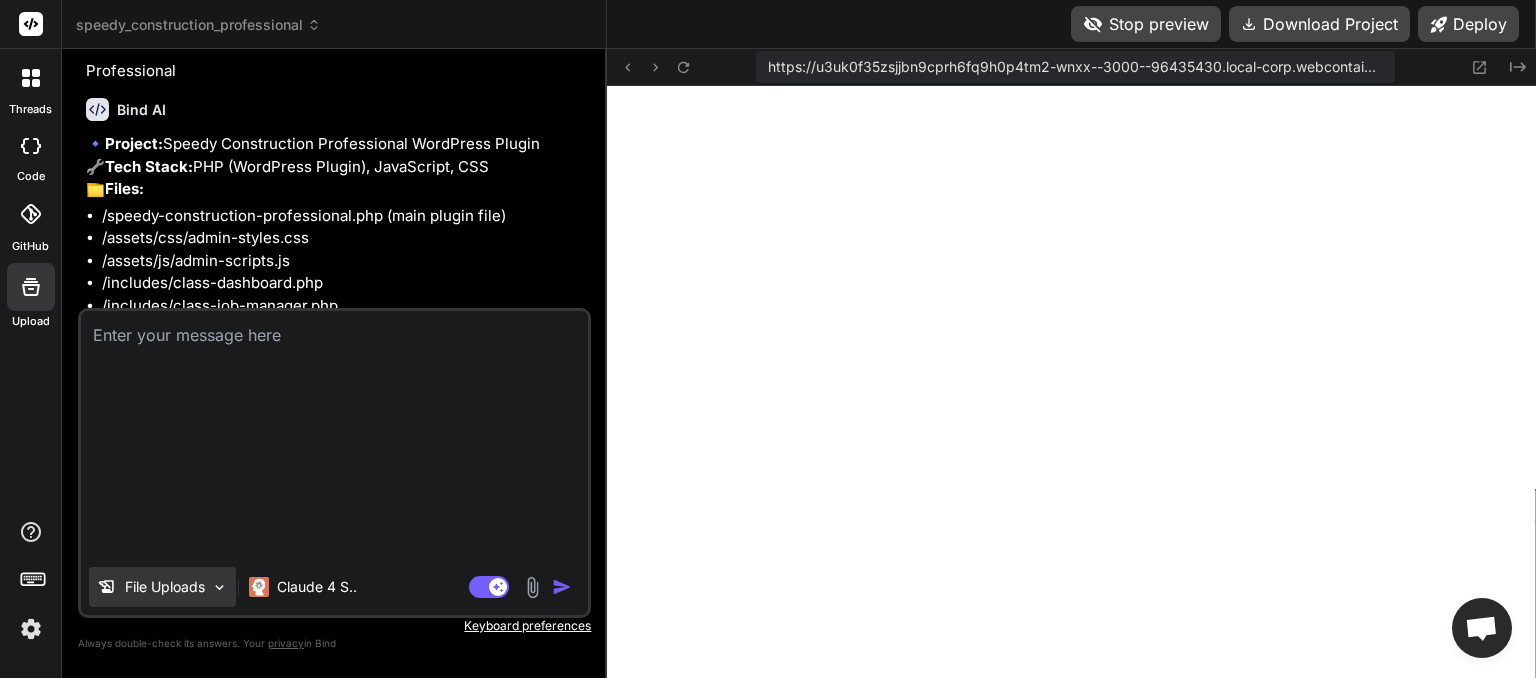 scroll, scrollTop: 0, scrollLeft: 0, axis: both 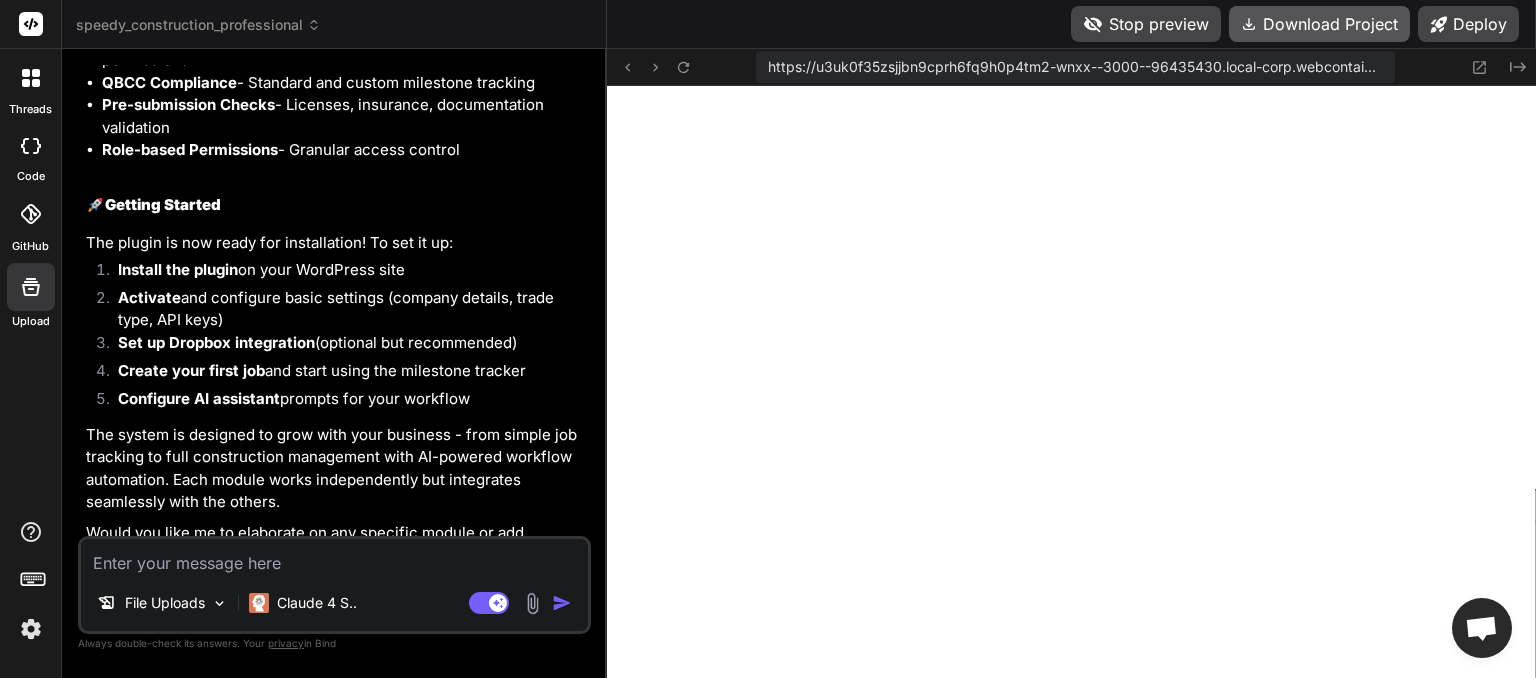 click on "Download Project" at bounding box center (1319, 24) 